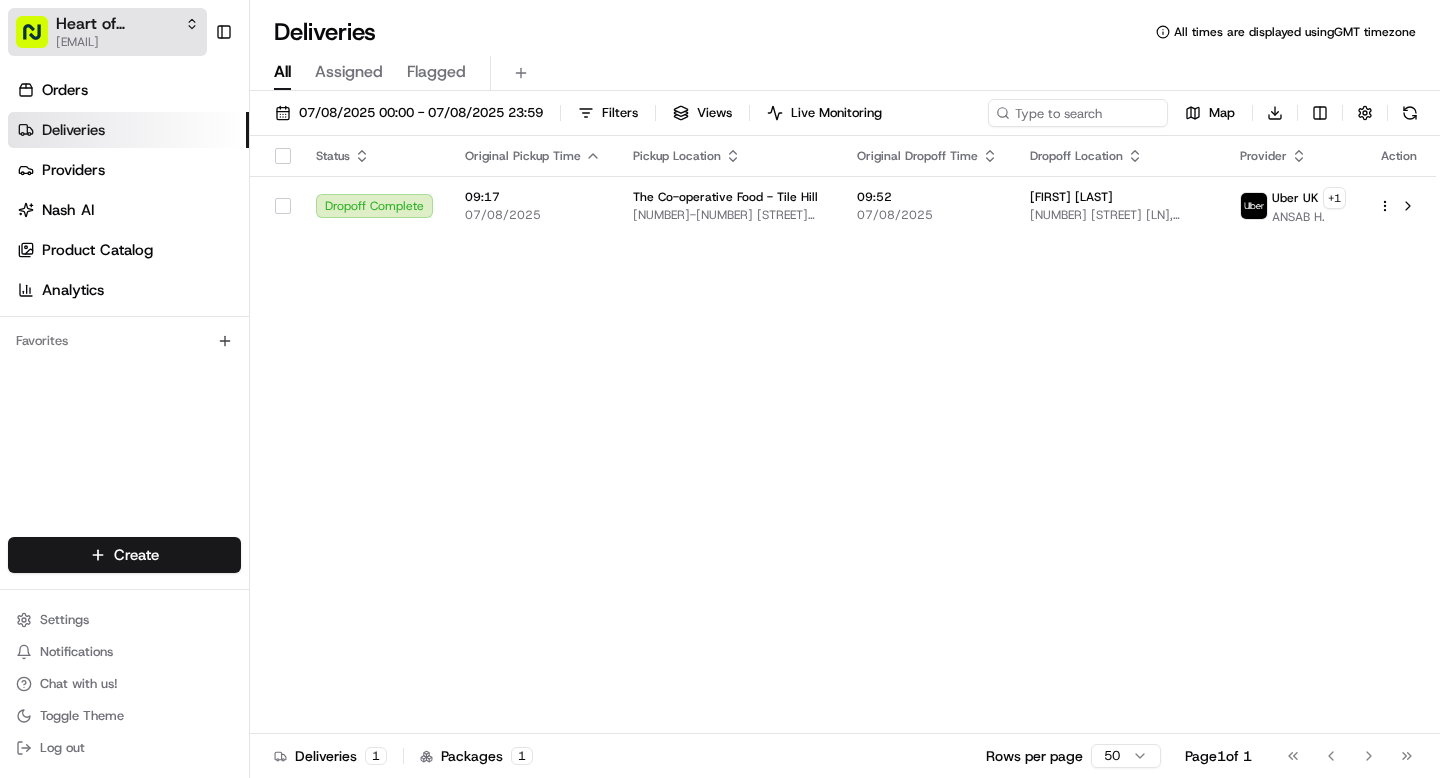 scroll, scrollTop: 0, scrollLeft: 0, axis: both 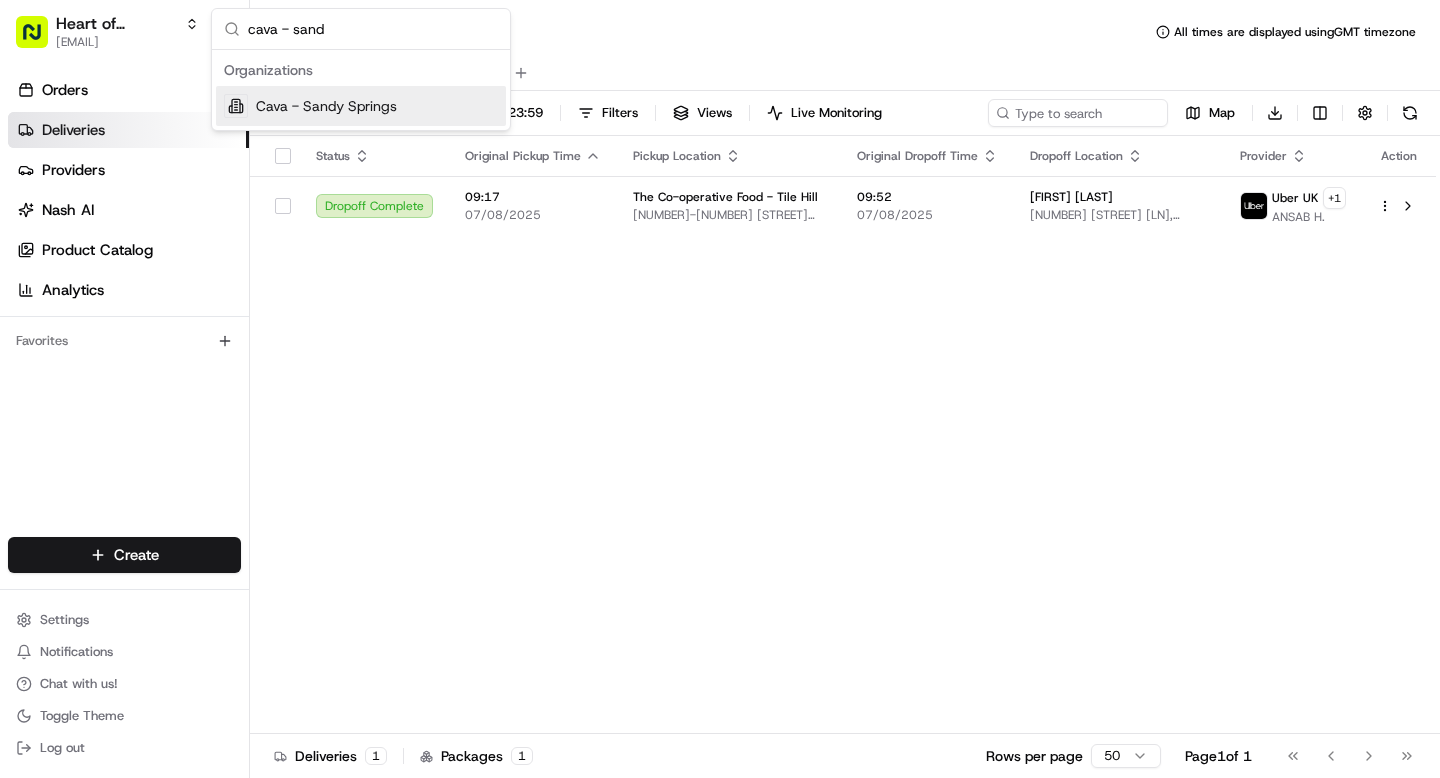 type on "cava - sand" 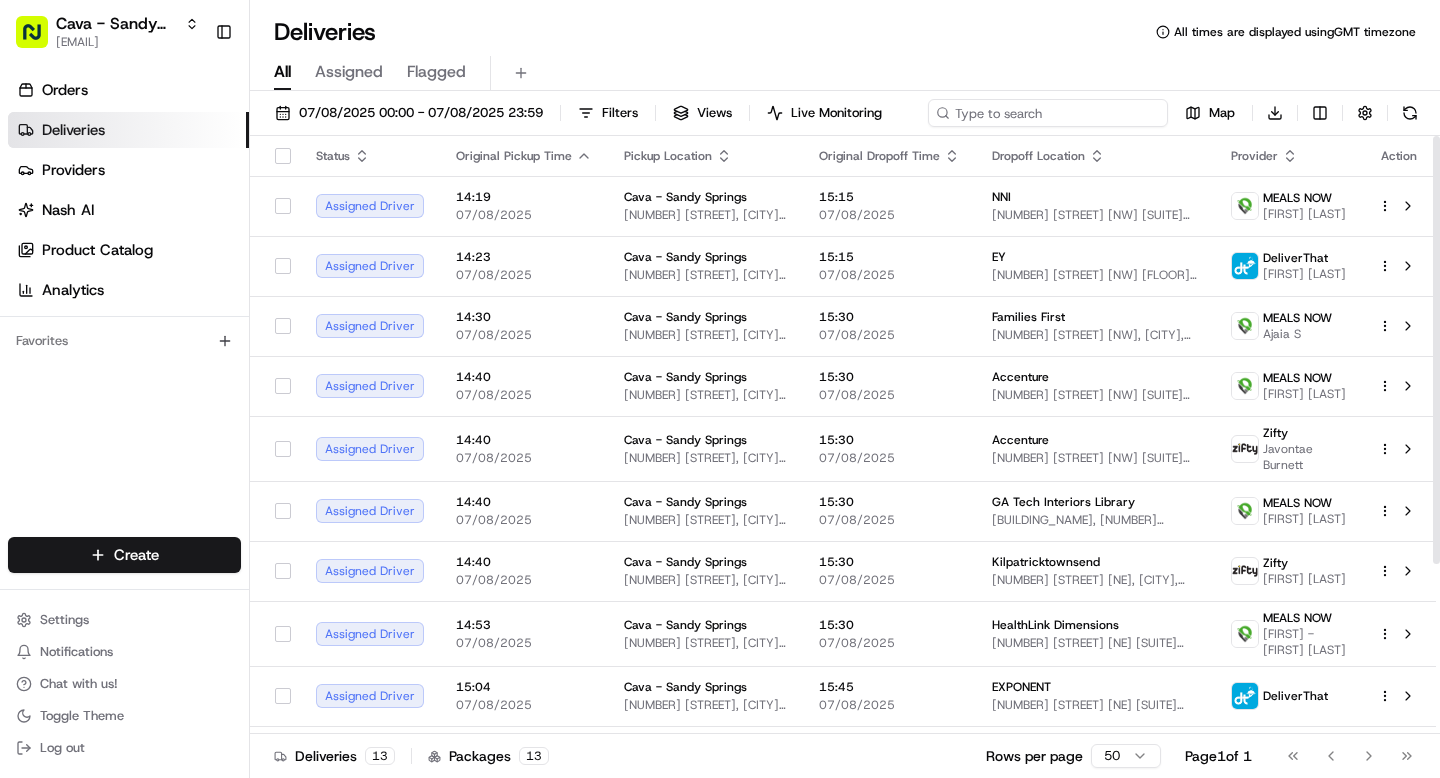 click at bounding box center (1048, 113) 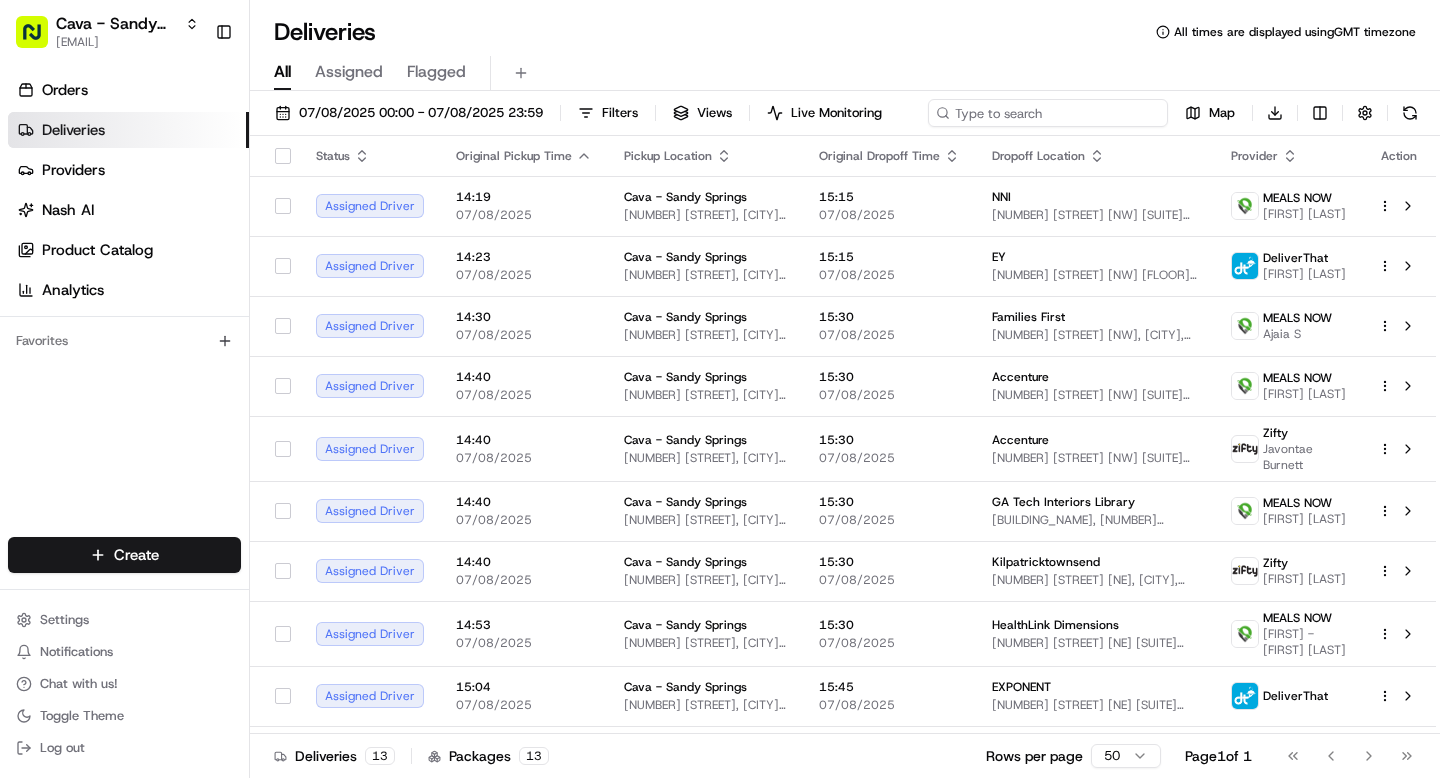 paste on "livingstong" 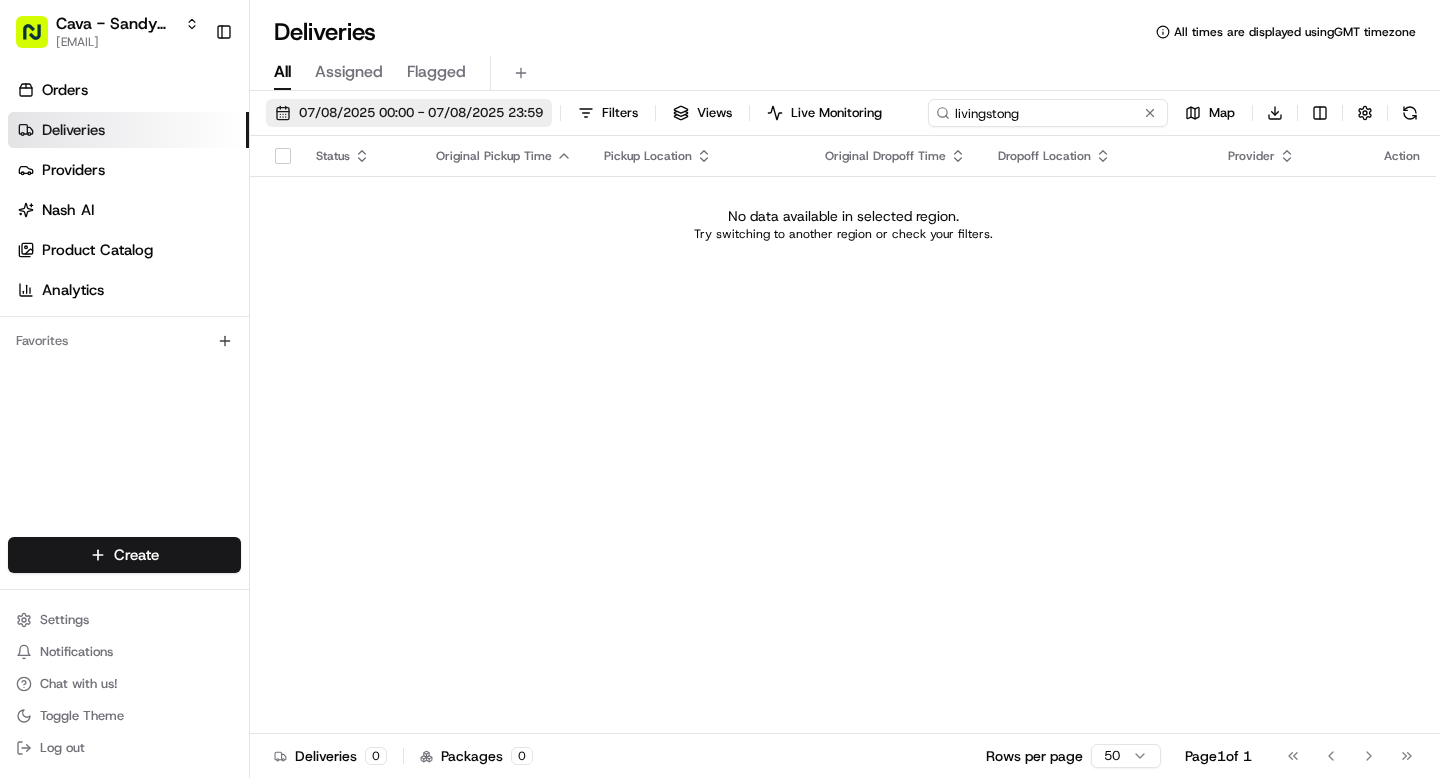 type on "livingstong" 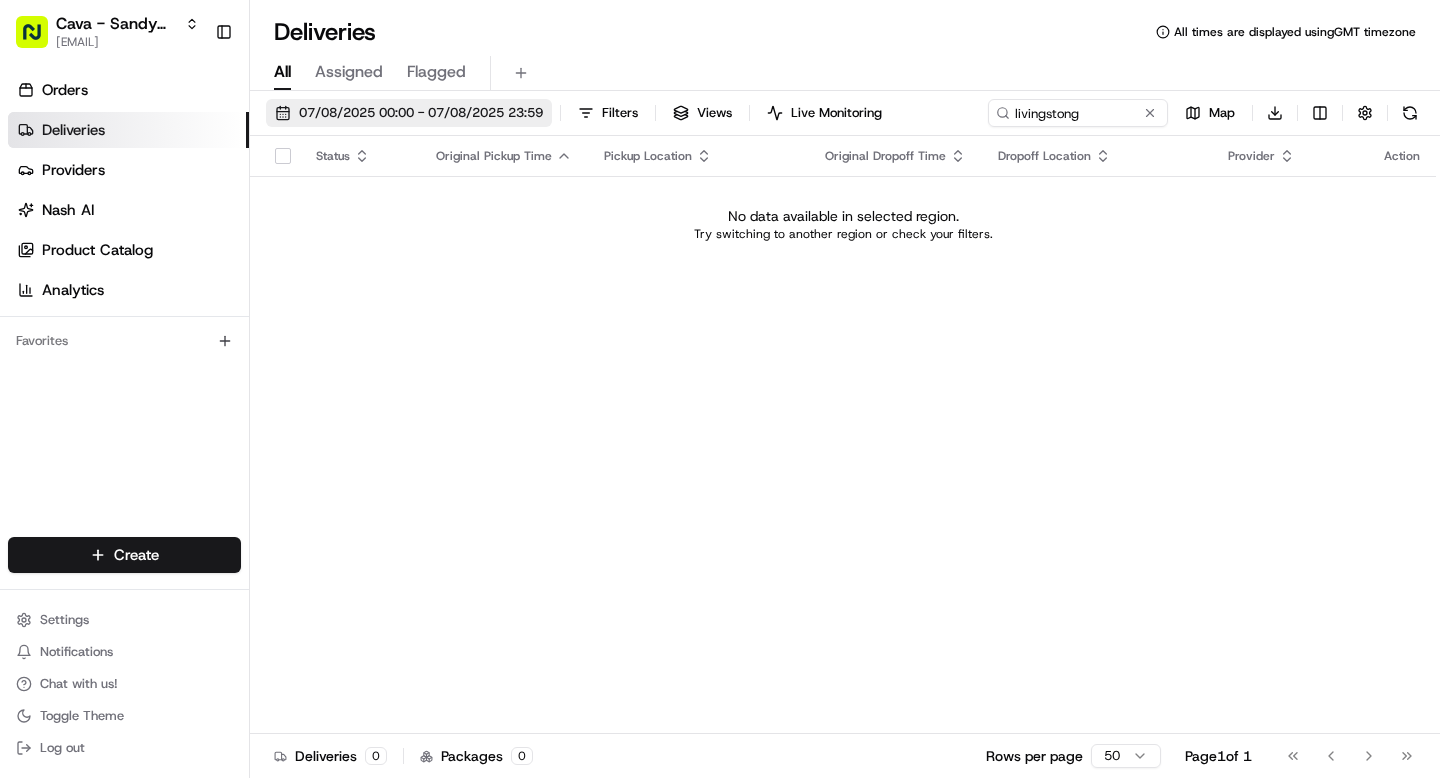click on "07/08/2025 00:00 - 07/08/2025 23:59" at bounding box center [421, 113] 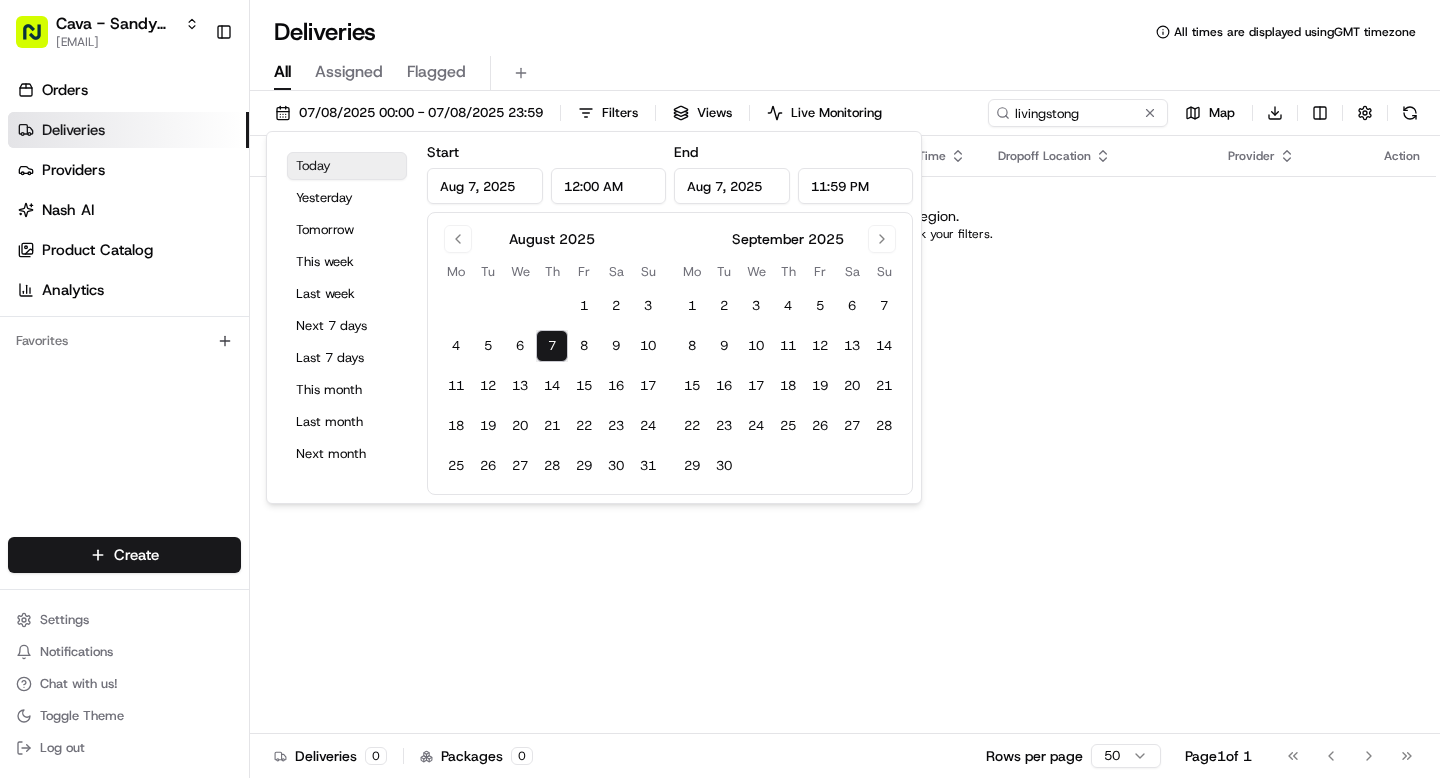 click on "Today" at bounding box center [347, 166] 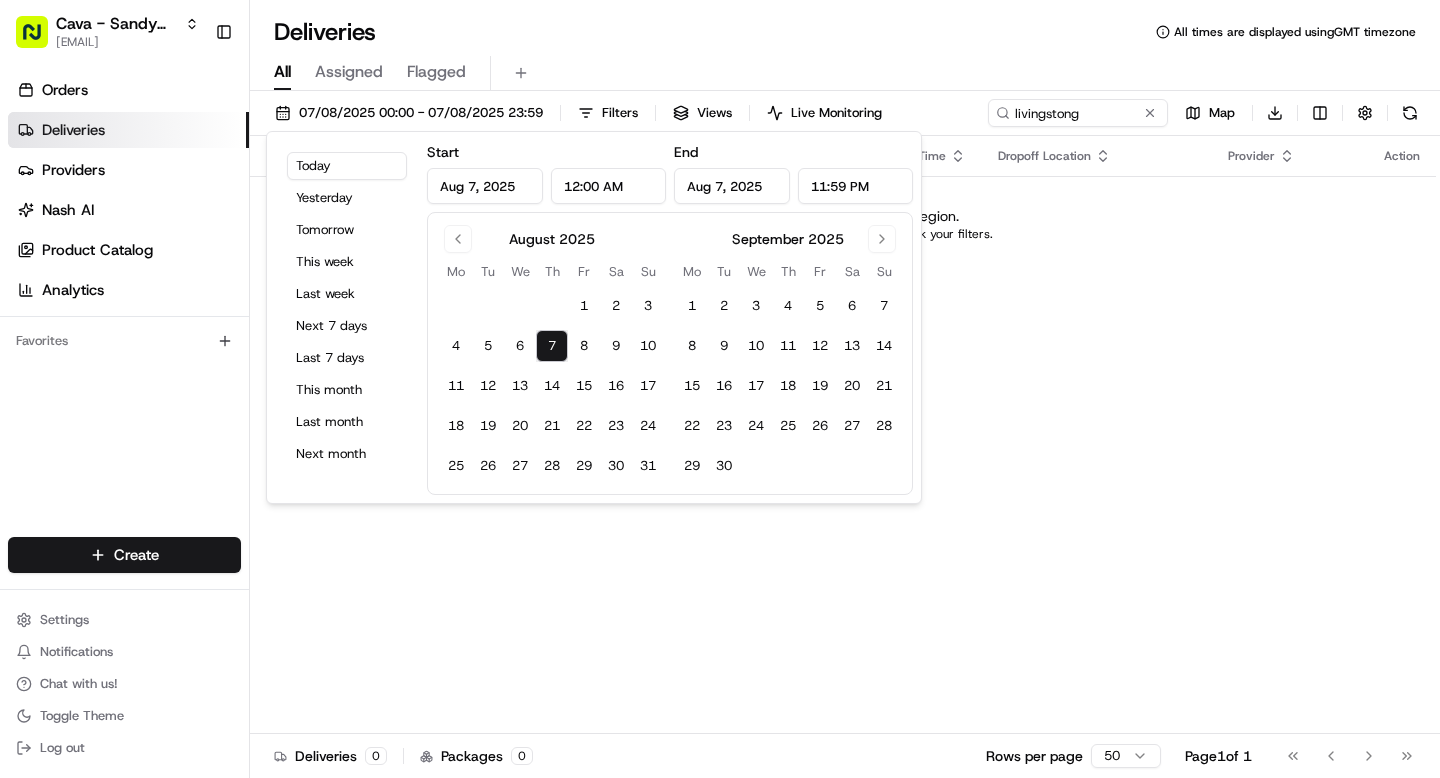 click on "No data available in selected region. Try switching to another region or check your filters." at bounding box center [843, 224] 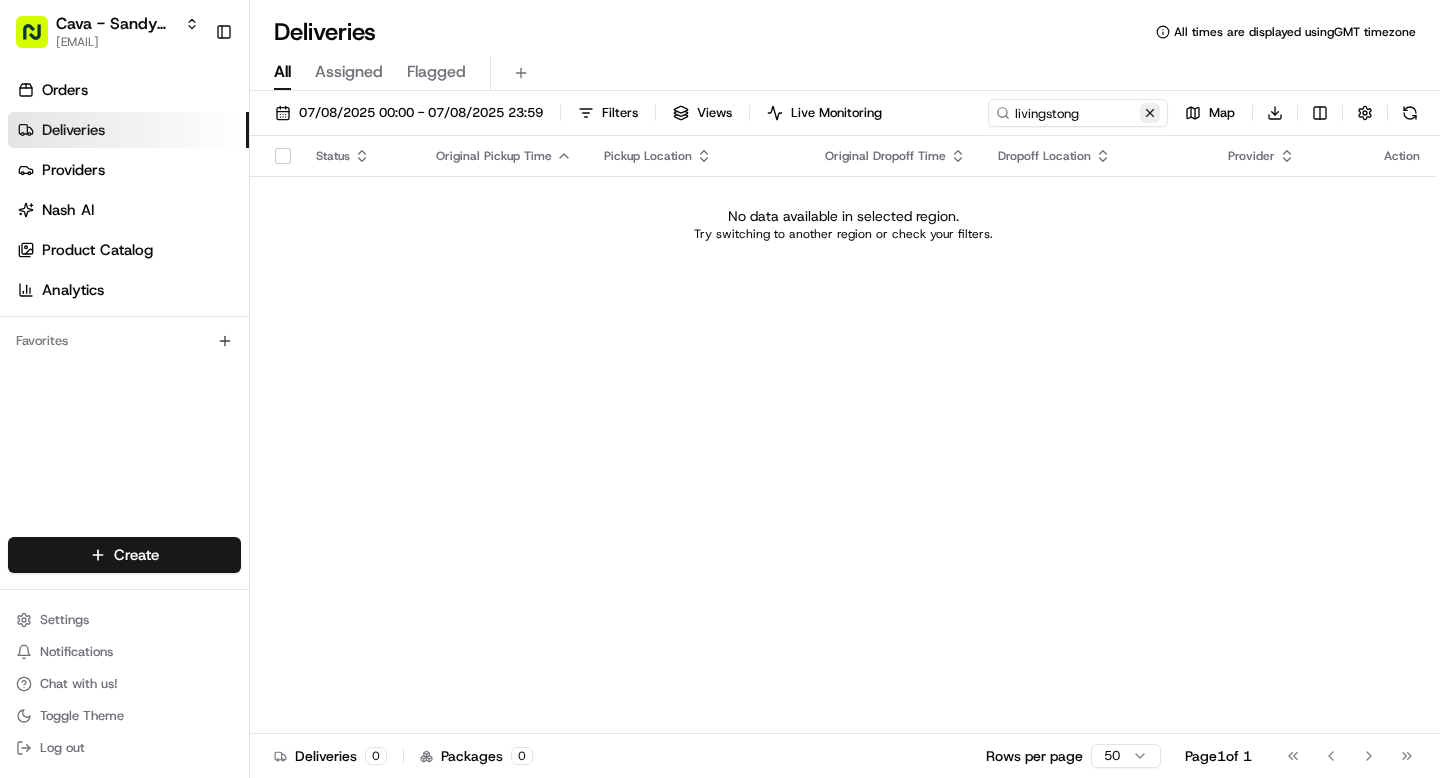click at bounding box center (1150, 113) 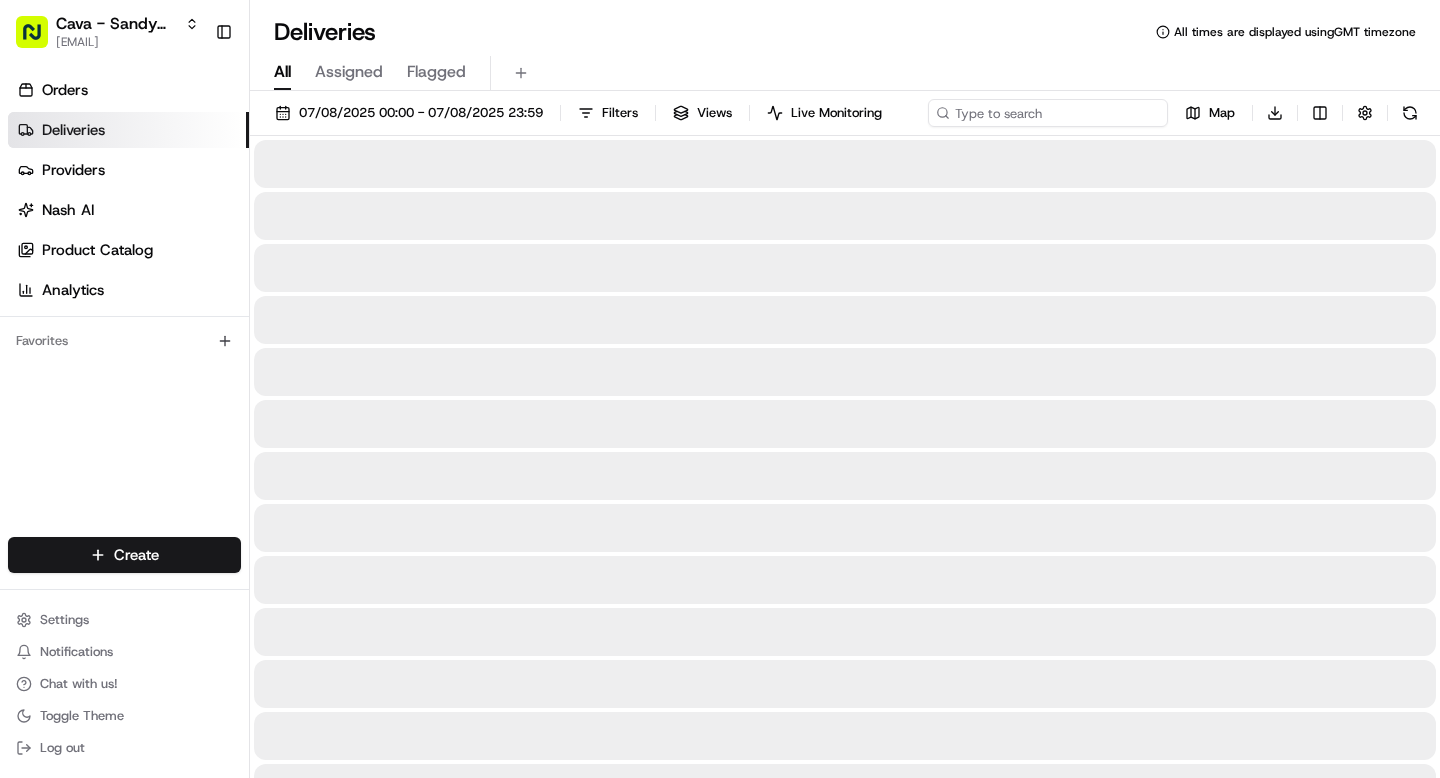 click at bounding box center (1048, 113) 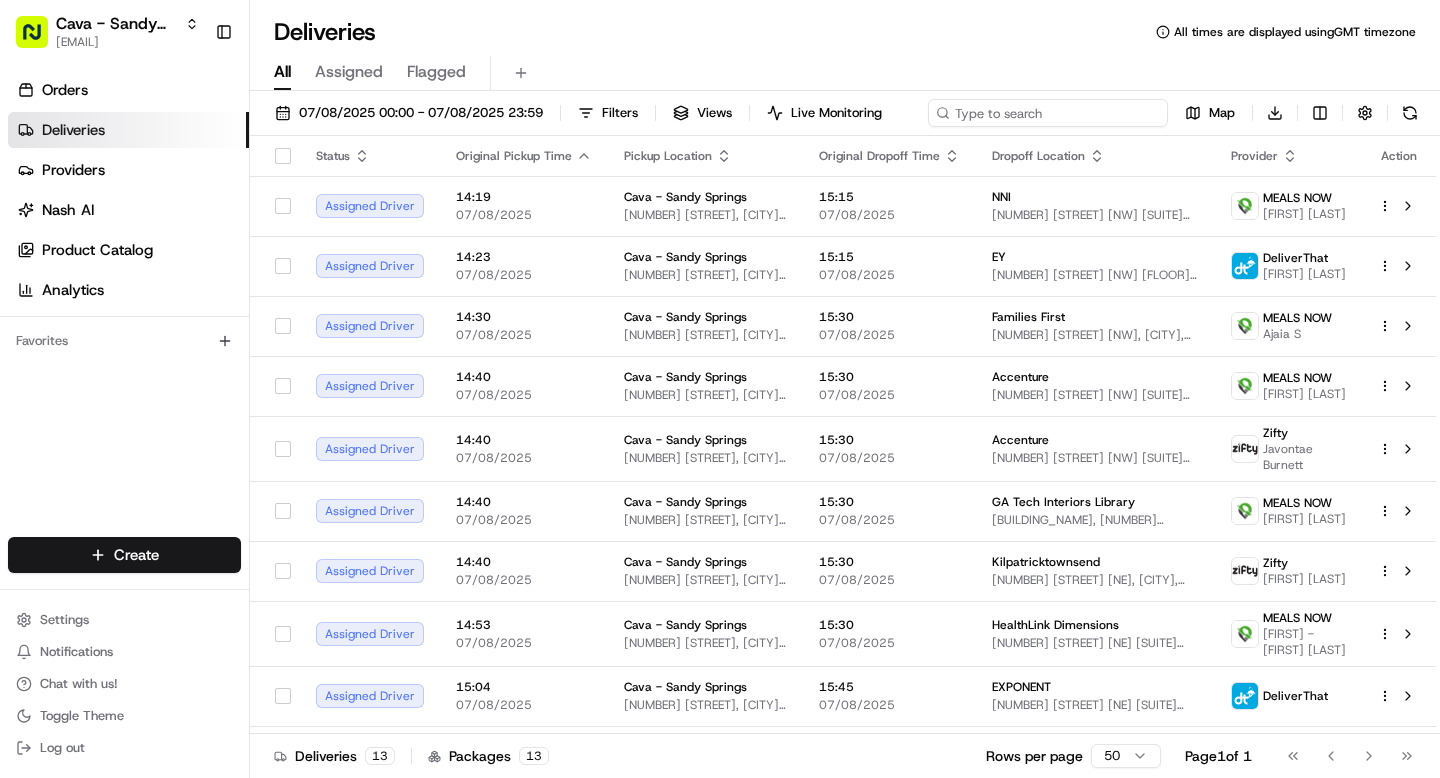 paste on "annie" 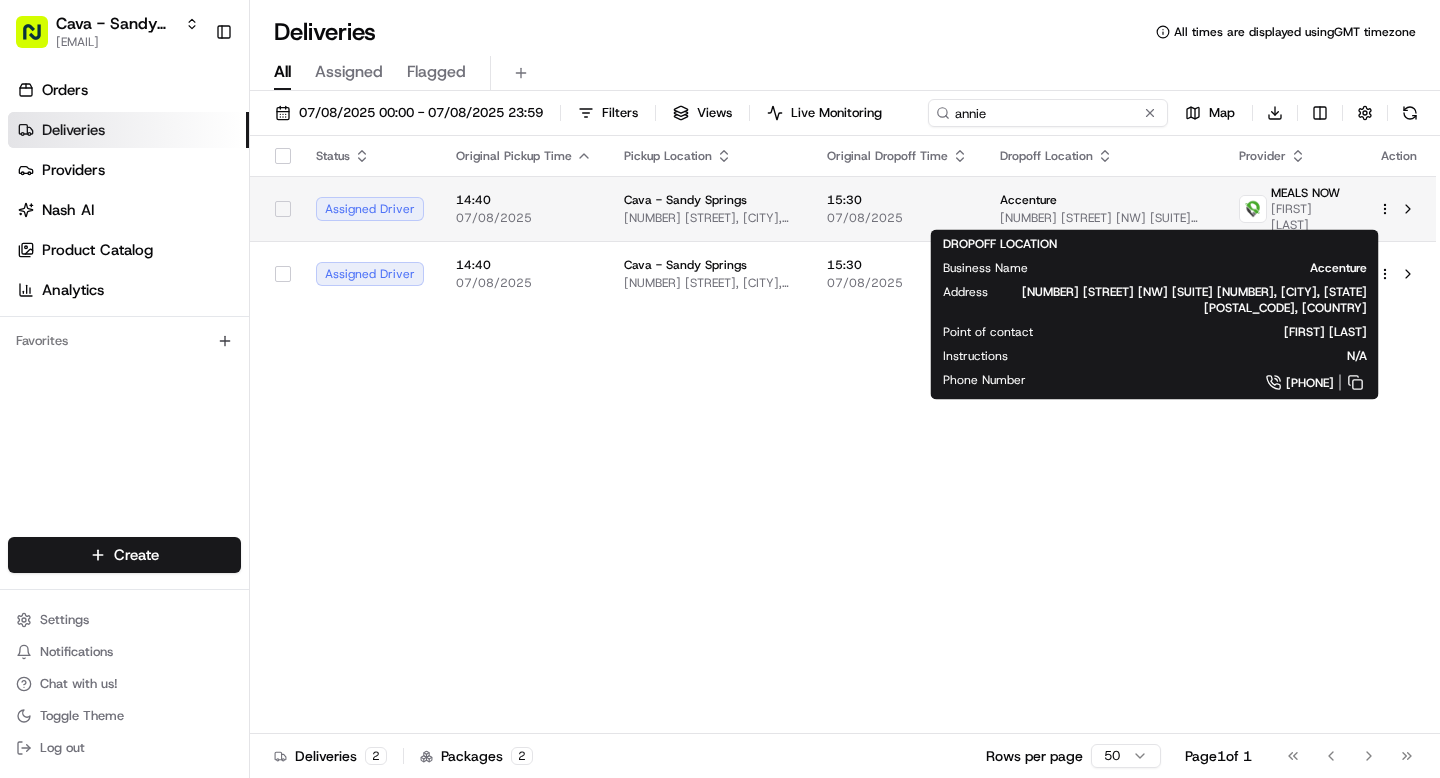 type on "annie" 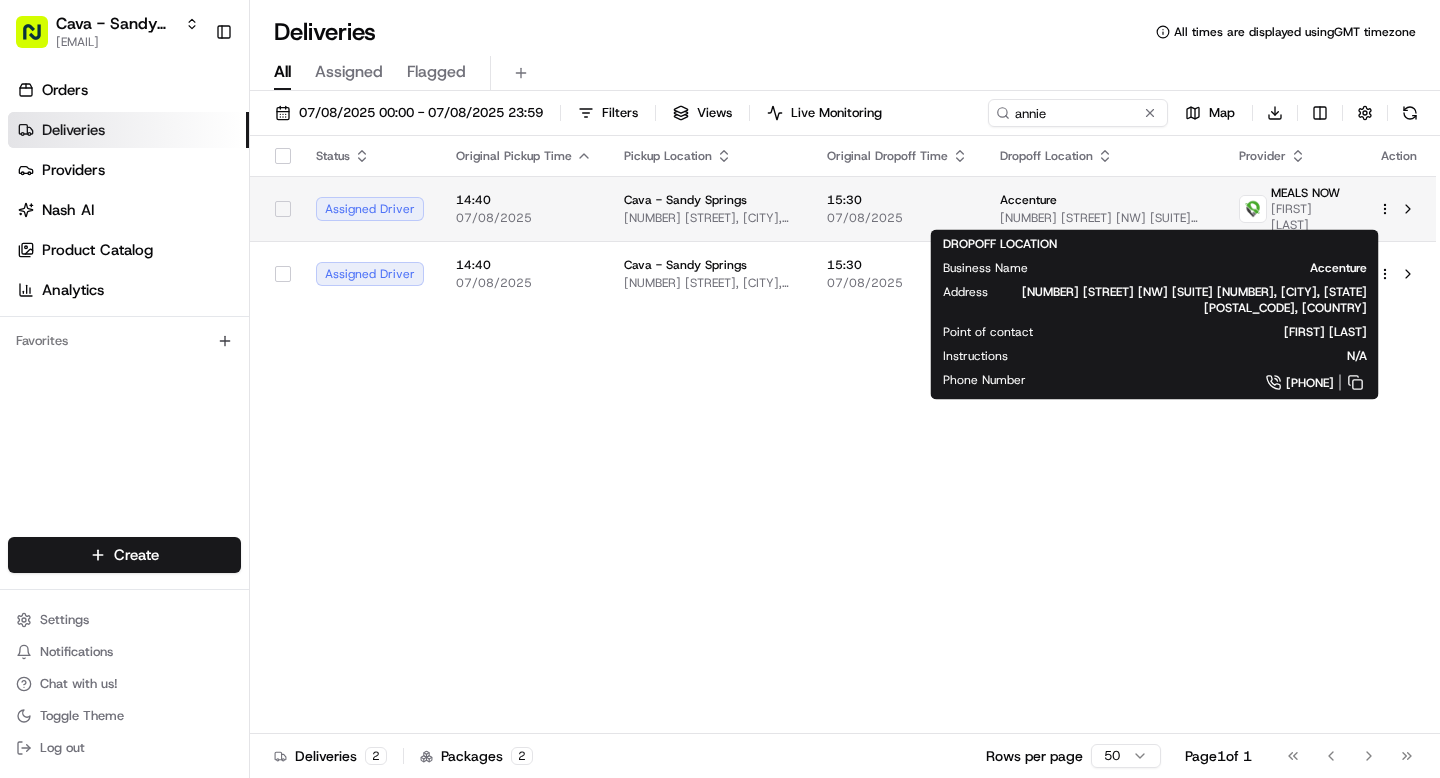 click on "75 5th St NW #900, Atlanta, GA 30332, USA" at bounding box center (1104, 218) 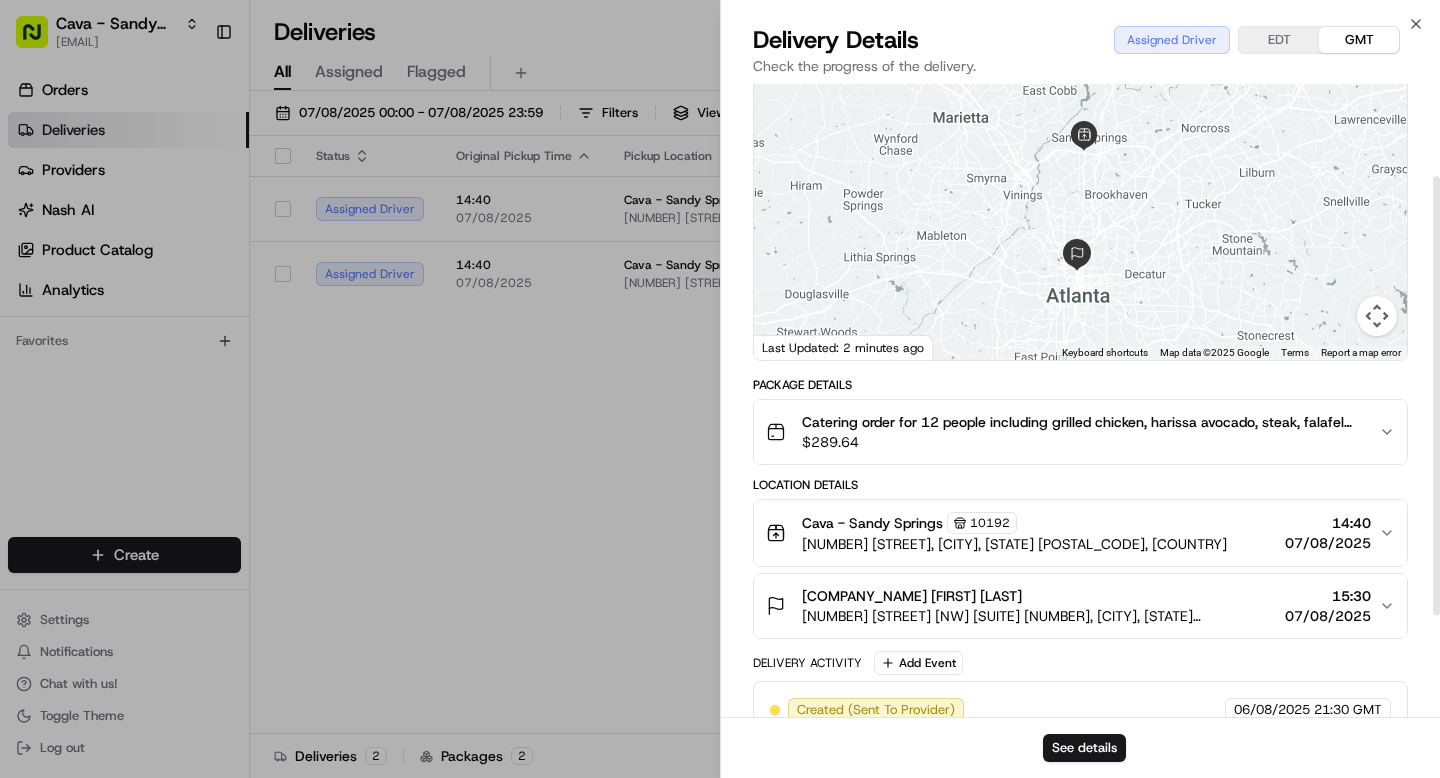 scroll, scrollTop: 279, scrollLeft: 0, axis: vertical 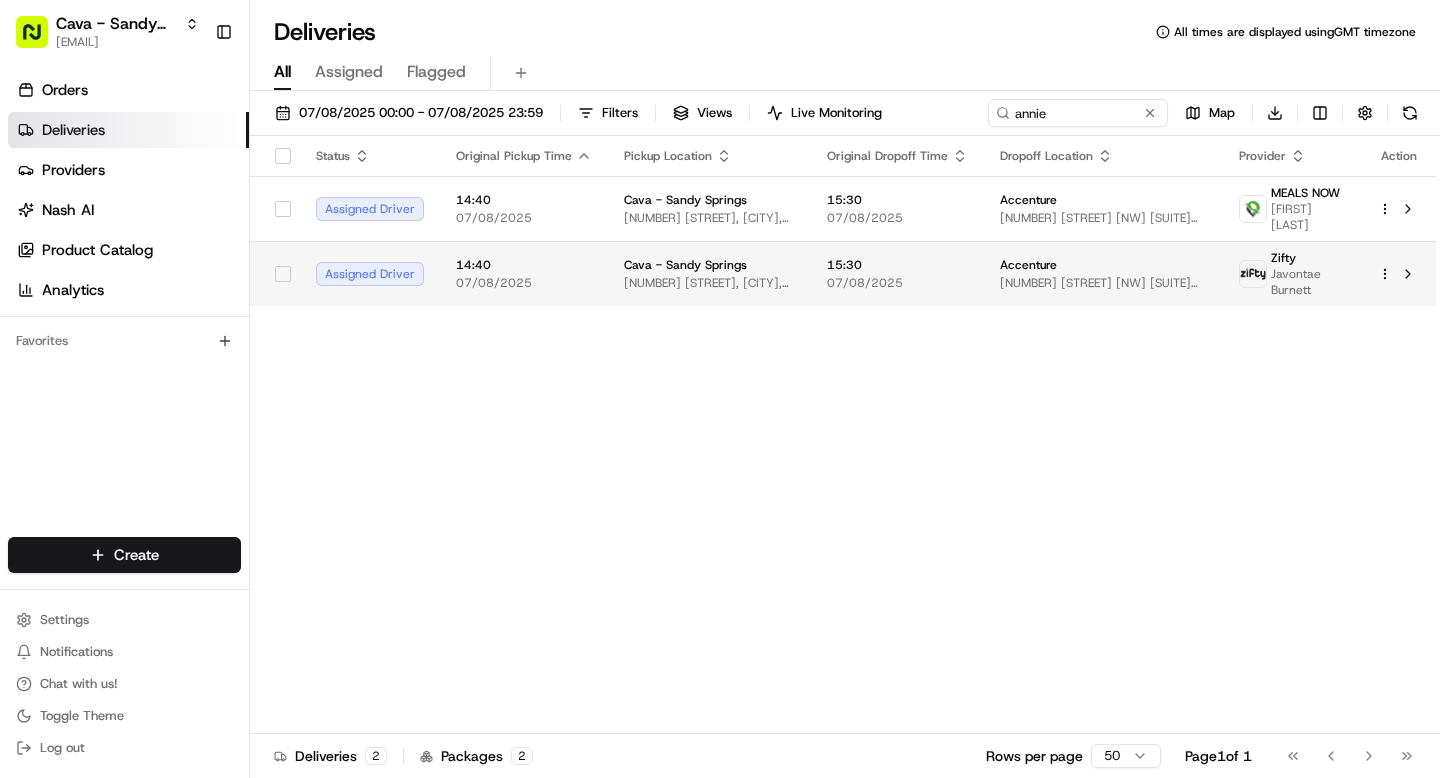 click on "07/08/2025" at bounding box center (897, 283) 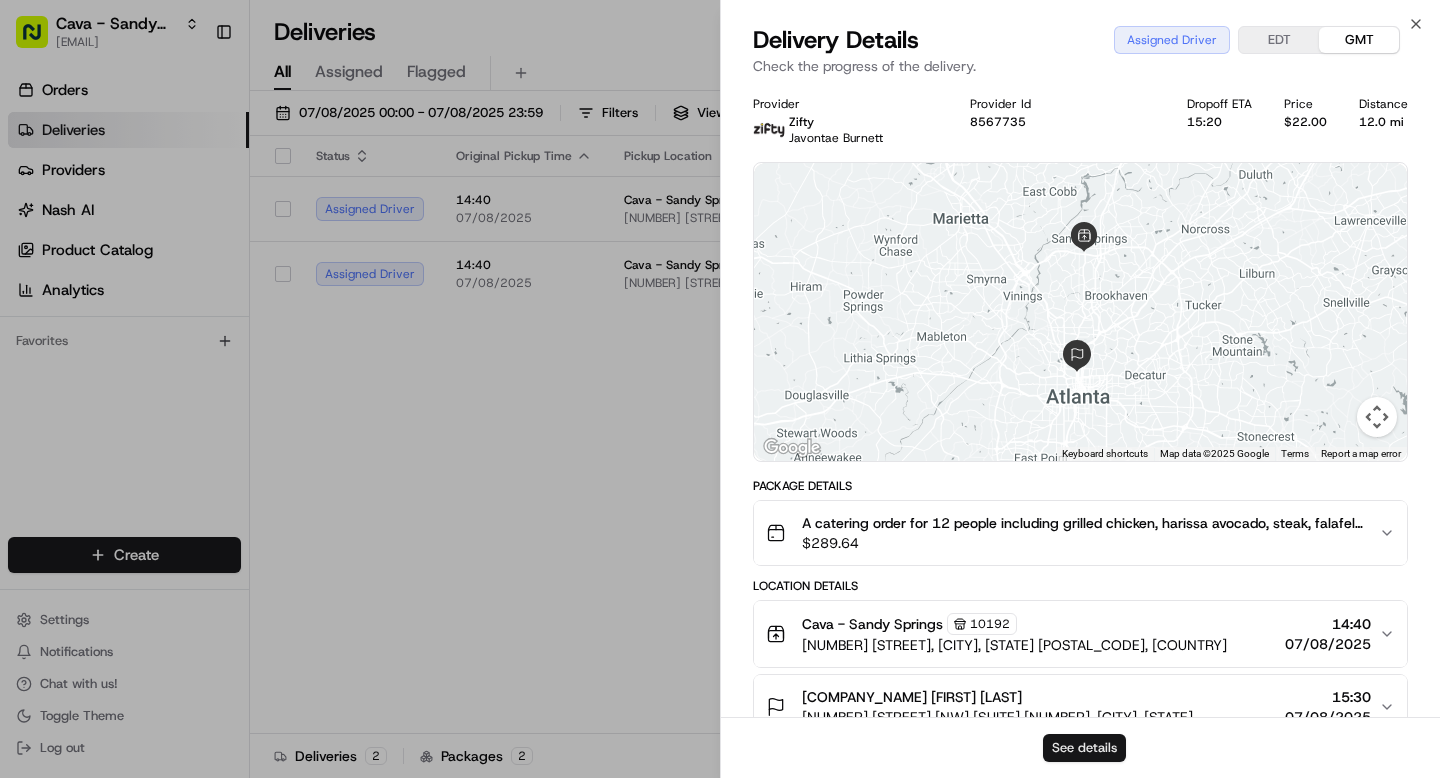 click on "See details" at bounding box center [1084, 748] 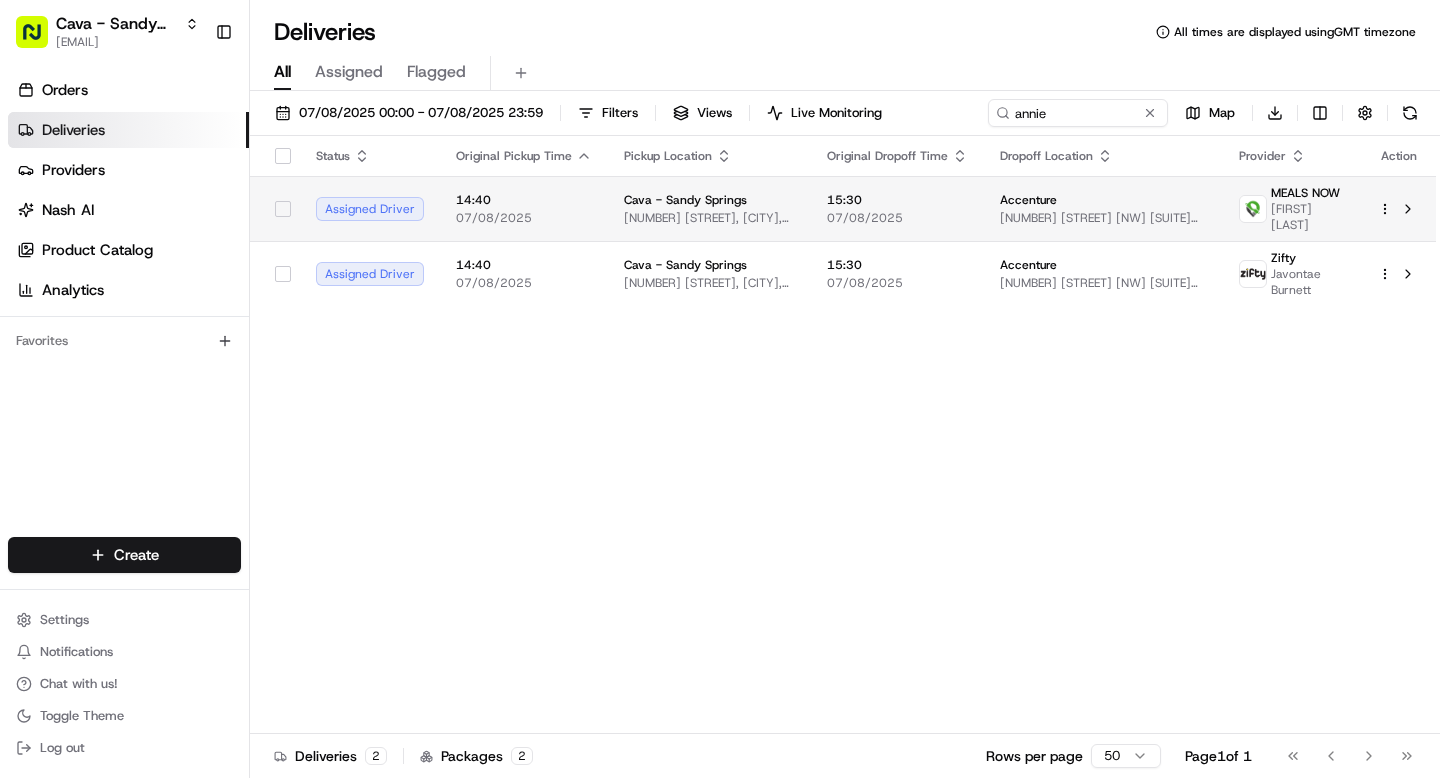 click at bounding box center [1399, 209] 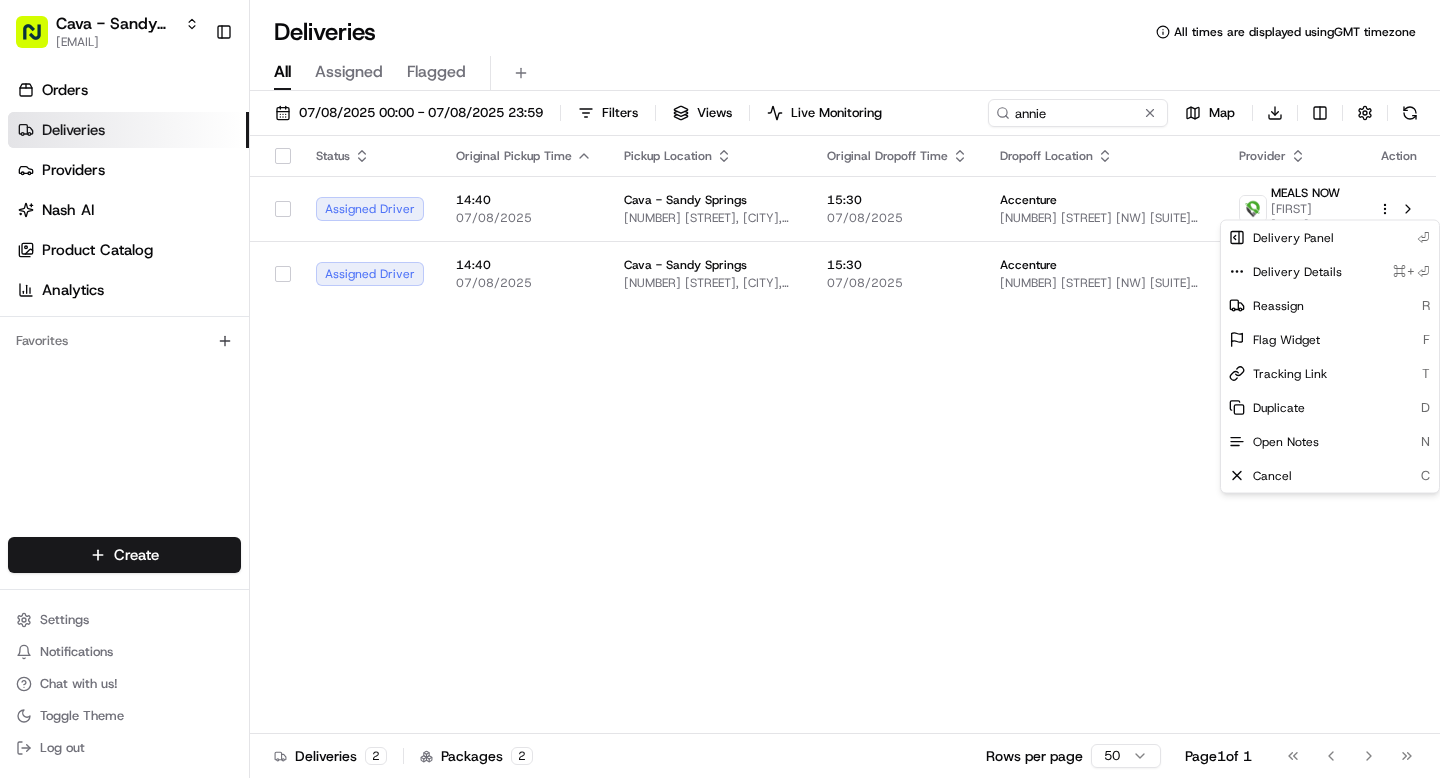click on "Cava - Sandy Springs grace@usenash.com Toggle Sidebar Orders Deliveries Providers Nash AI Product Catalog Analytics Favorites Main Menu Members & Organization Organization Users Roles Preferences Customization Portal Tracking Orchestration Automations Dispatch Strategy Optimization Strategy Shipping Labels Manifest Locations Pickup Locations Dropoff Locations Billing Billing Refund Requests Integrations Notification Triggers Webhooks API Keys Request Logs Other Feature Flags Create Settings Notifications Chat with us! Toggle Theme Log out Deliveries All times are displayed using  GMT   timezone All Assigned Flagged 07/08/2025 00:00 - 07/08/2025 23:59 Filters Views Live Monitoring annie Map Download Status Original Pickup Time Pickup Location Original Dropoff Time Dropoff Location Provider Action Assigned Driver 14:40 07/08/2025 Cava - Sandy Springs 5840 Roswell Rd, Sandy Springs, GA 30328, USA 15:30 07/08/2025 Accenture 75 5th St NW #900, Atlanta, GA 30332, USA MEALS NOW Nnamdi Nnorom 14:40 2" at bounding box center (720, 389) 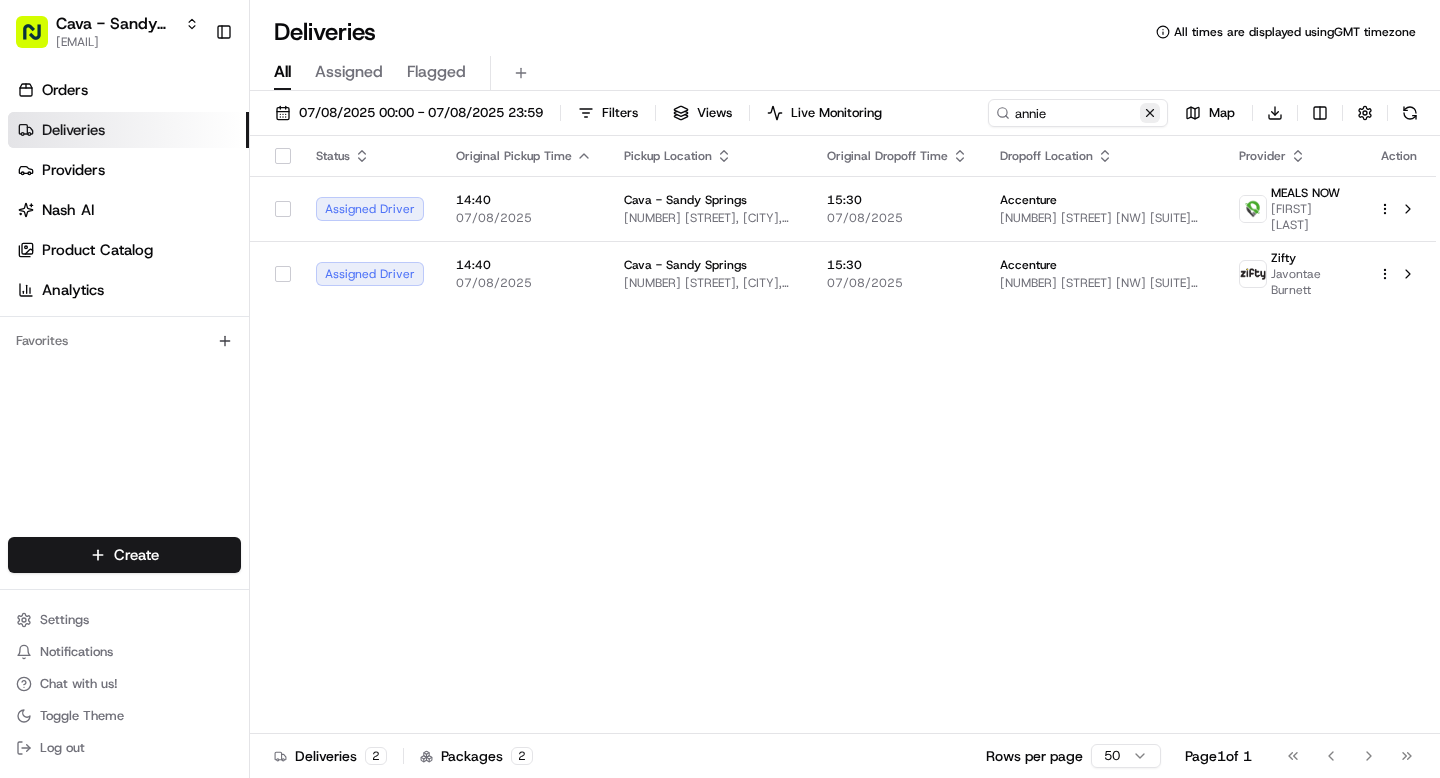 click at bounding box center [1150, 113] 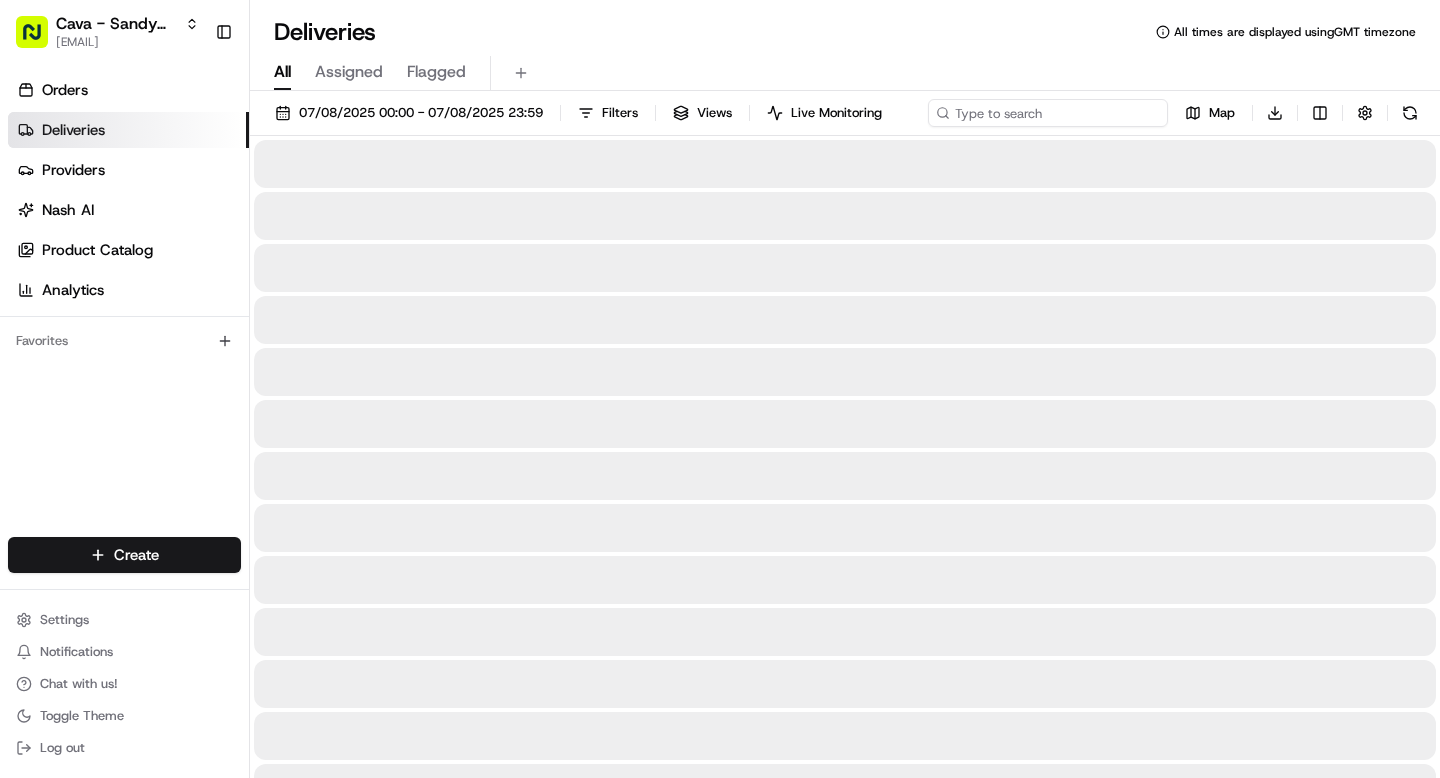 click at bounding box center [1048, 113] 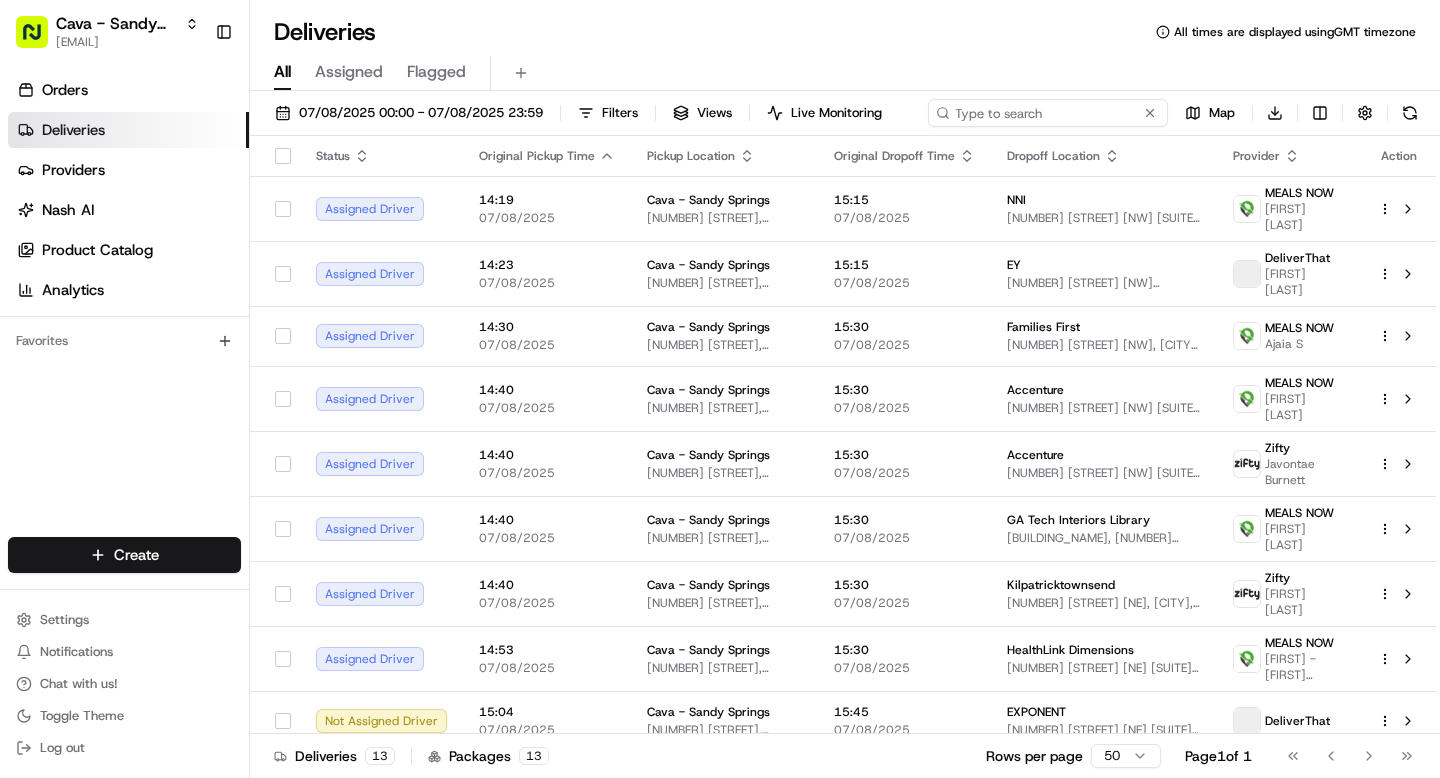 type on "ria" 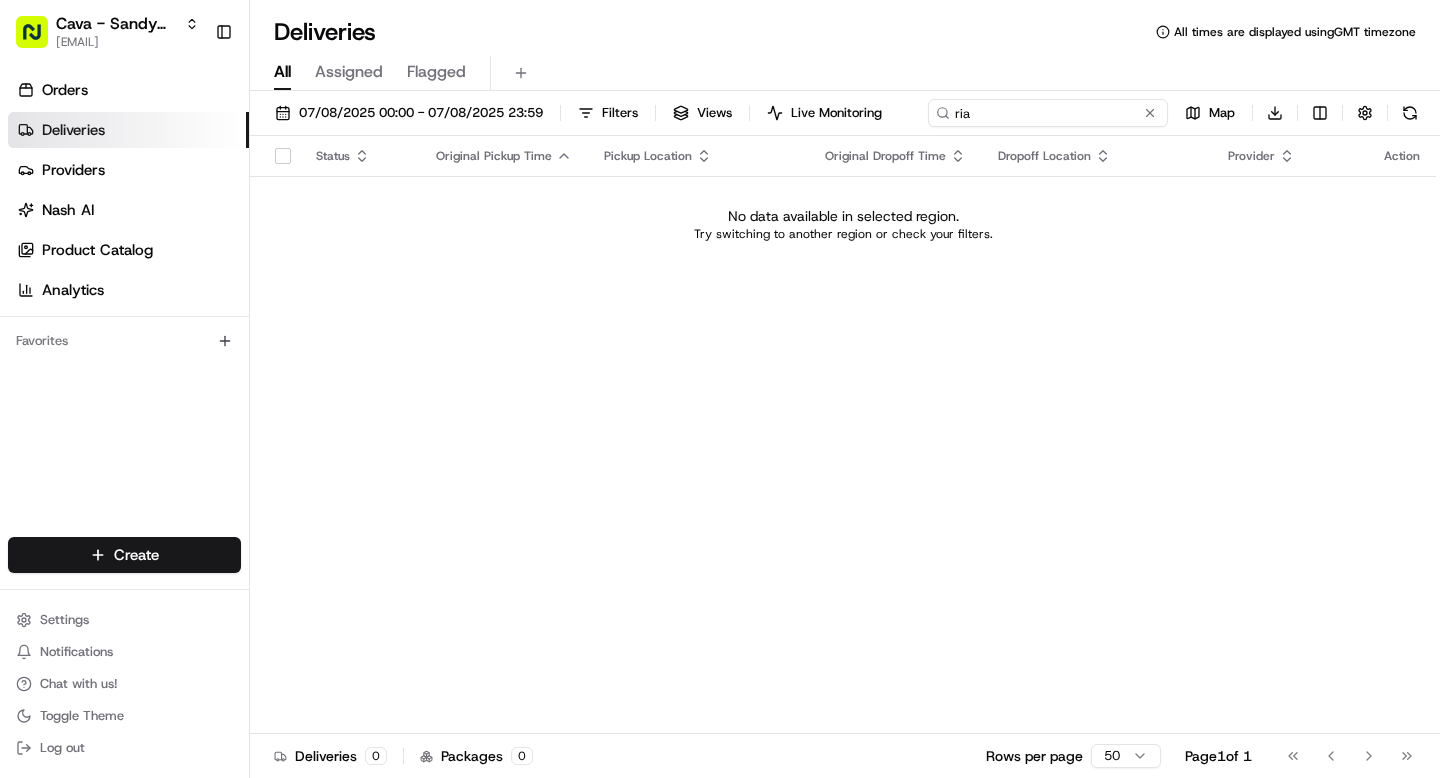 click on "ria" at bounding box center [1048, 113] 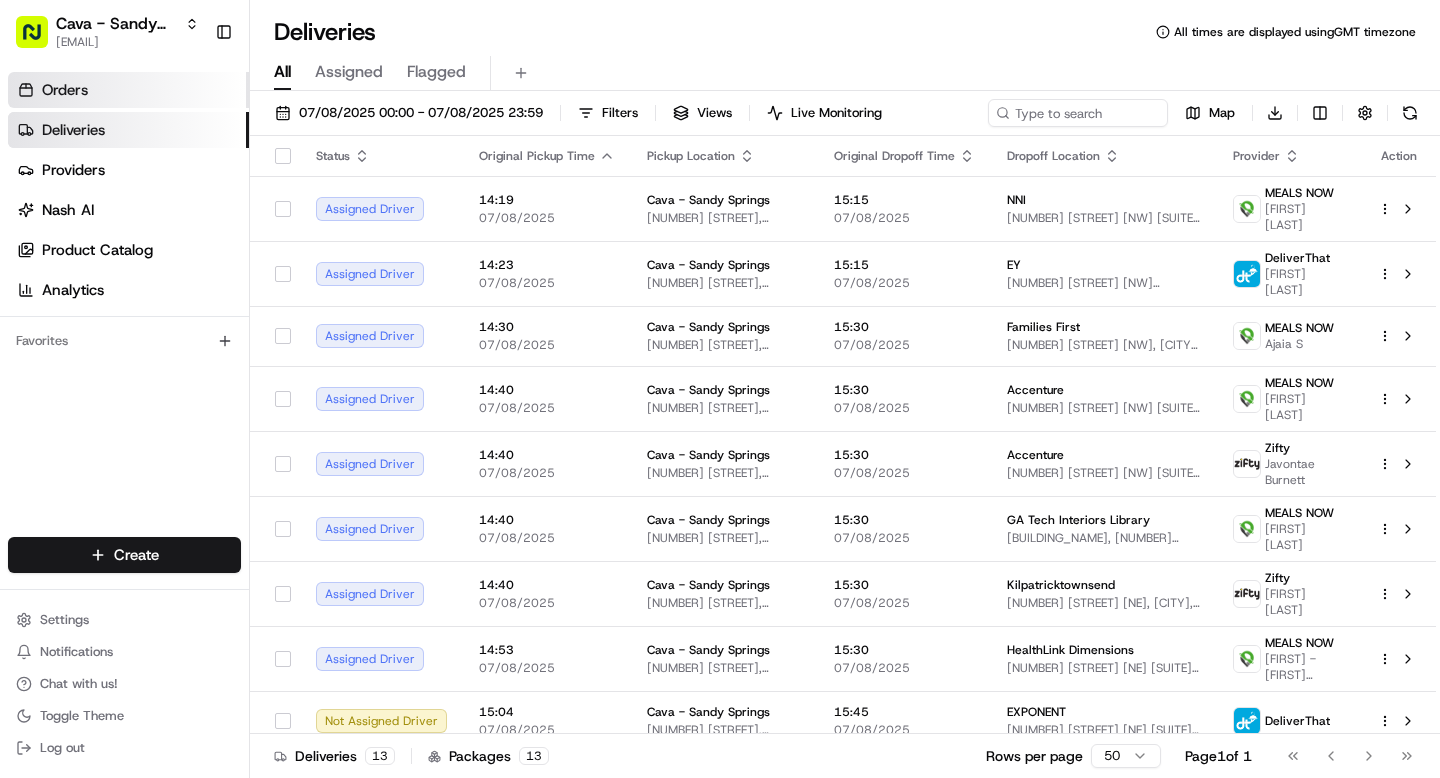 click on "Orders" at bounding box center (65, 90) 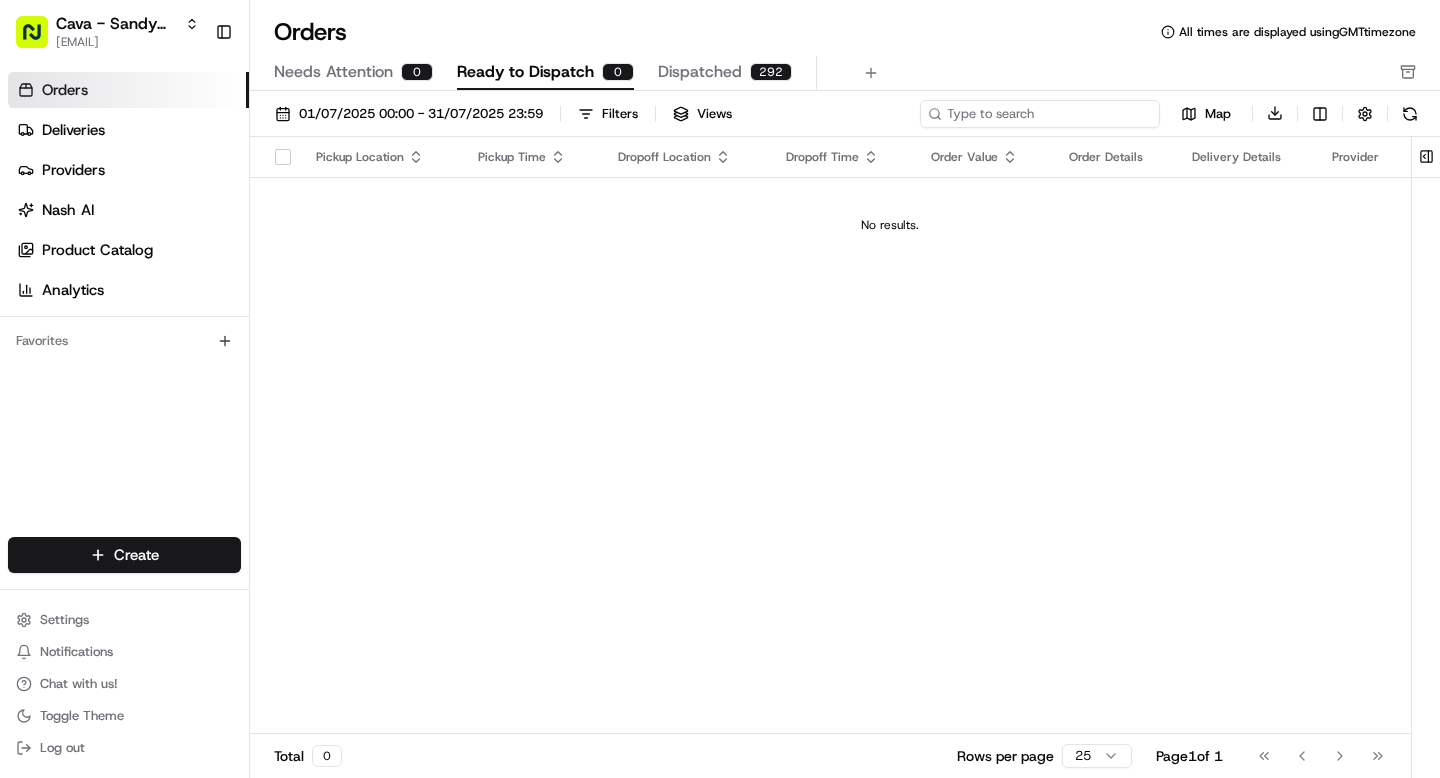 click at bounding box center (1040, 114) 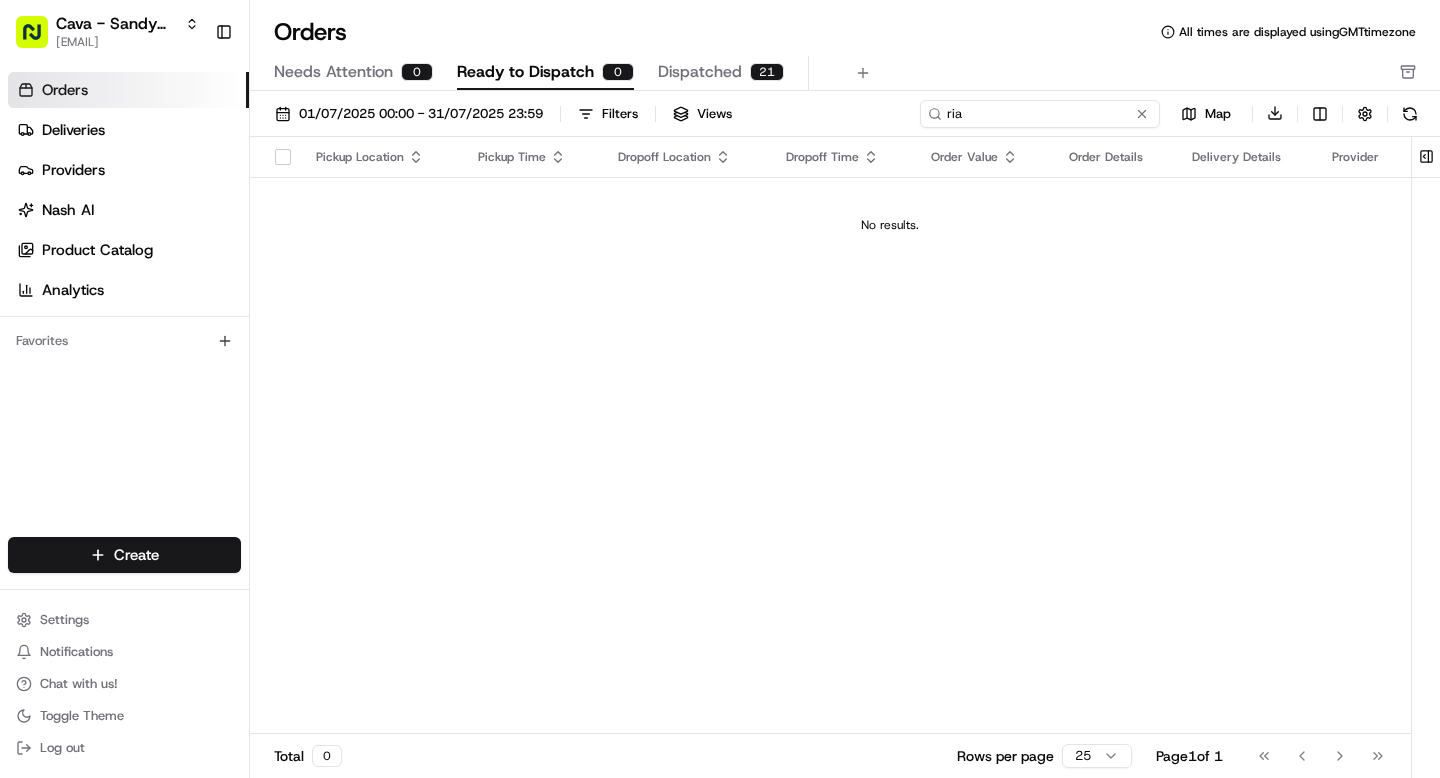 type on "ria" 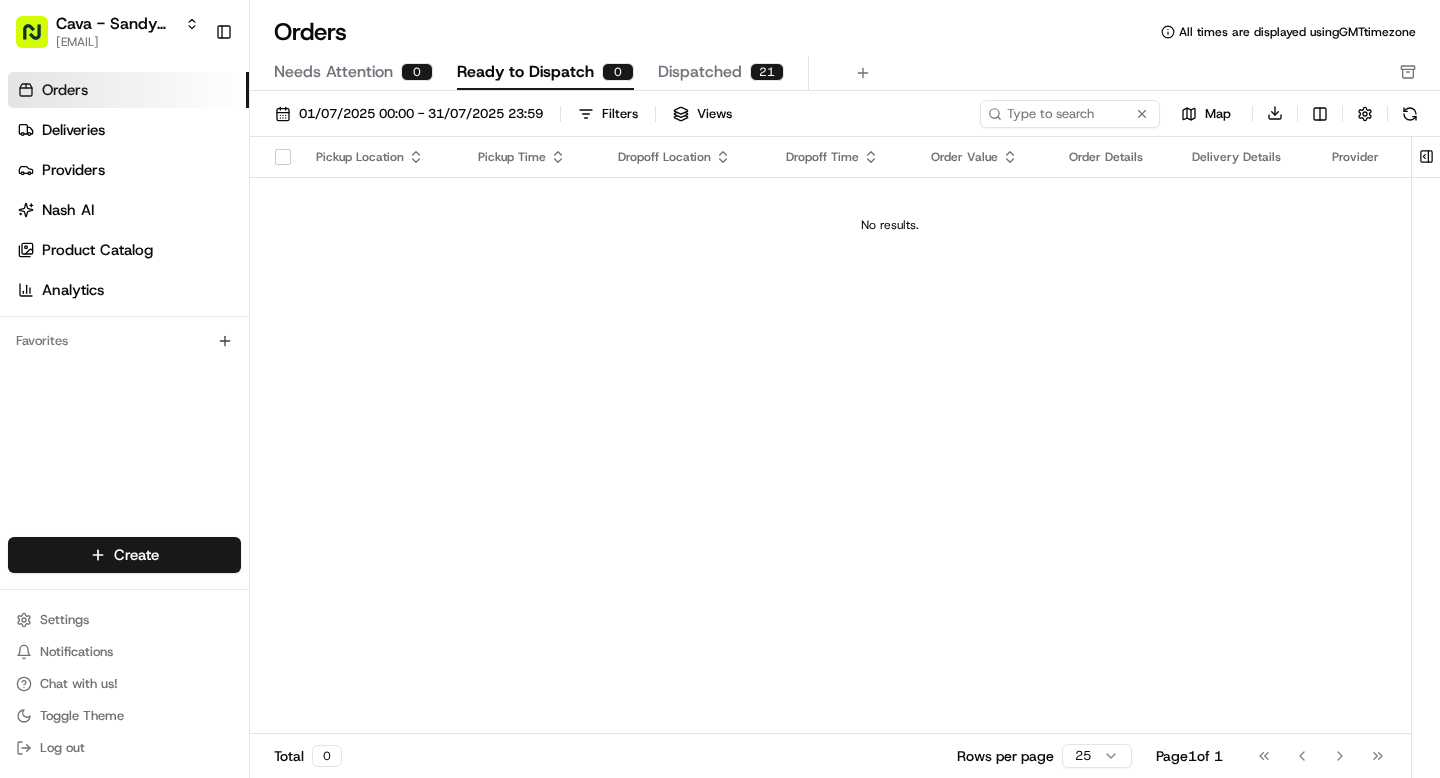 click on "Dispatched" at bounding box center [700, 72] 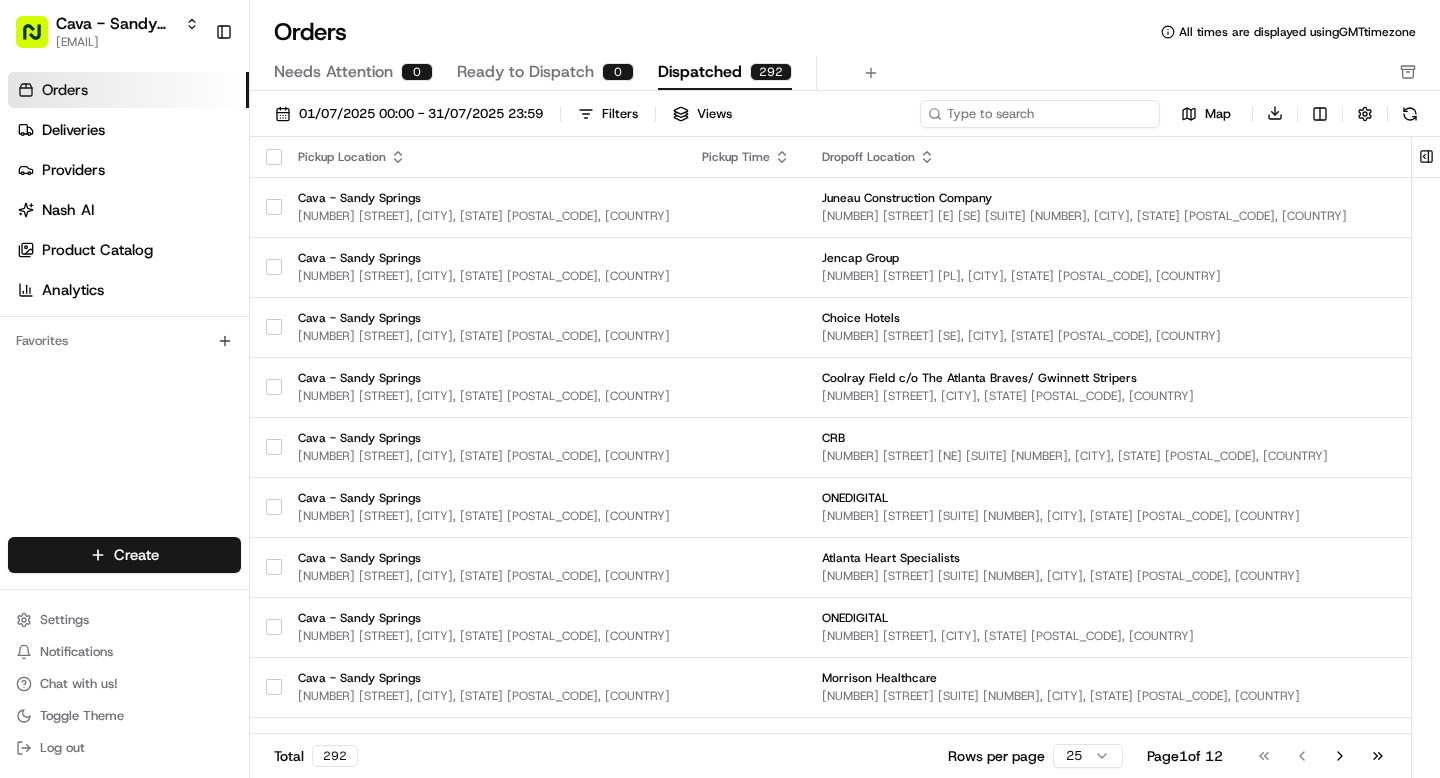 click at bounding box center [1040, 114] 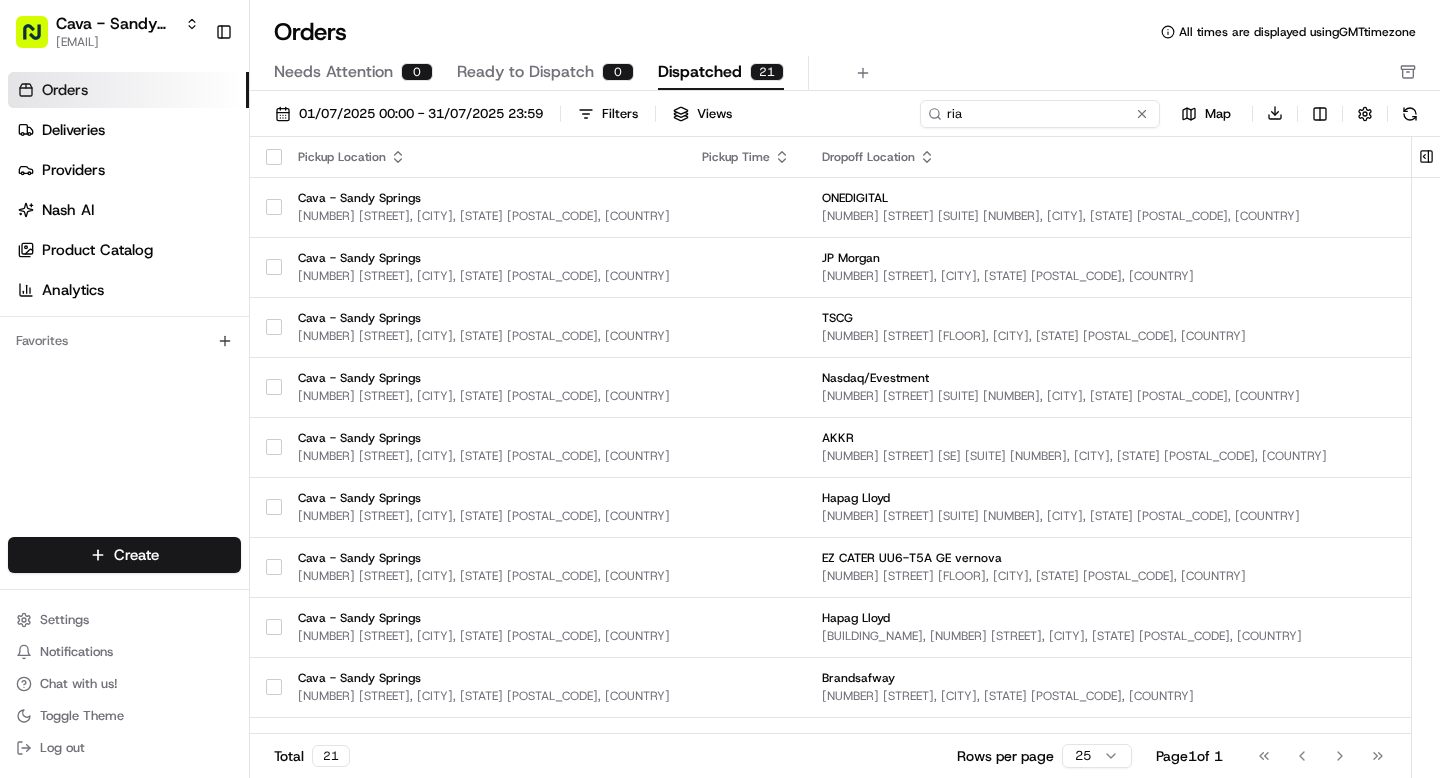 type on "ria" 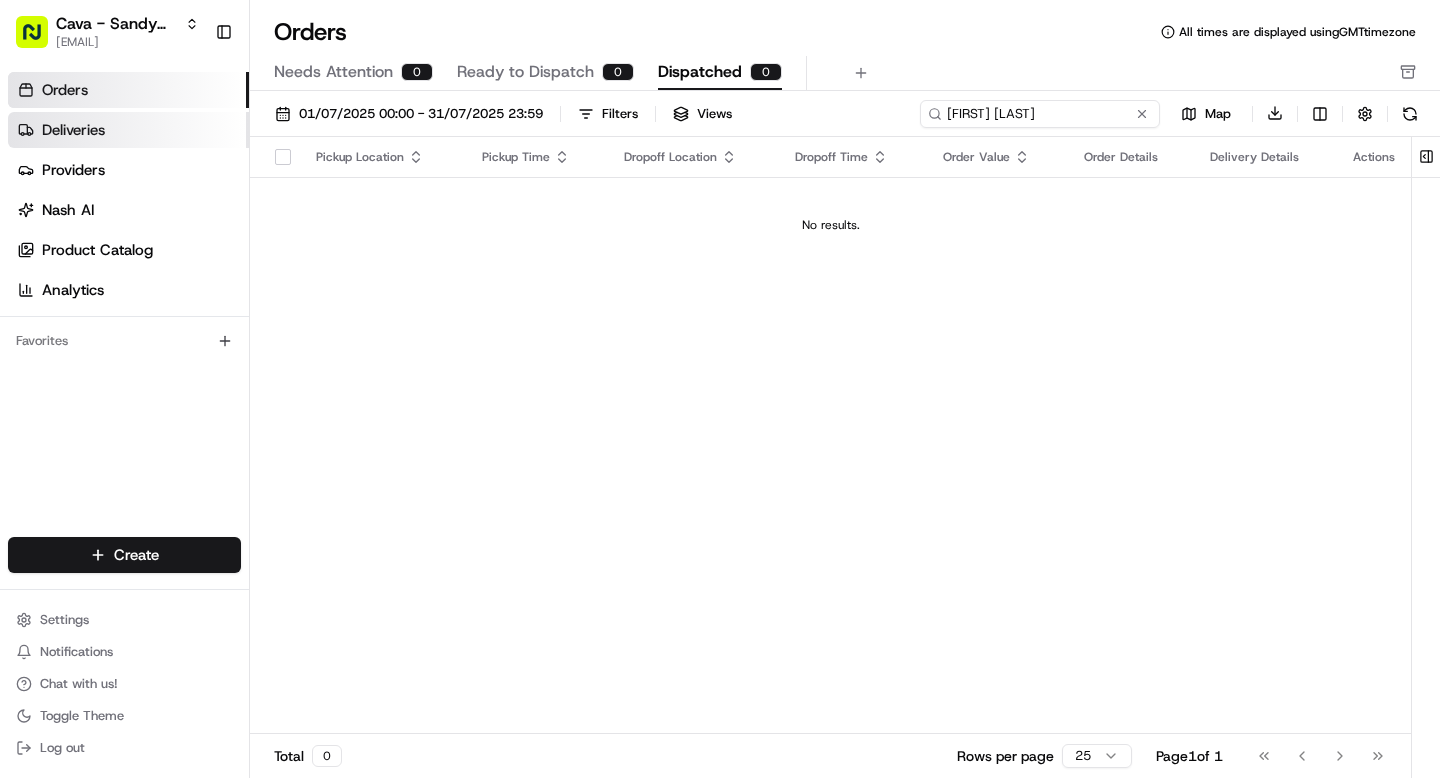 type on "ria imlay" 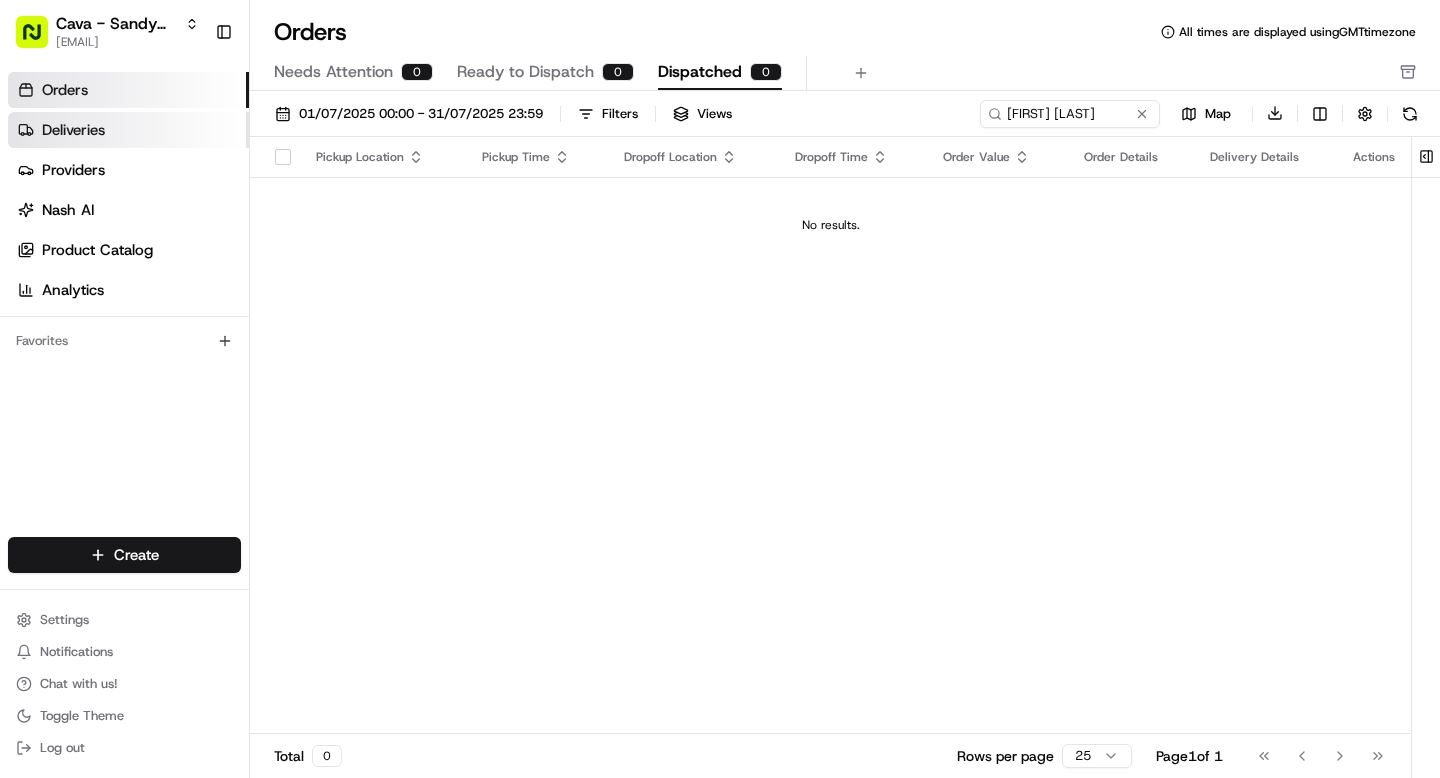 click on "Deliveries" at bounding box center (73, 130) 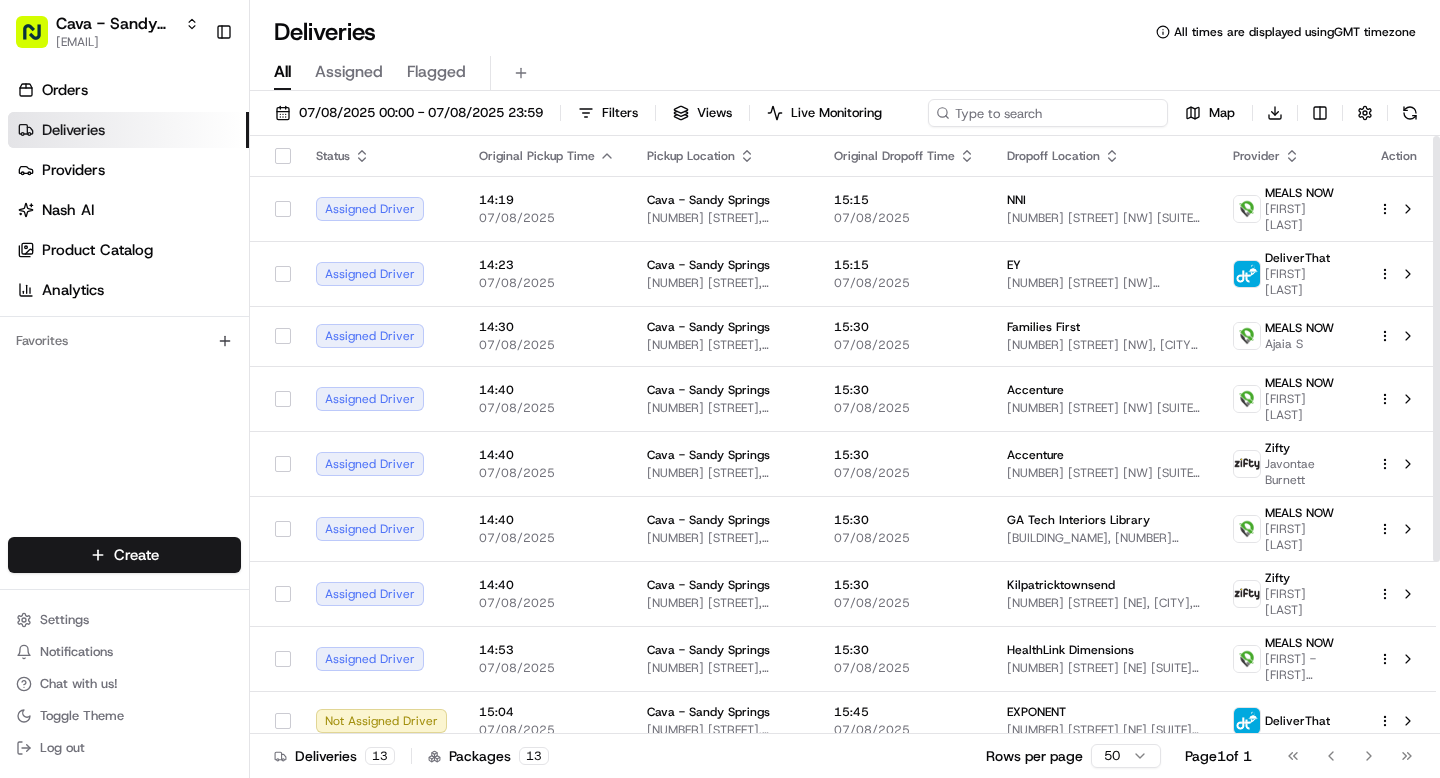 click at bounding box center [1048, 113] 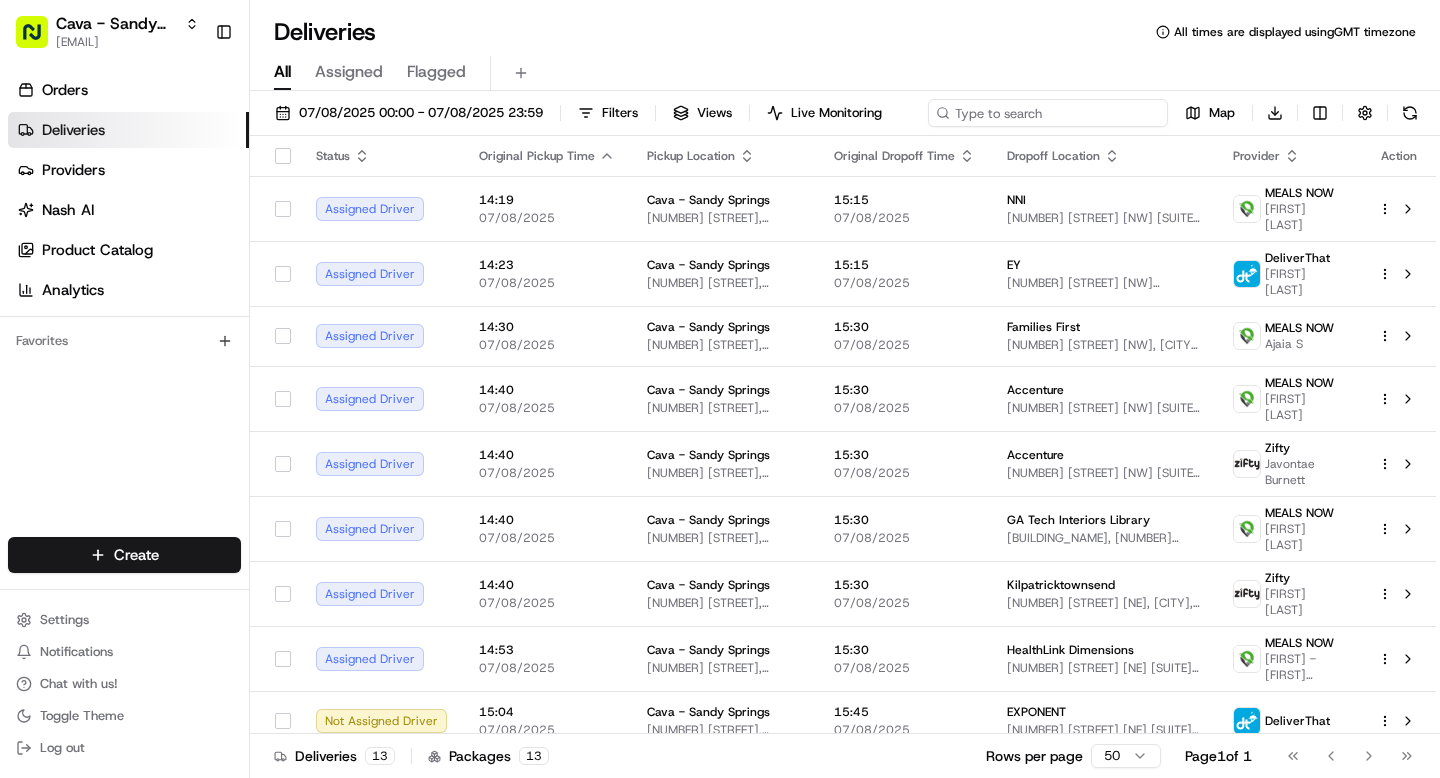 paste on "ria imlay" 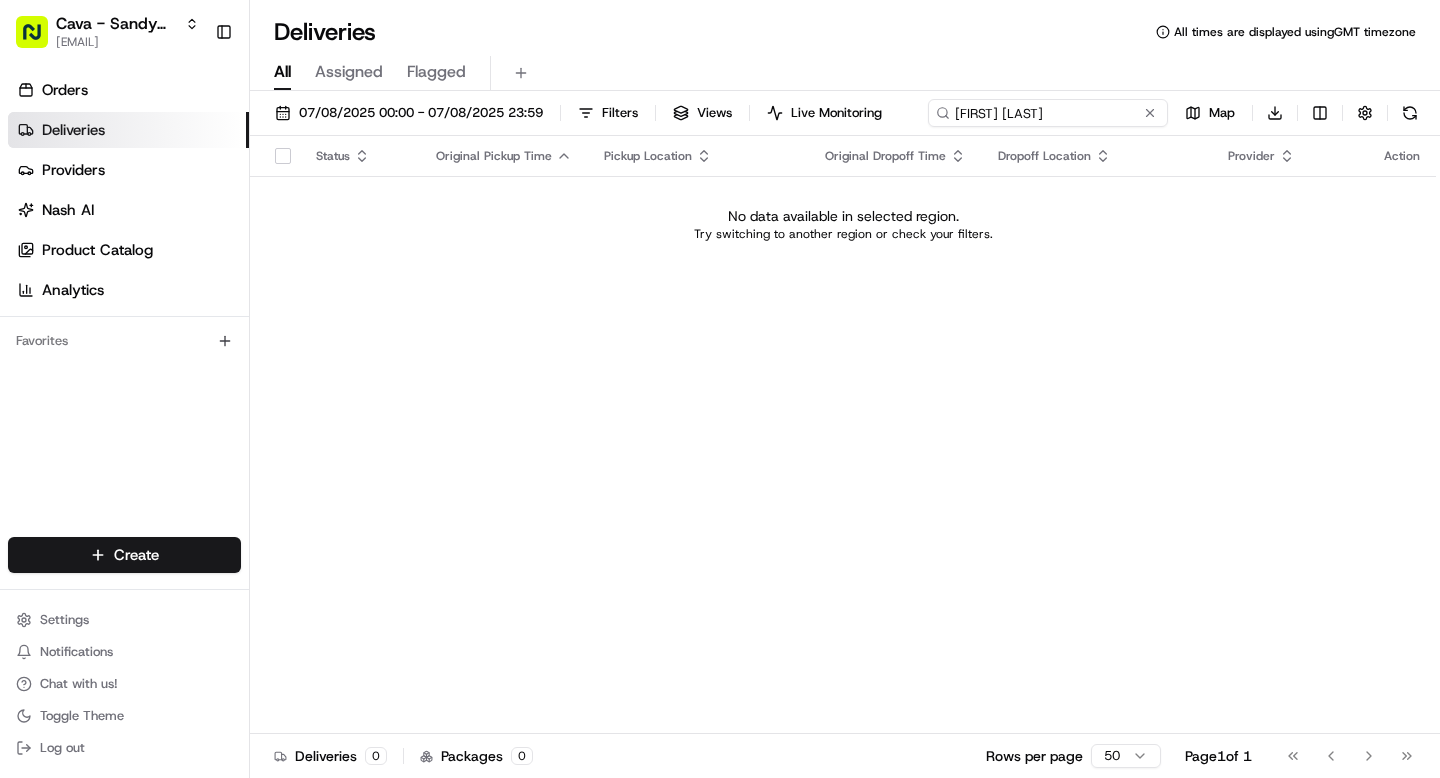 click on "ria imlay" at bounding box center (1048, 113) 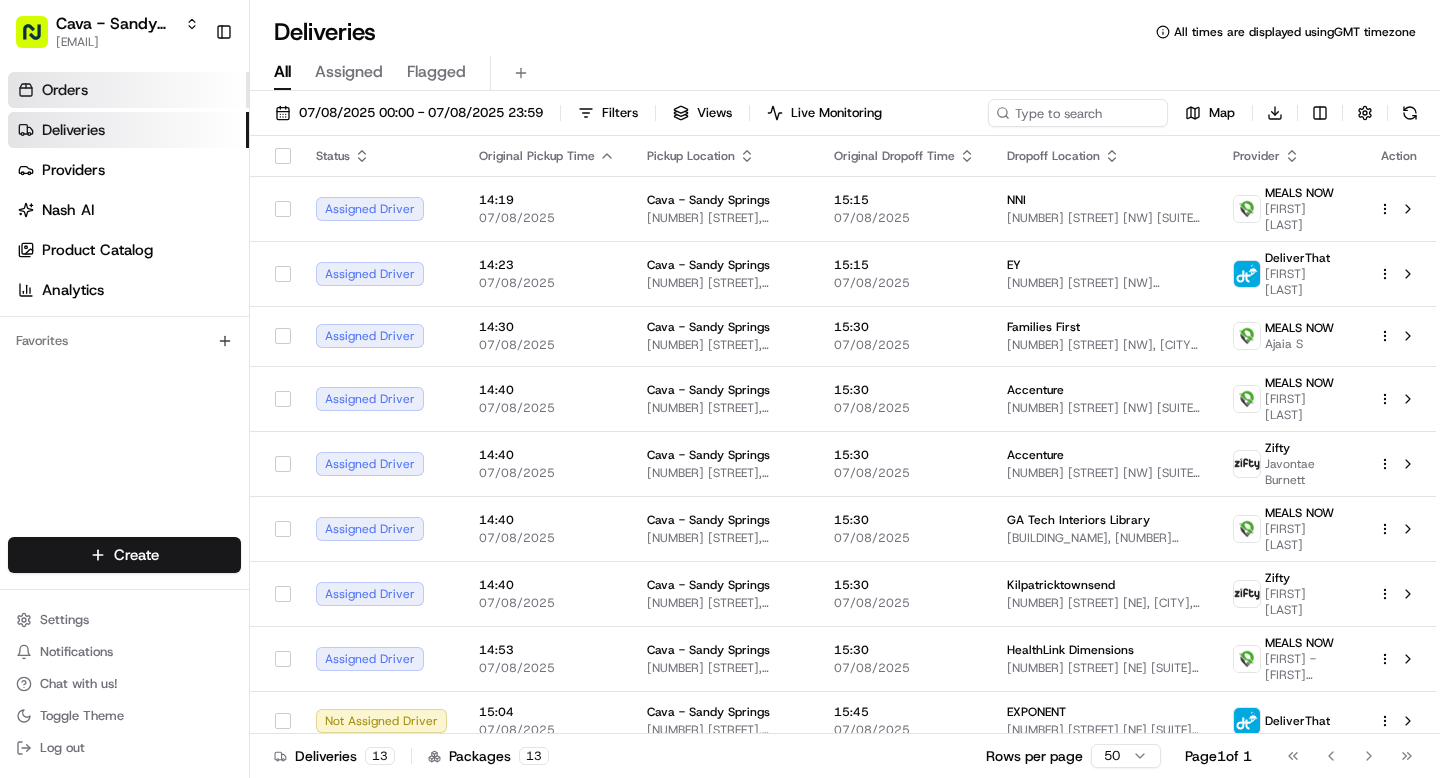 click on "Orders" at bounding box center [128, 90] 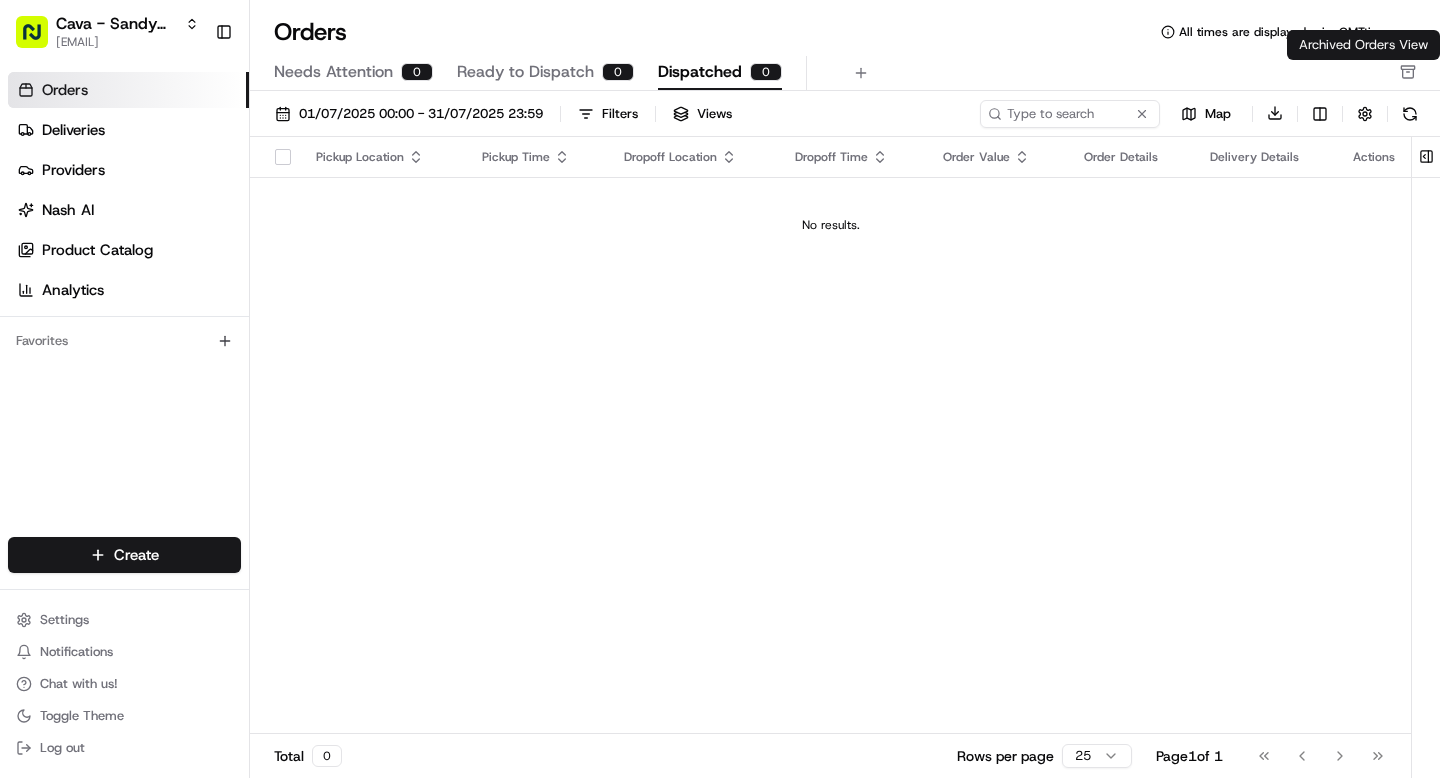 click 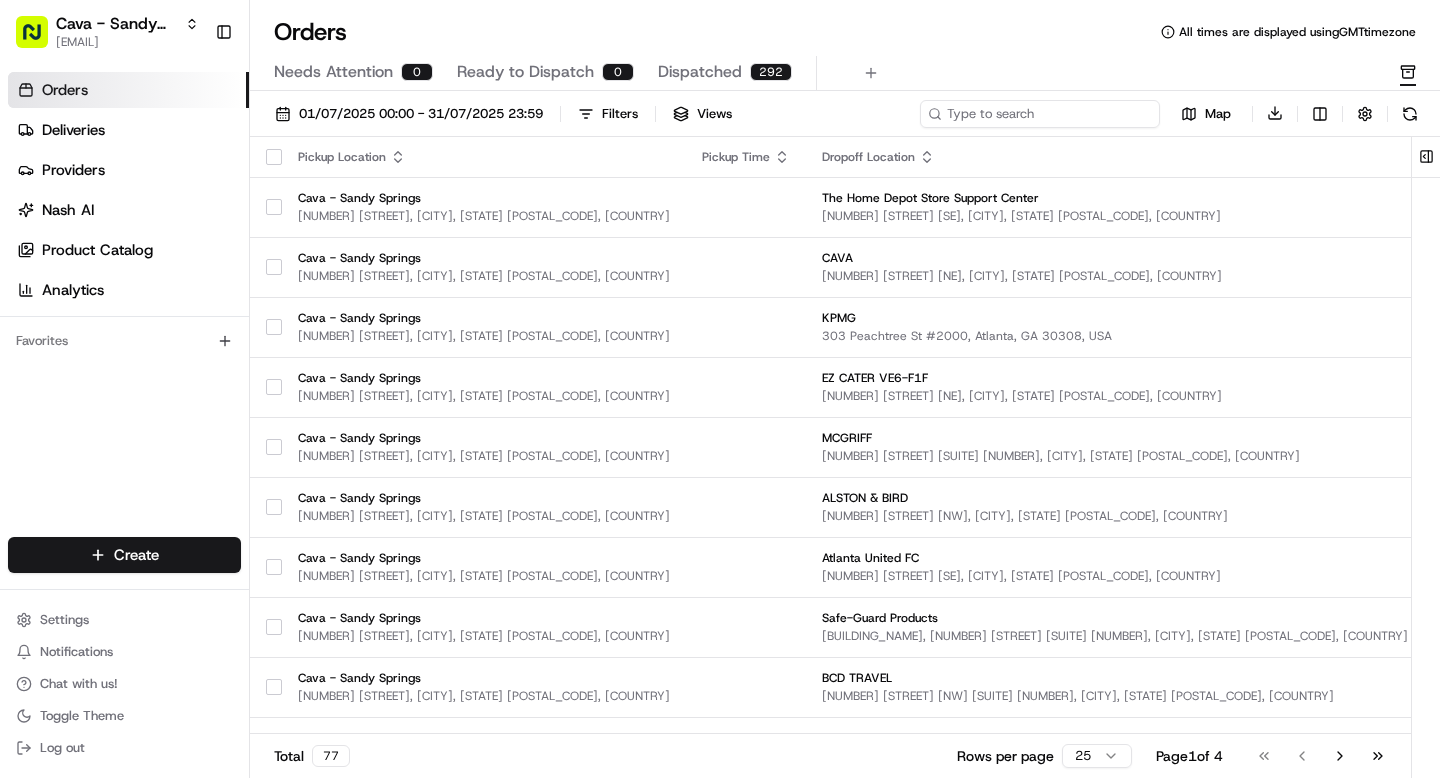 click at bounding box center [1040, 114] 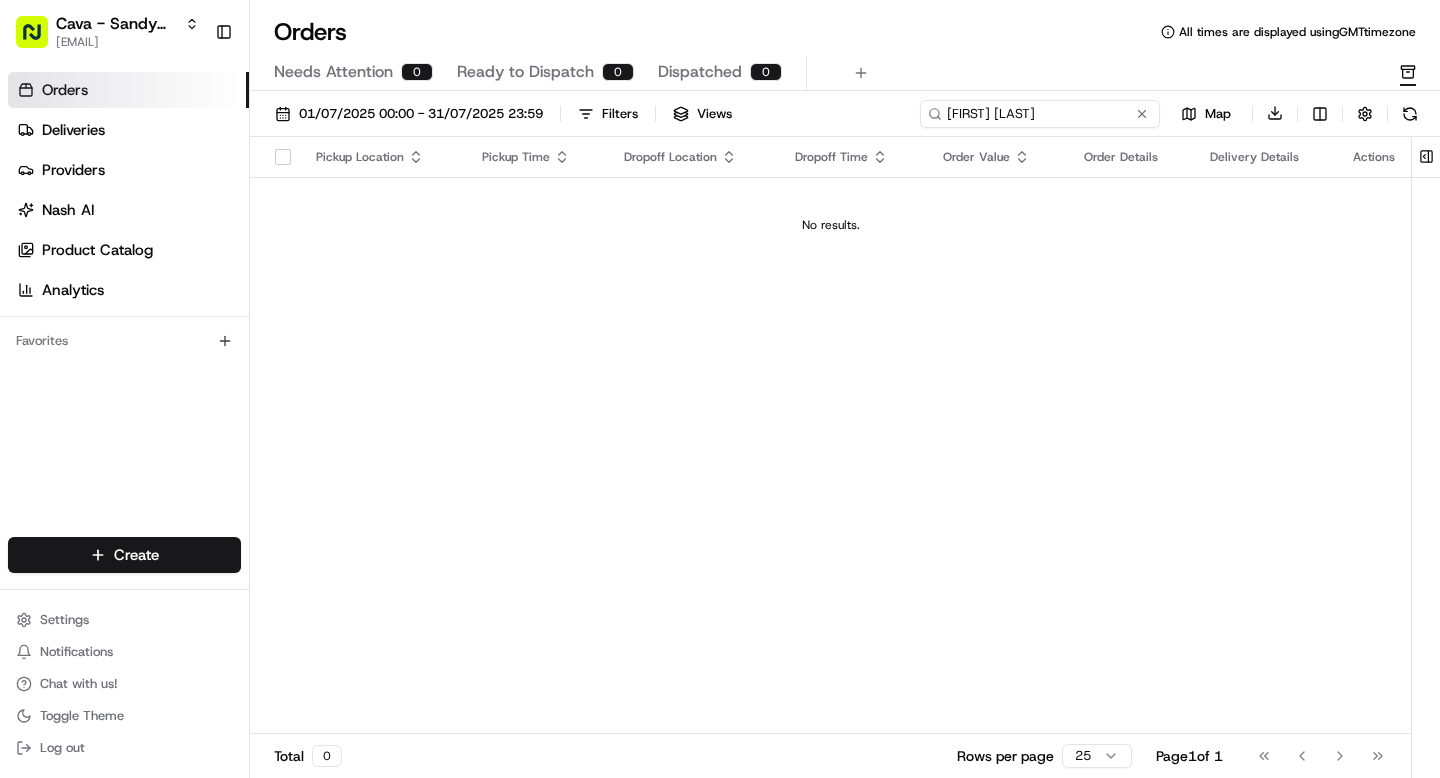 type on "ria imlay" 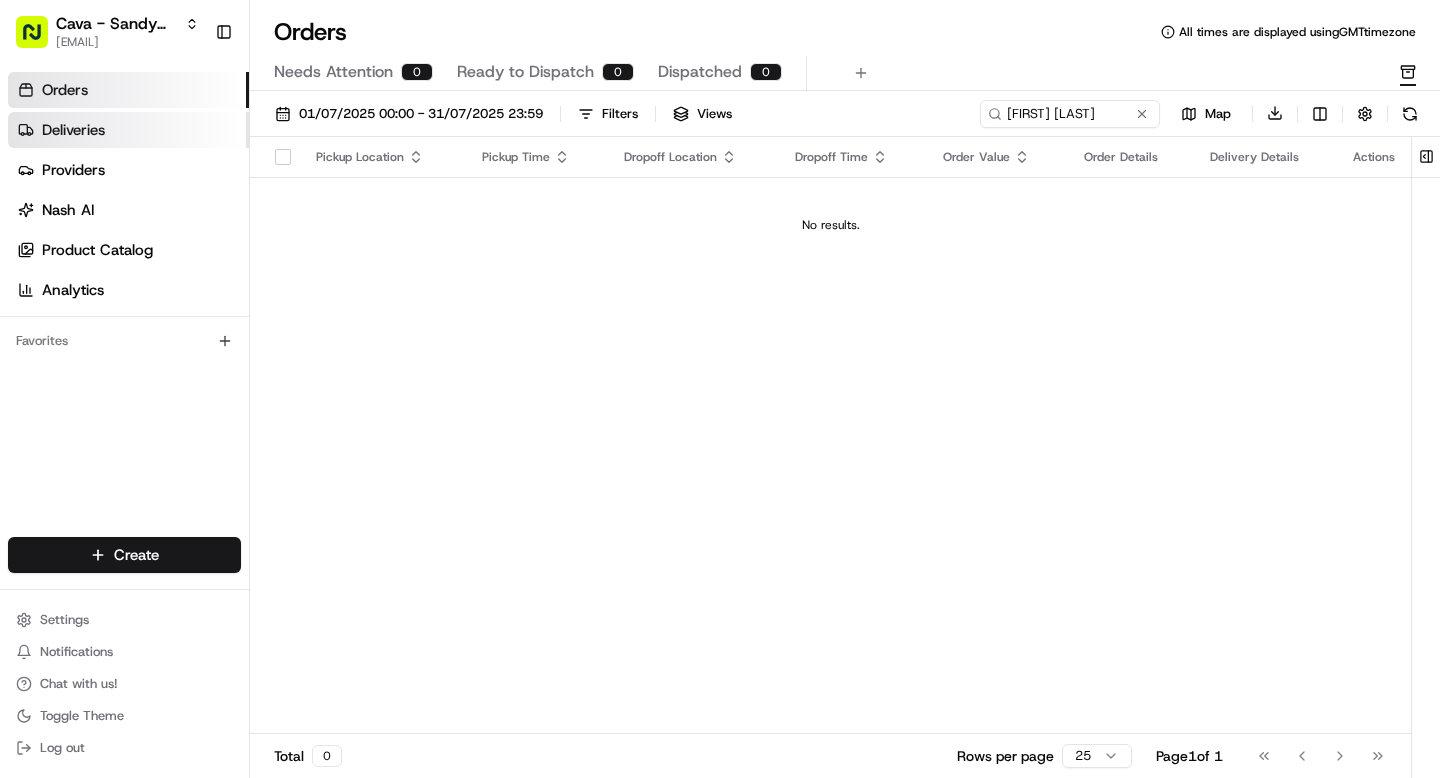 click on "Deliveries" at bounding box center [128, 130] 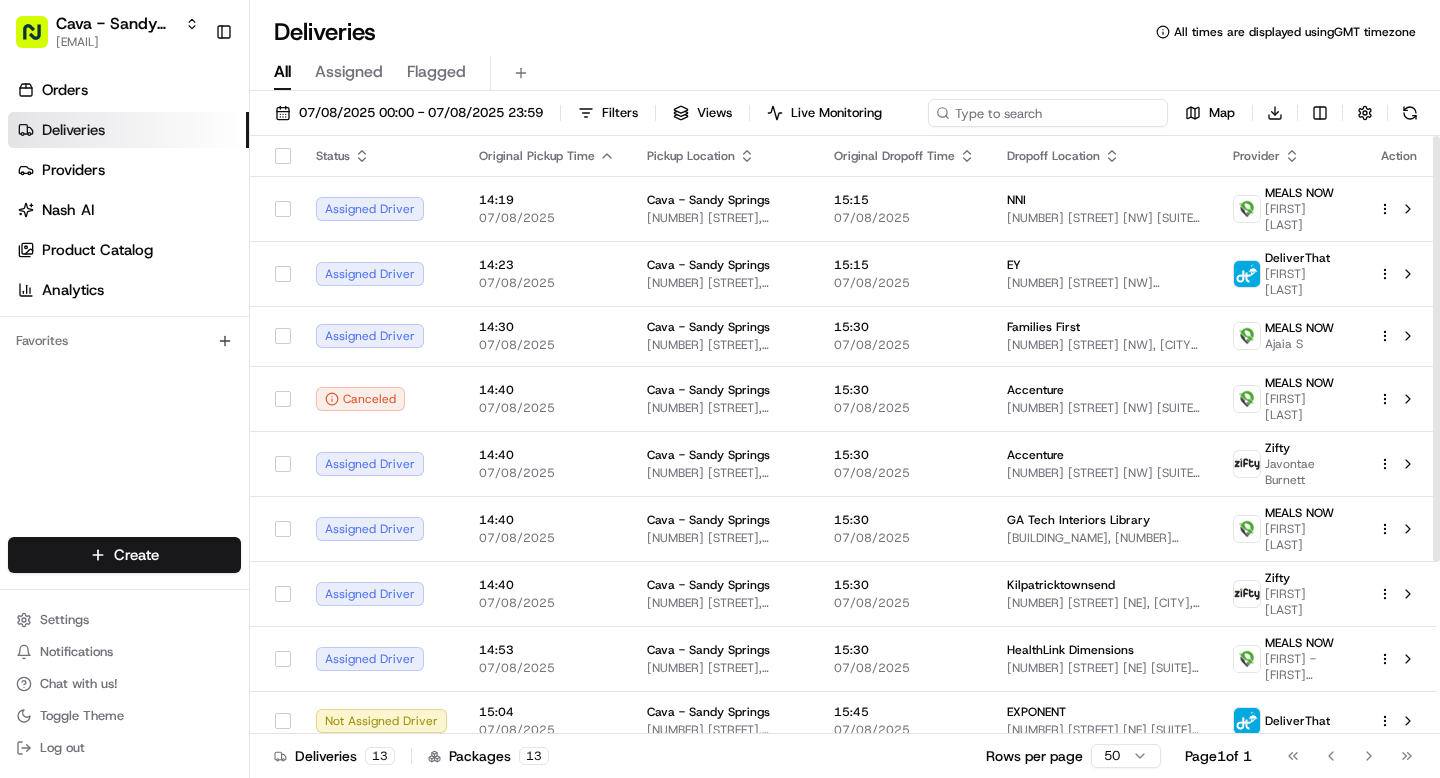 click at bounding box center [1048, 113] 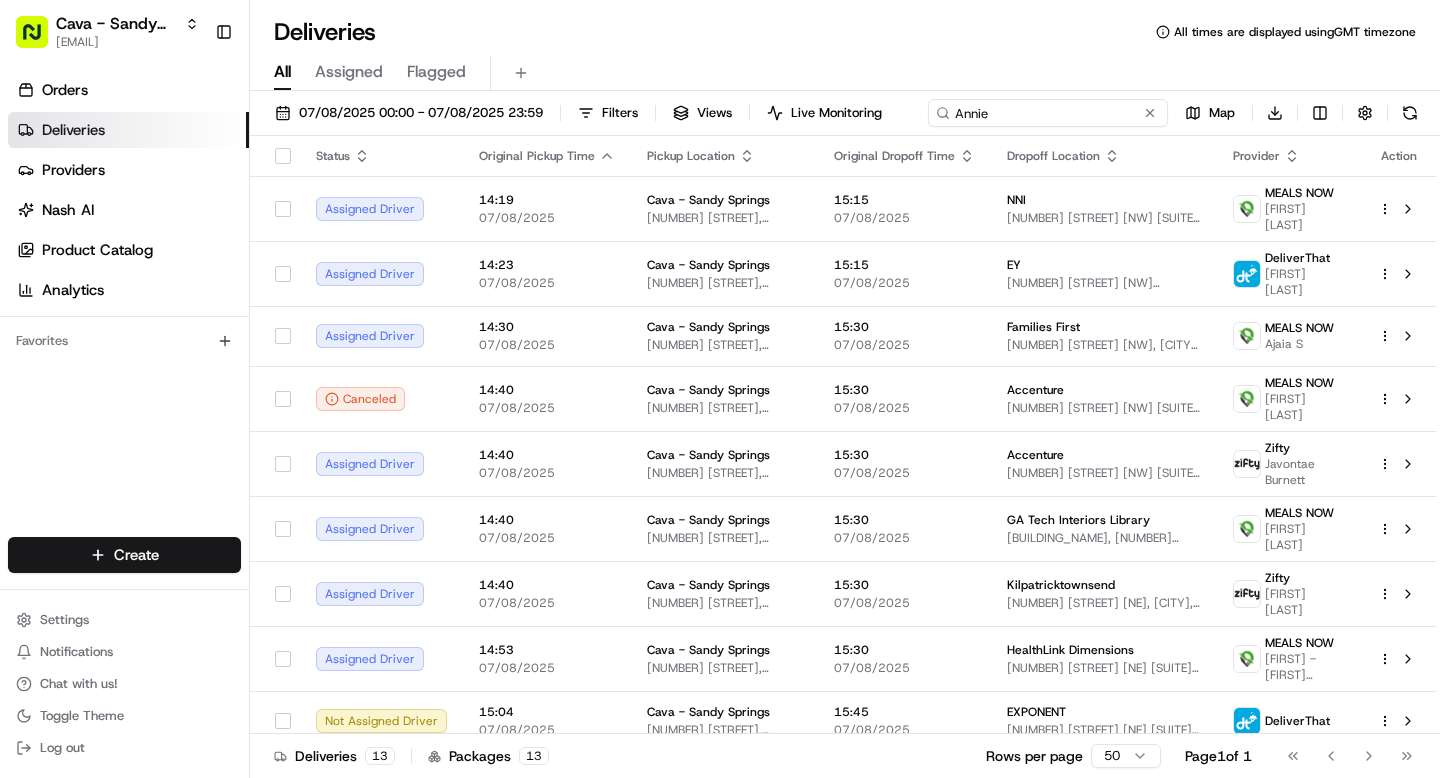 type on "Annie" 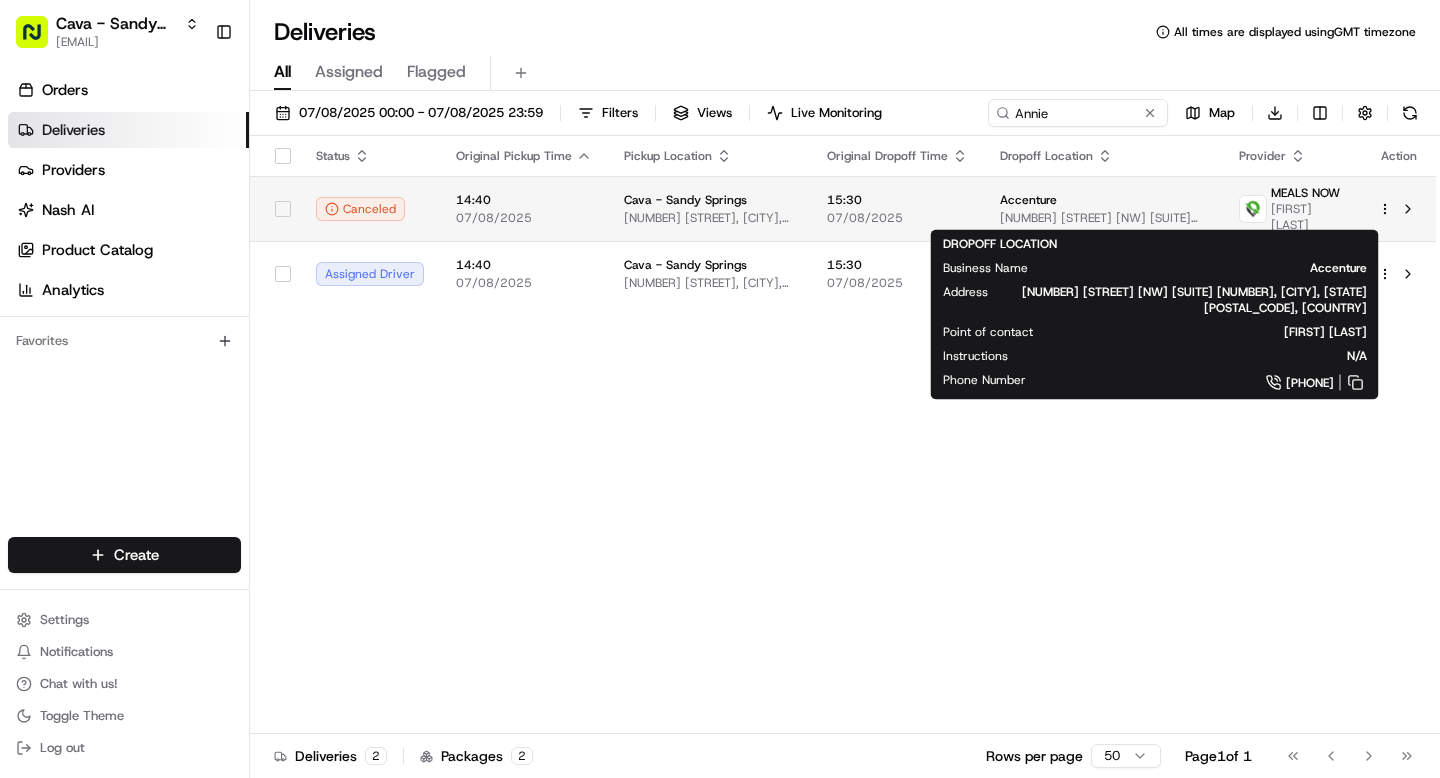 click on "75 5th St NW #900, Atlanta, GA 30332, USA" at bounding box center (1104, 218) 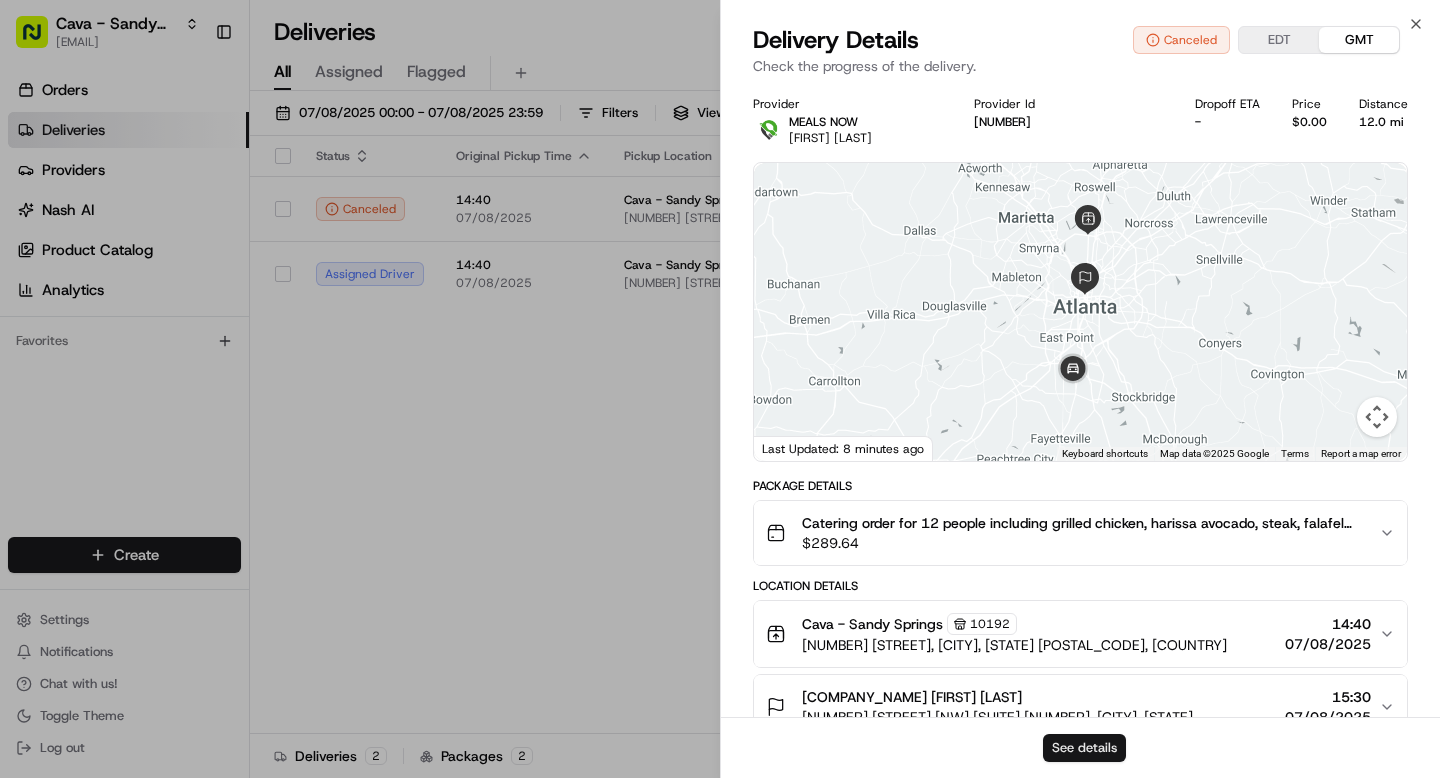 click on "See details" at bounding box center [1084, 748] 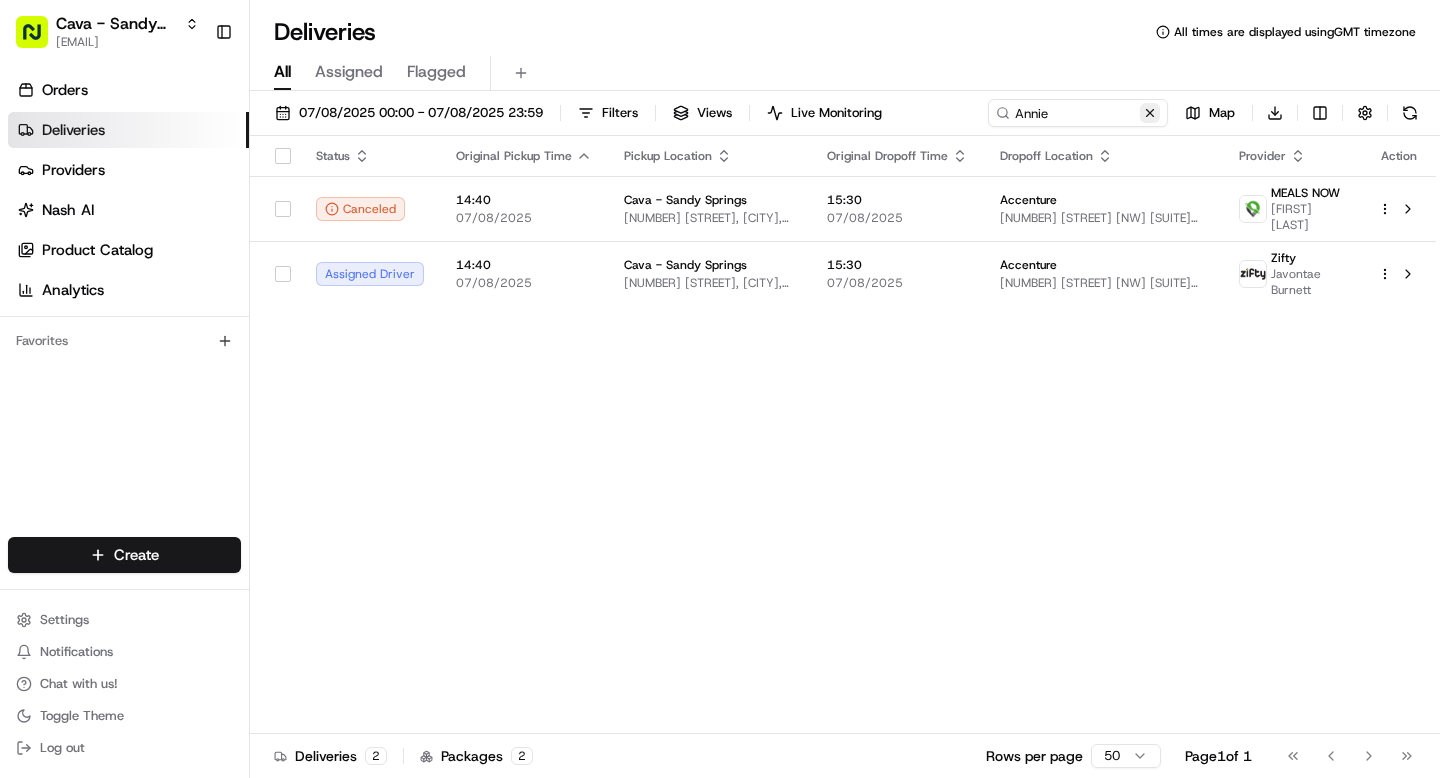 click at bounding box center [1150, 113] 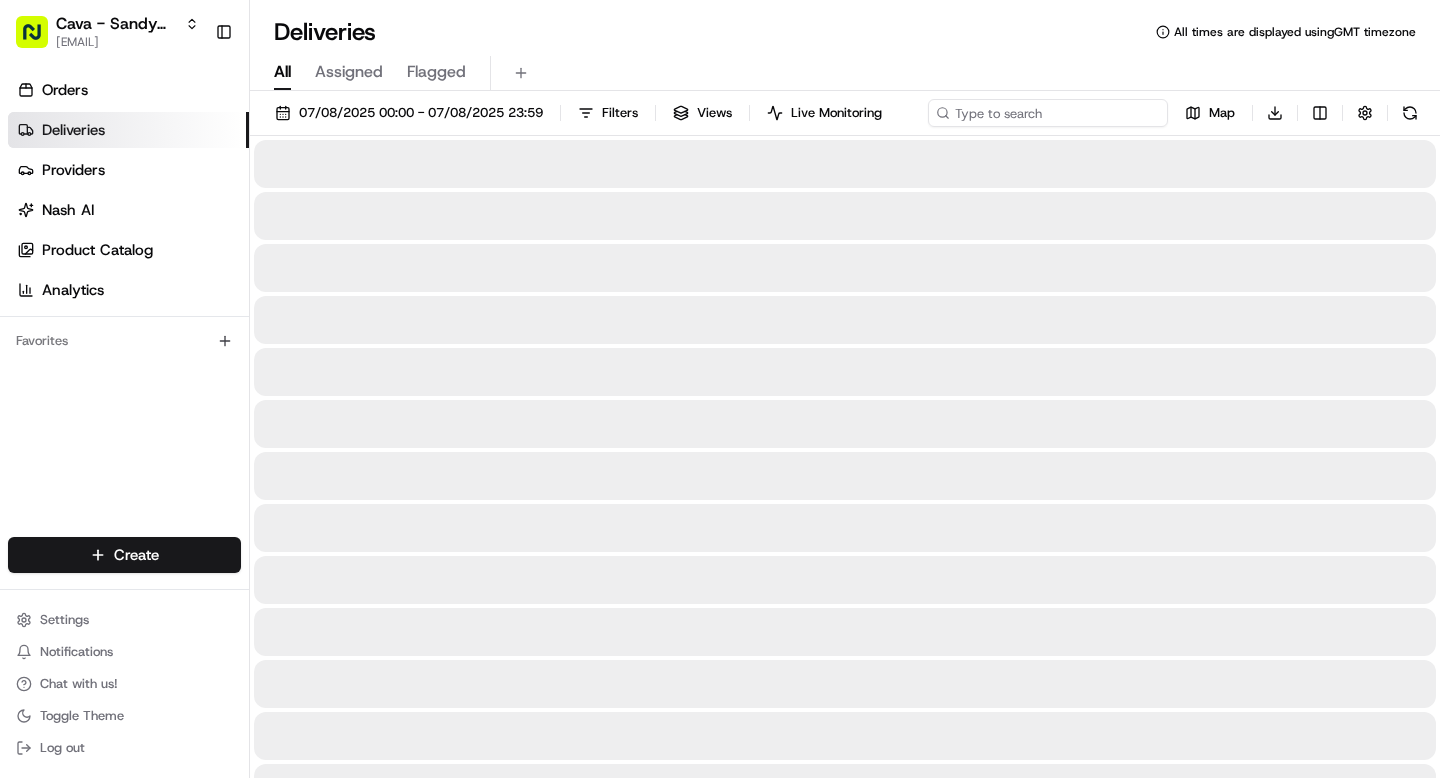 click at bounding box center [1048, 113] 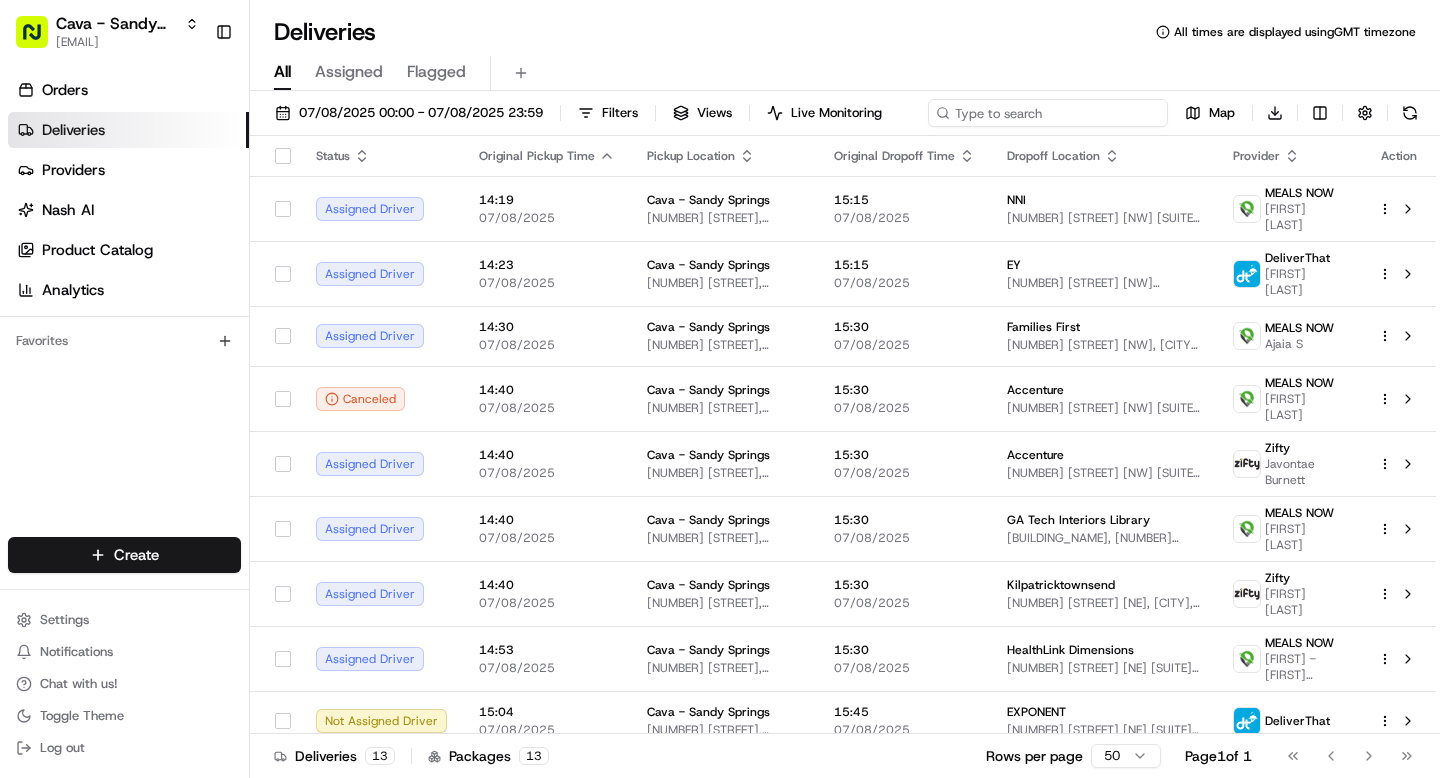 paste on "10192-5403851-3317643" 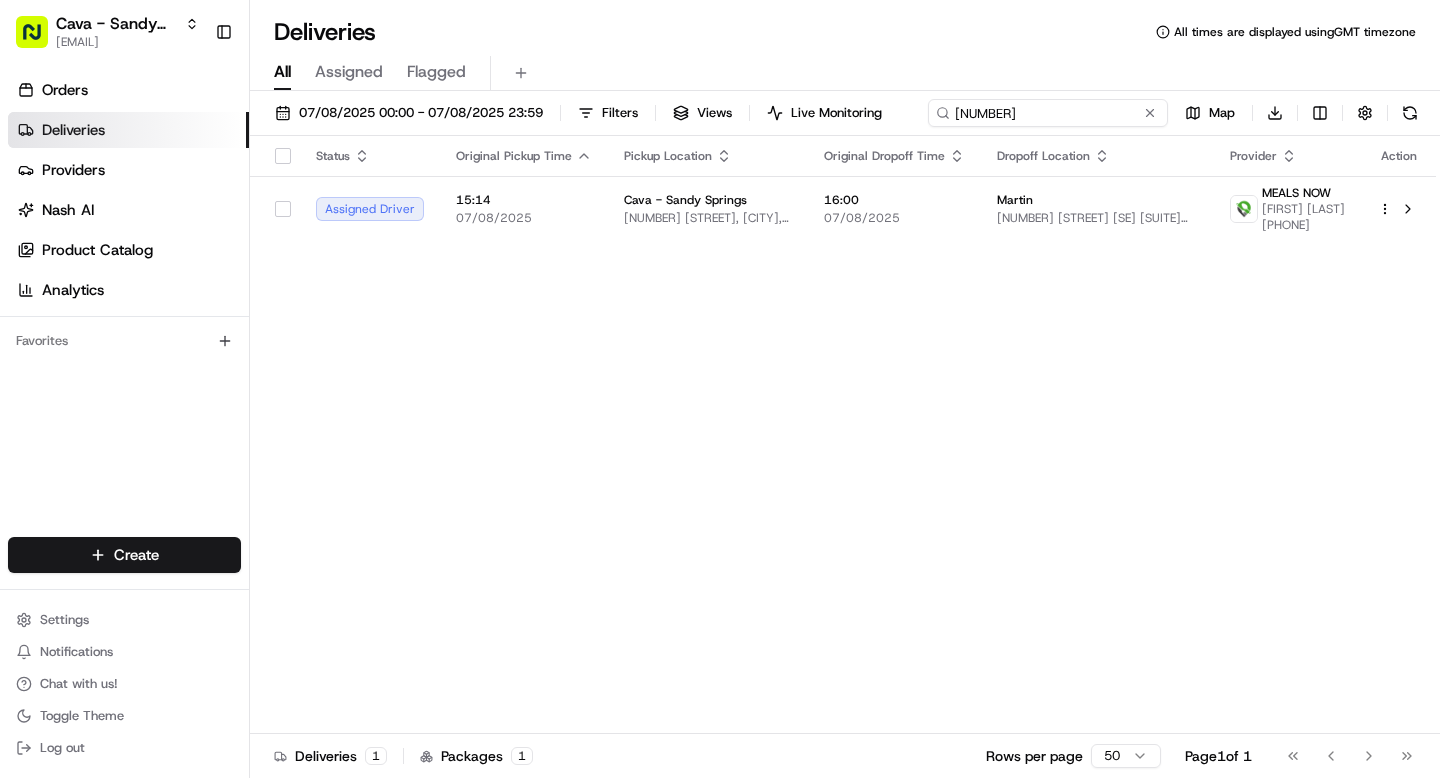 type on "10192-5403851-3317643" 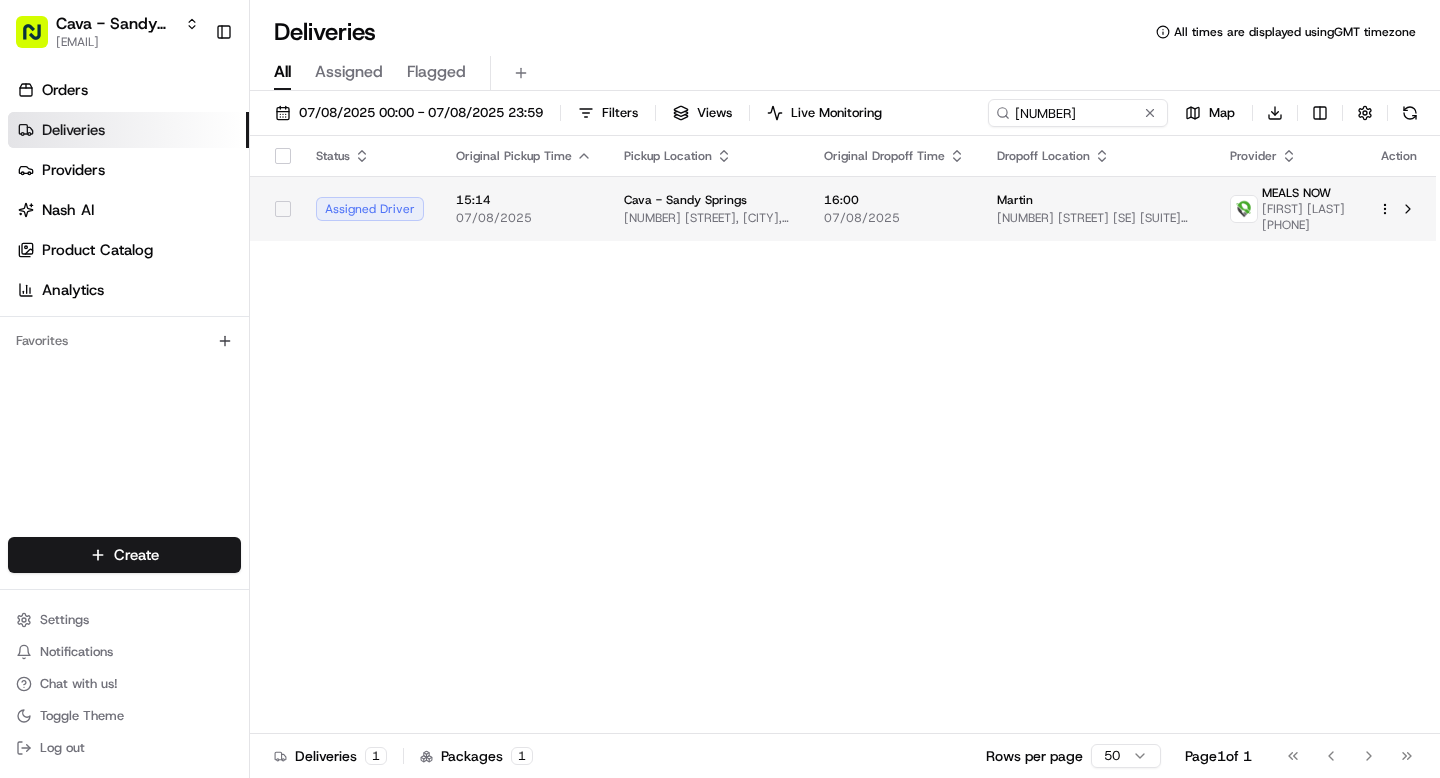 click on "07/08/2025" at bounding box center [894, 218] 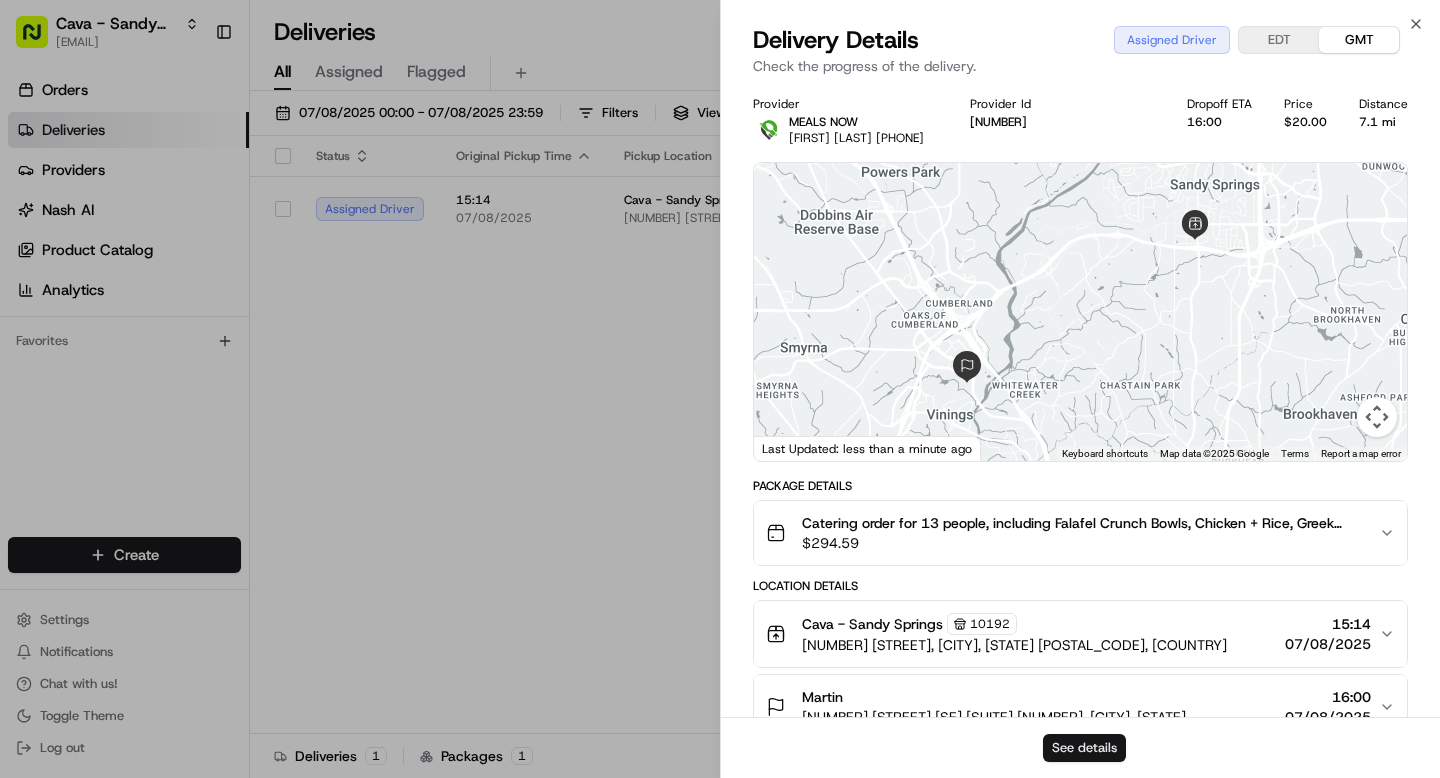 click on "See details" at bounding box center [1084, 748] 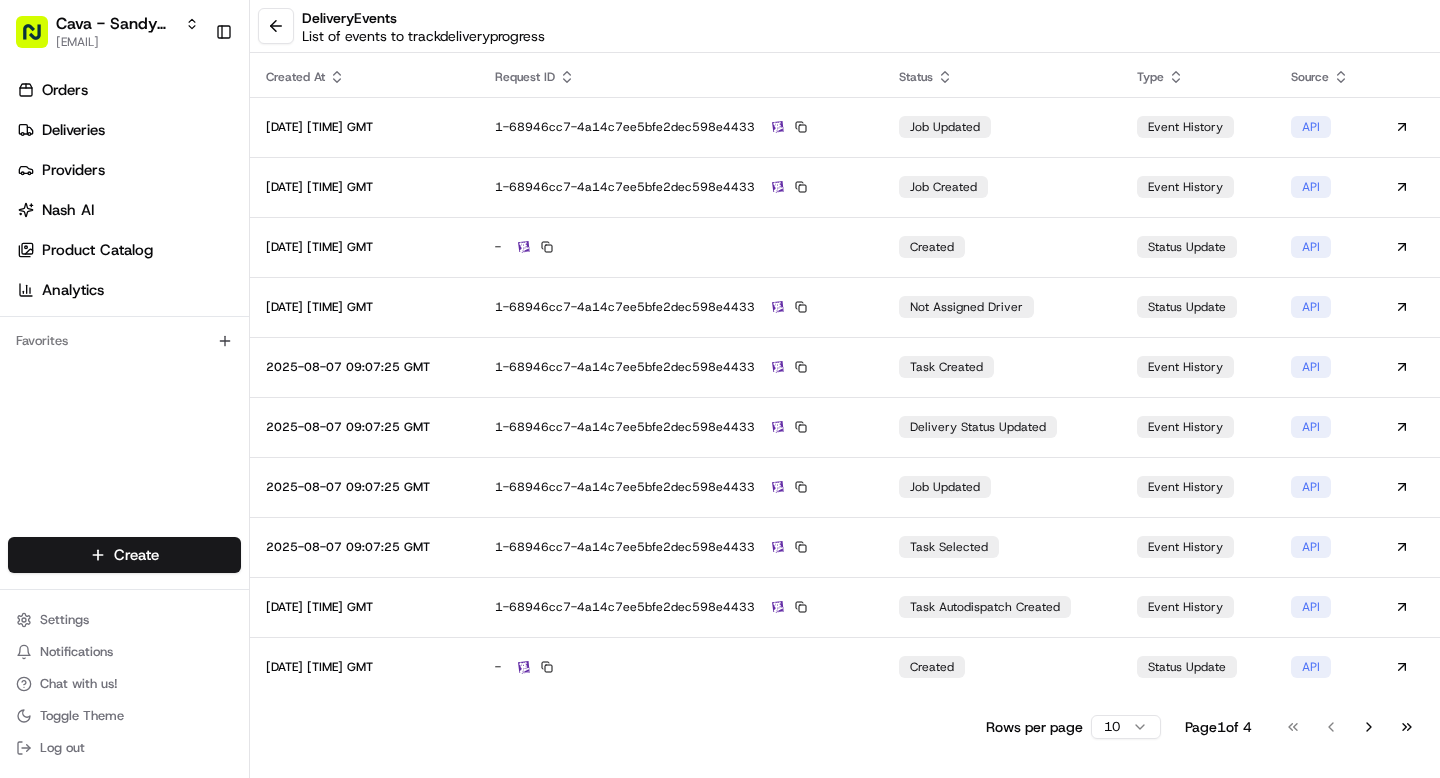 scroll, scrollTop: 0, scrollLeft: 0, axis: both 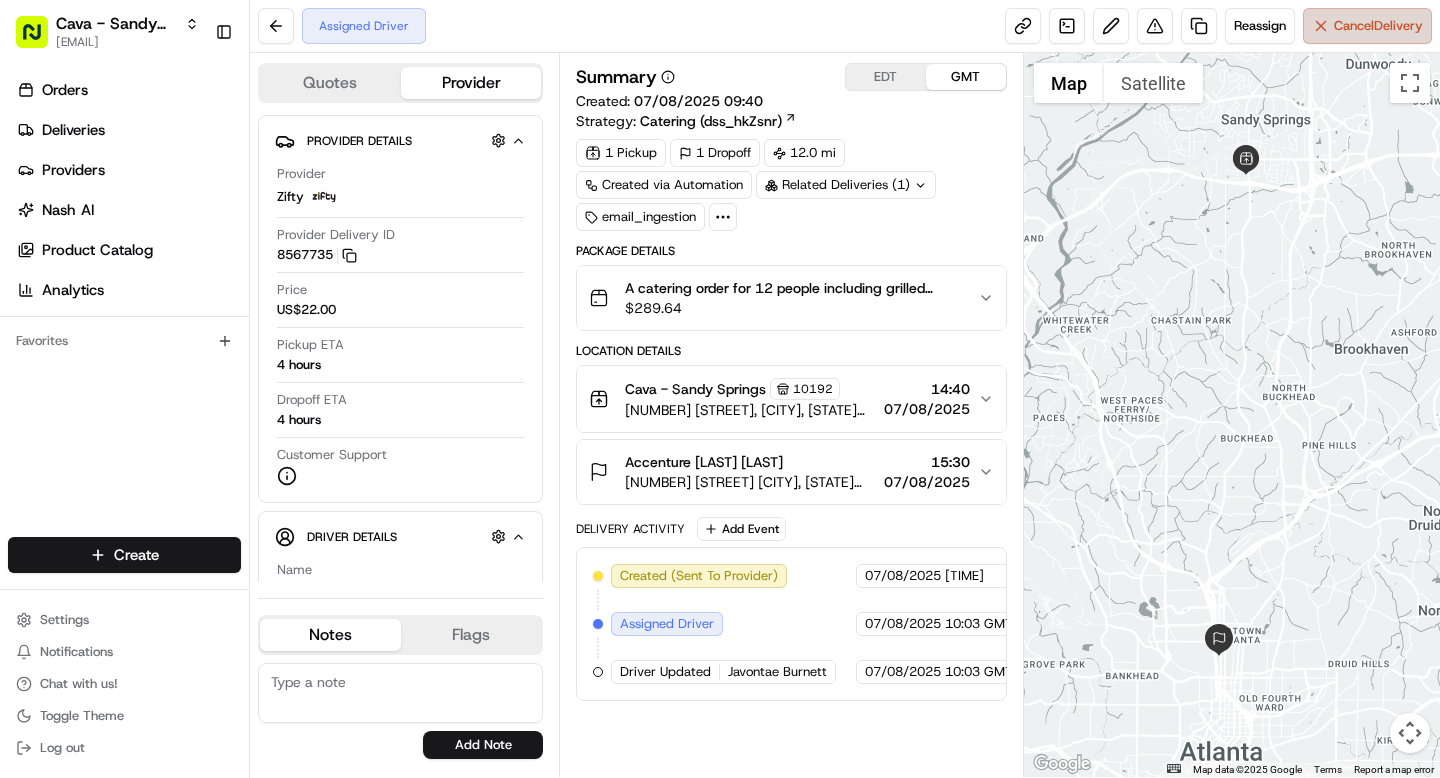 click on "Cancel  Delivery" at bounding box center [1367, 26] 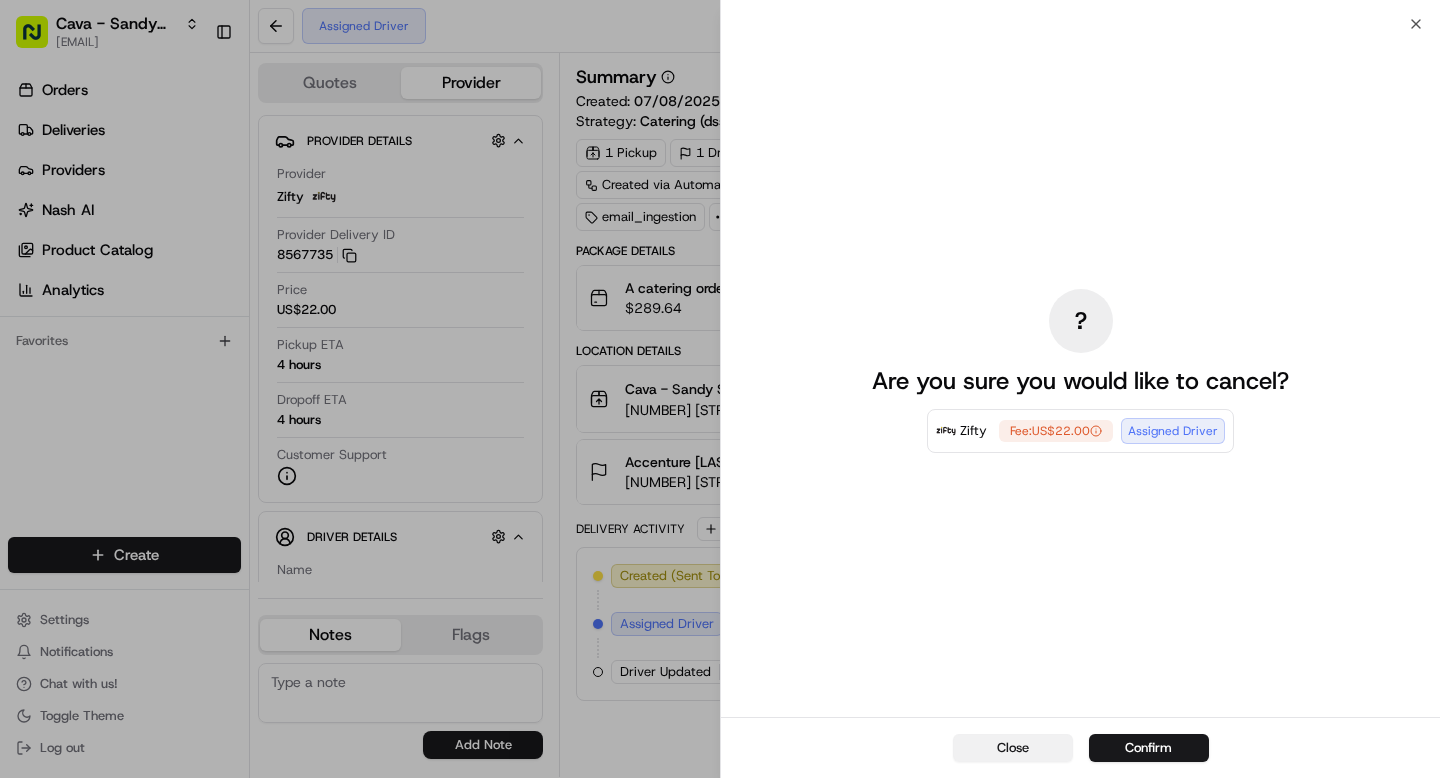 click on "Close" at bounding box center (1013, 748) 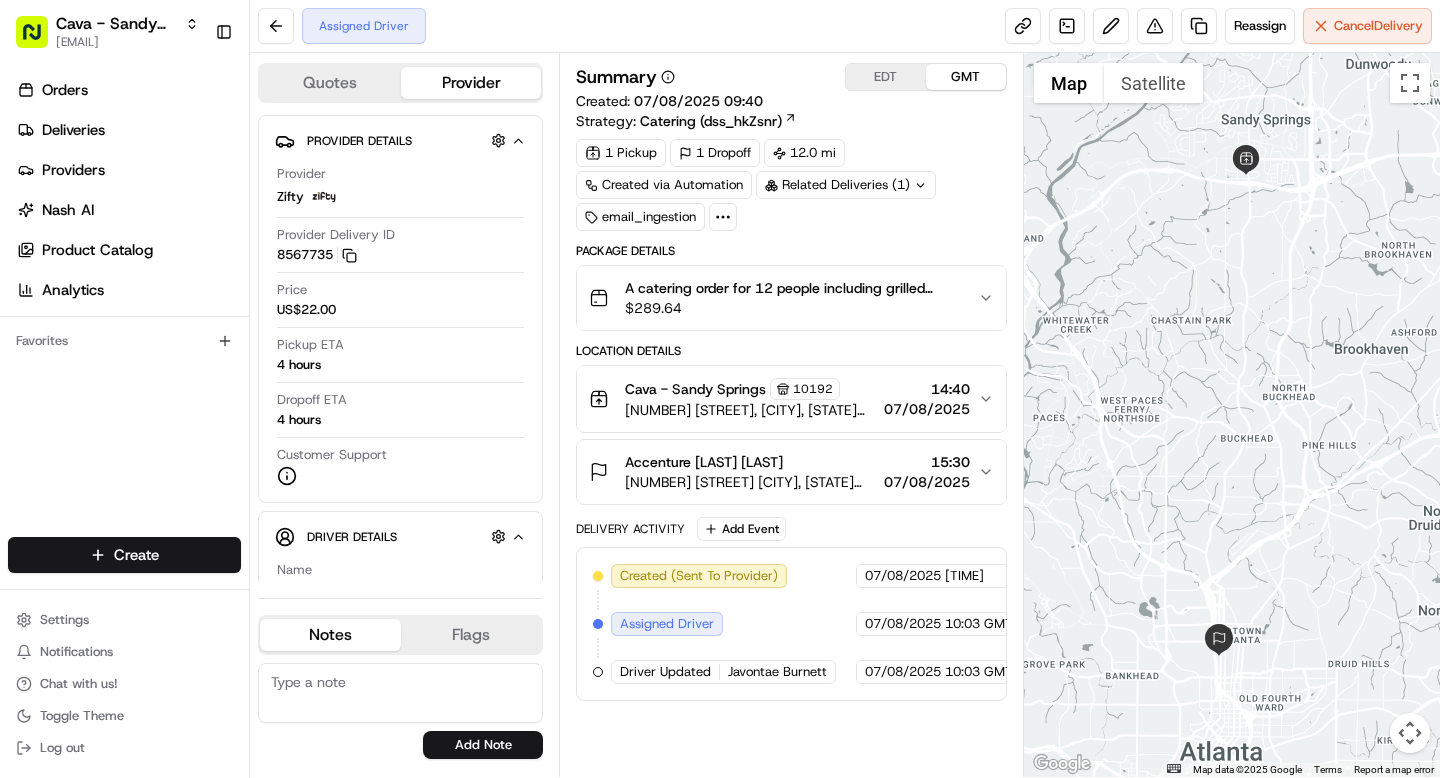 click on "EDT" at bounding box center [886, 77] 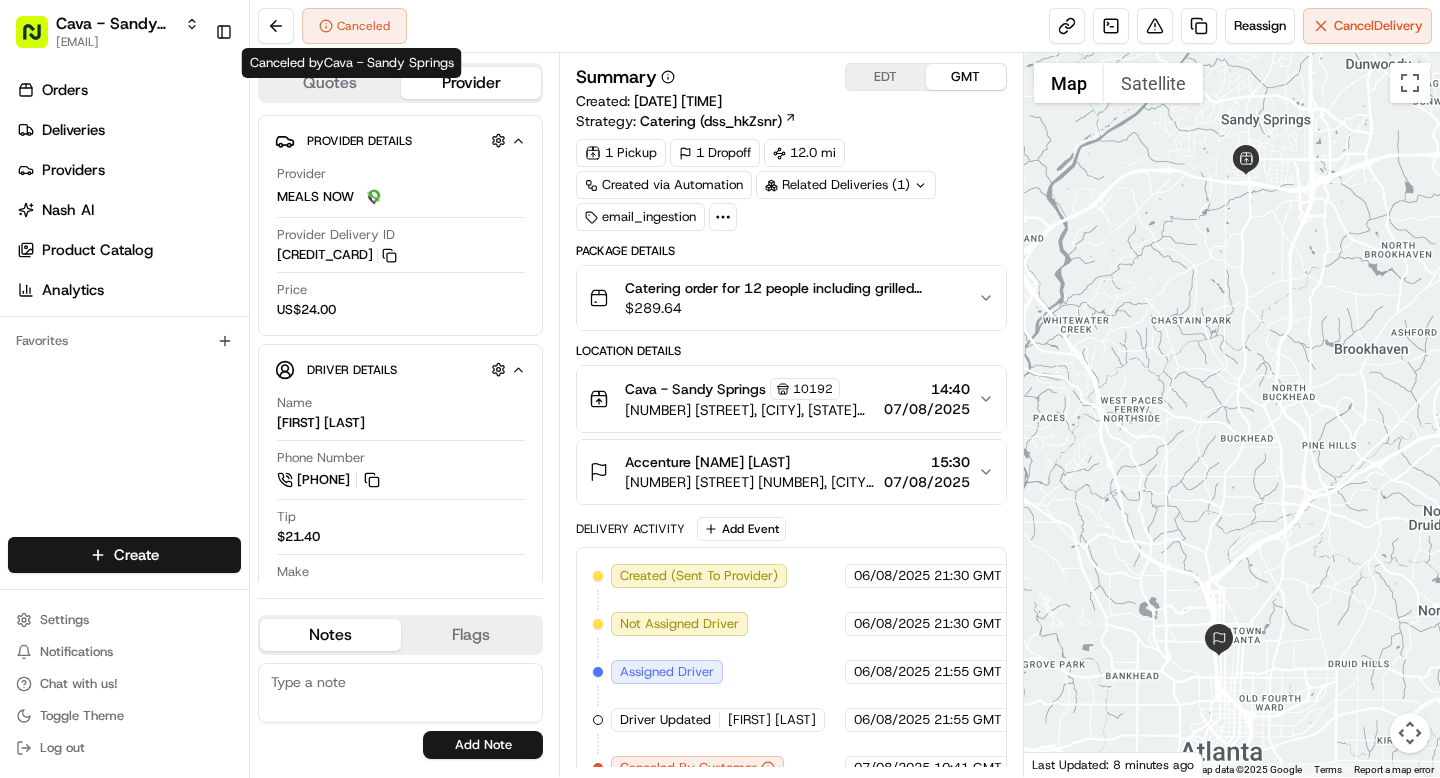 scroll, scrollTop: 0, scrollLeft: 0, axis: both 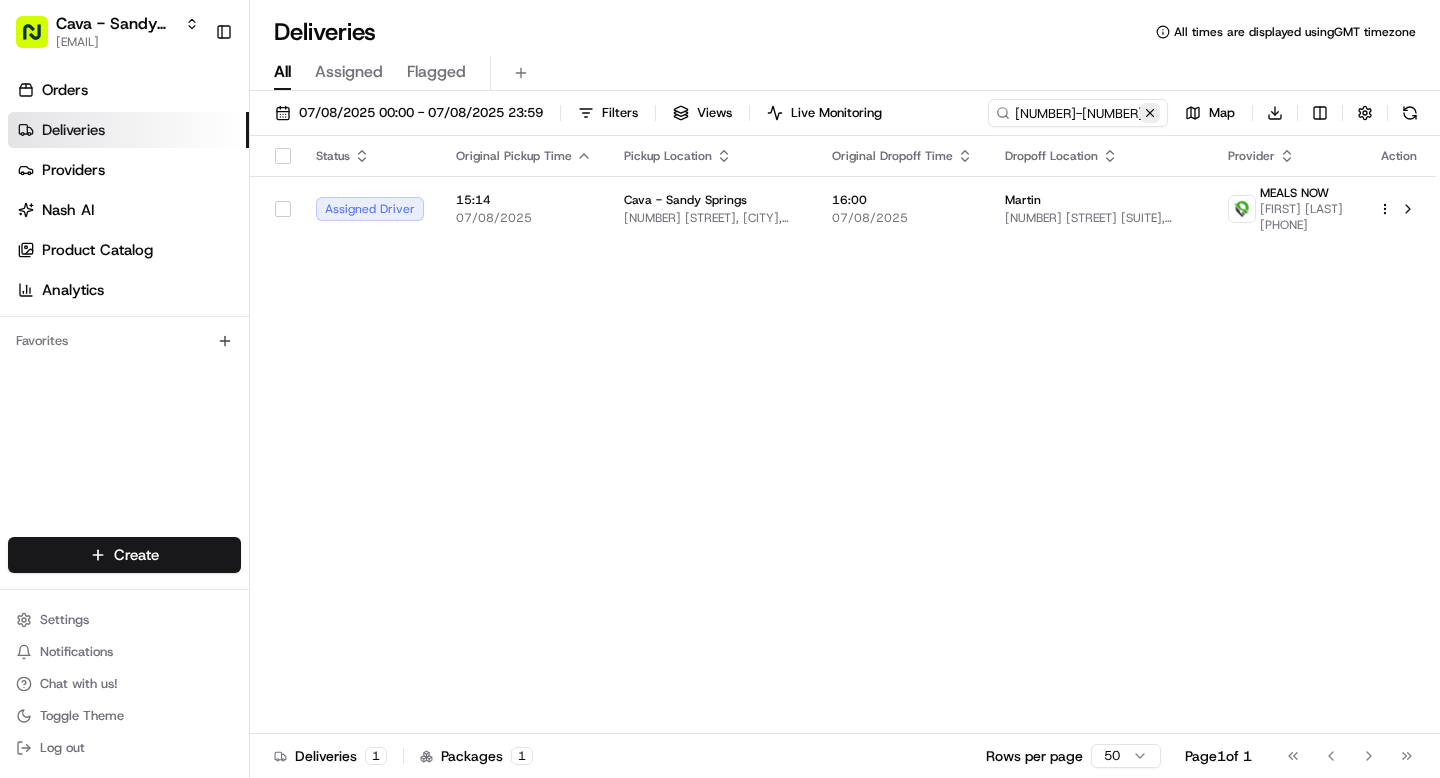click at bounding box center [1150, 113] 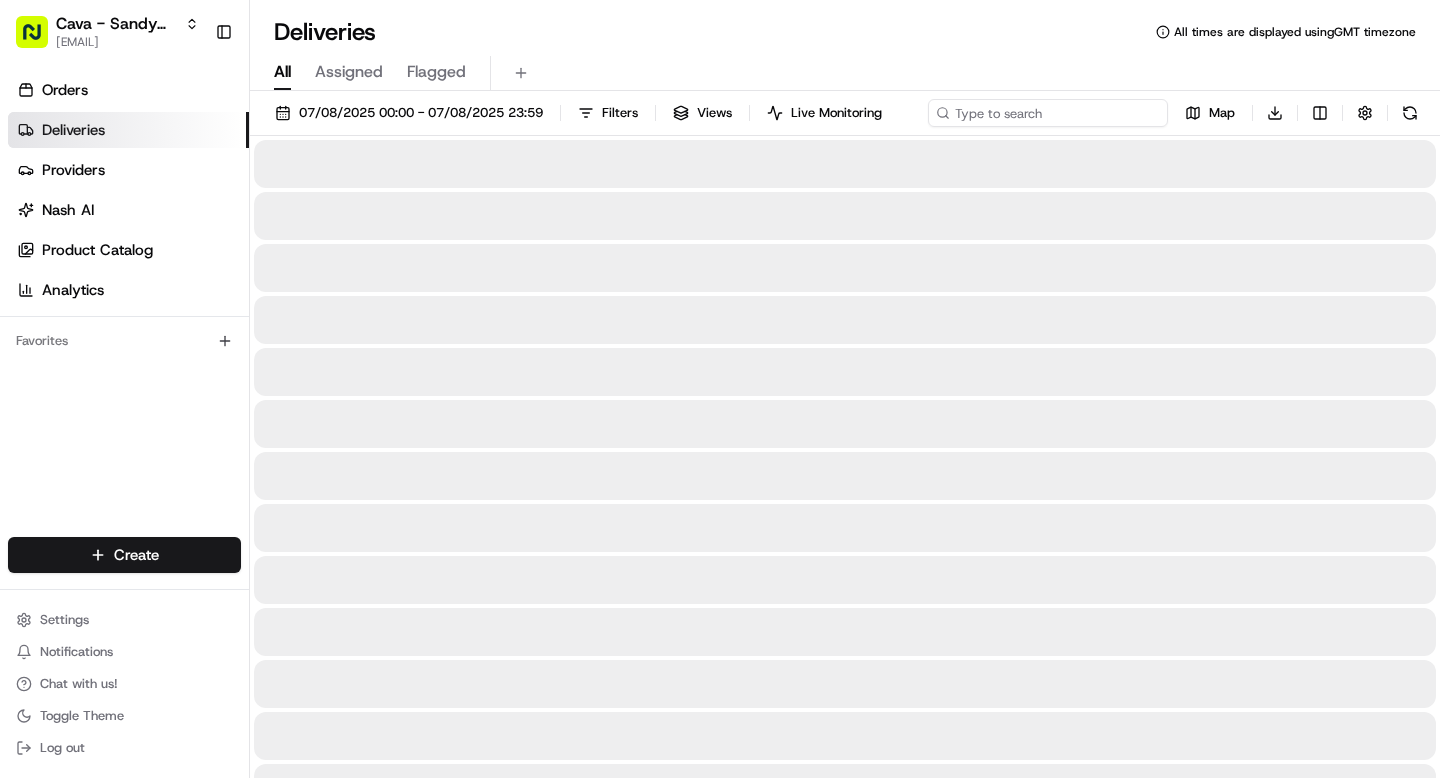 click at bounding box center (1048, 113) 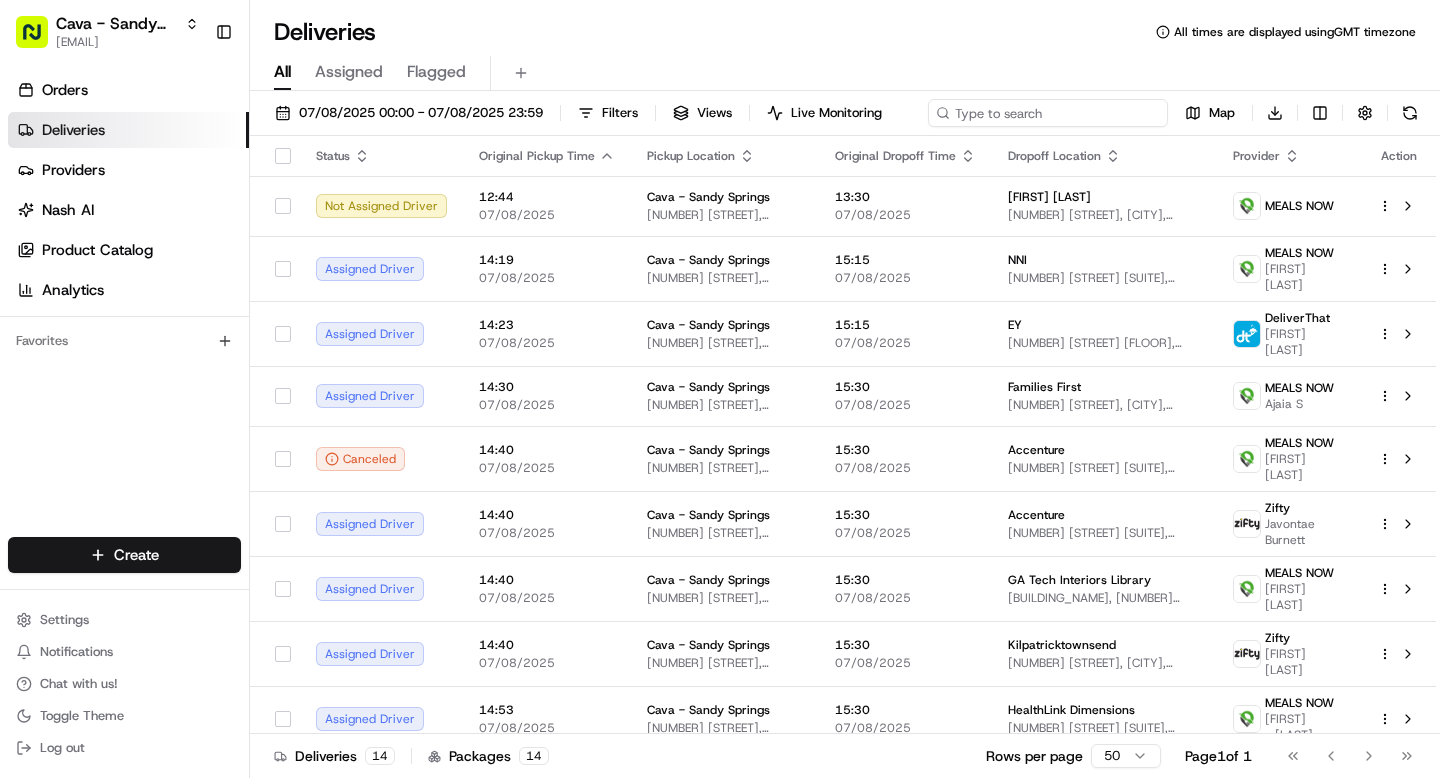 paste on "10192-8396433-9507161" 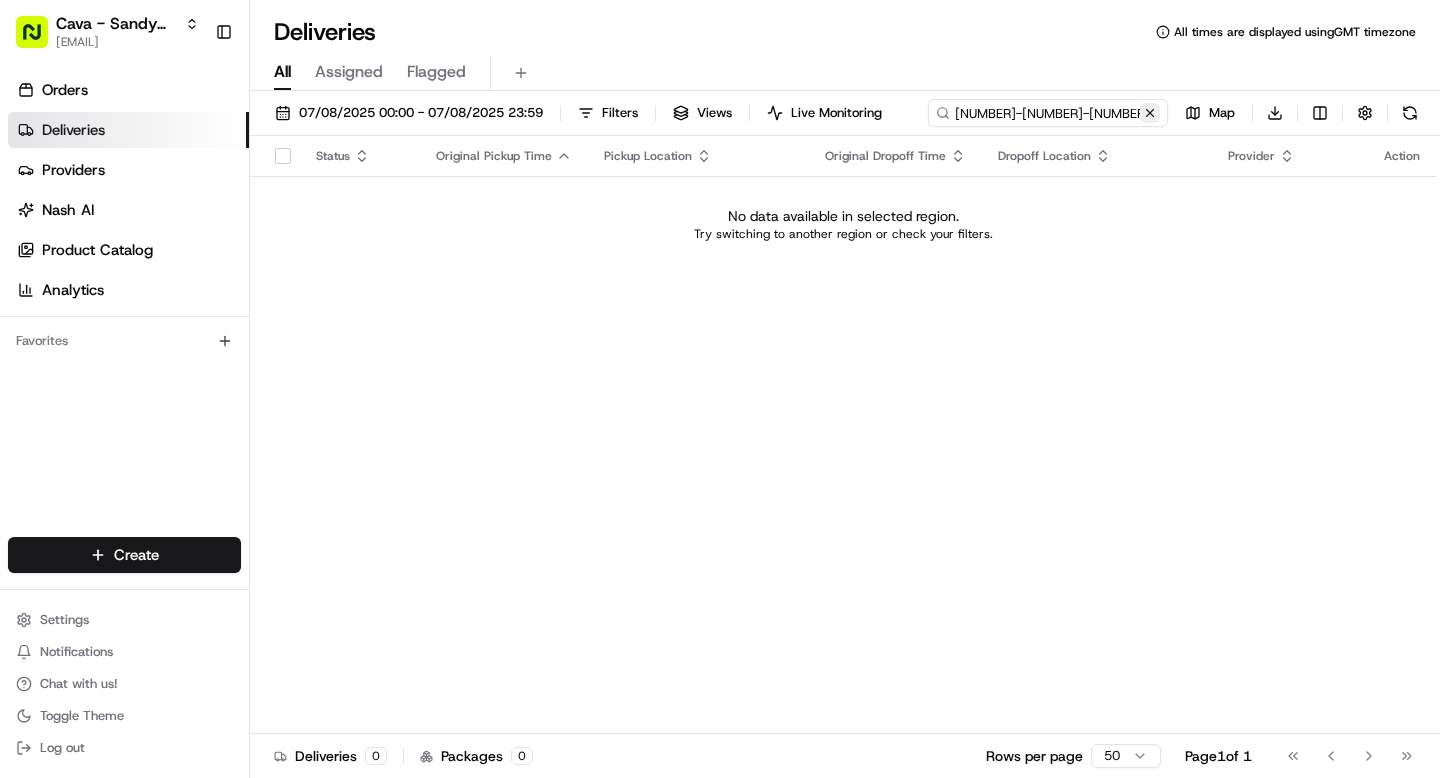 type on "10192-8396433-9507161" 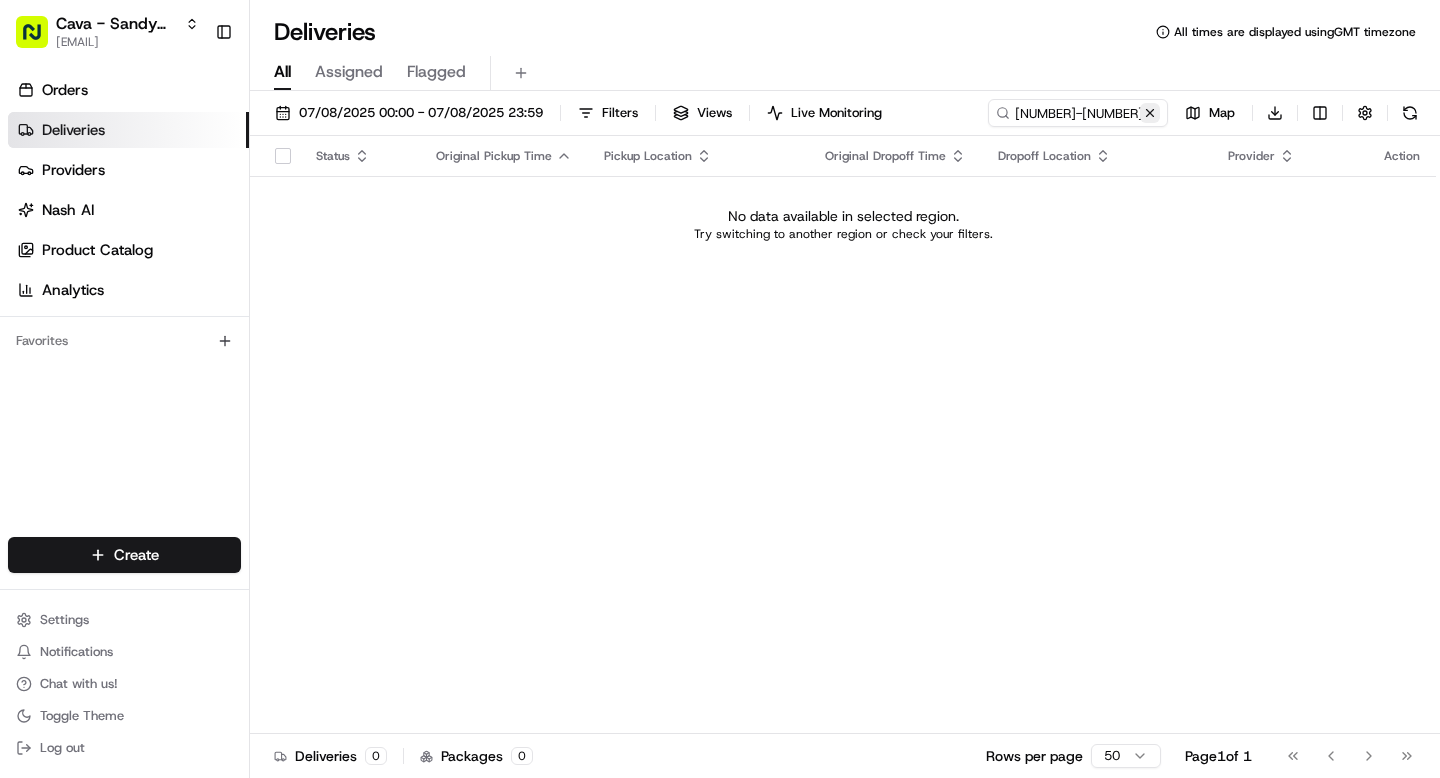 click at bounding box center (1150, 113) 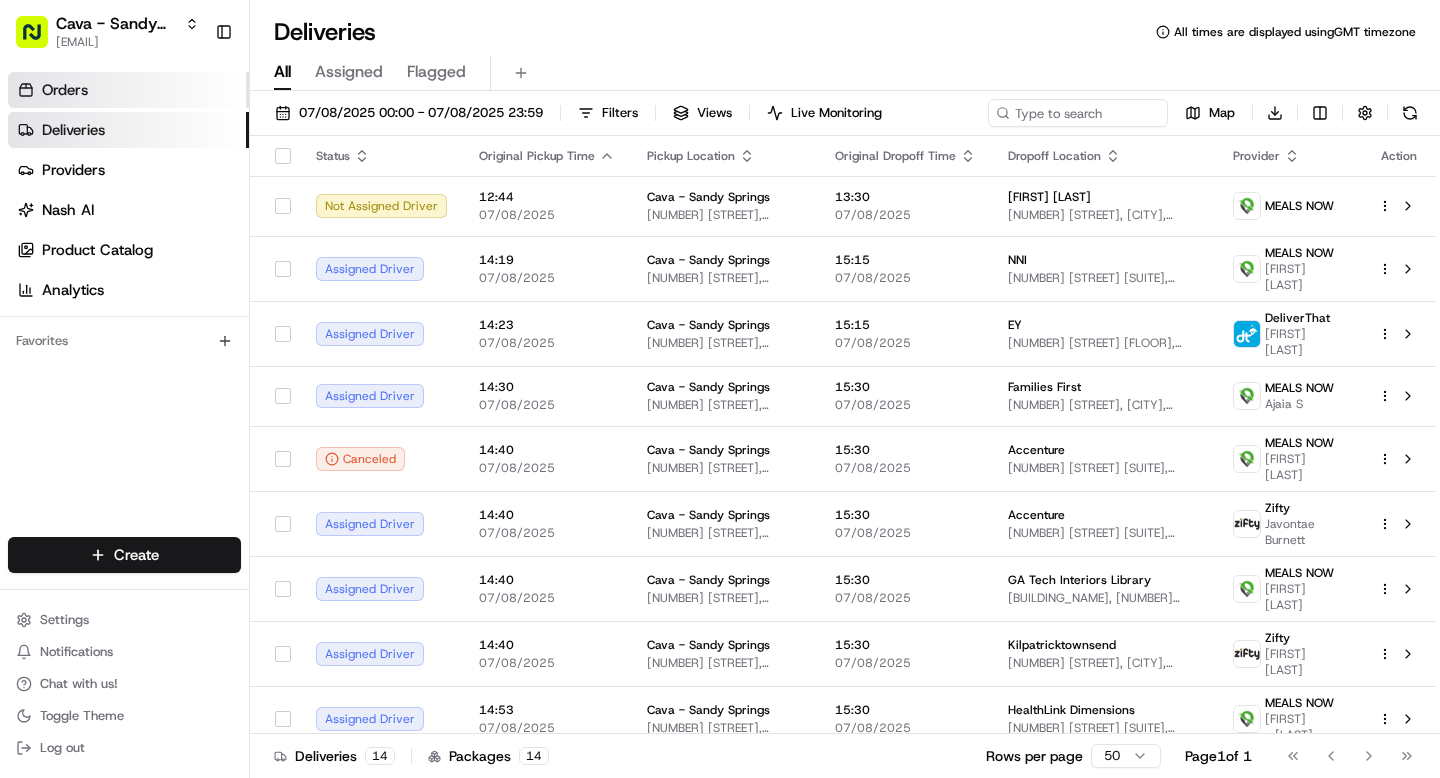 click on "Orders" at bounding box center [128, 90] 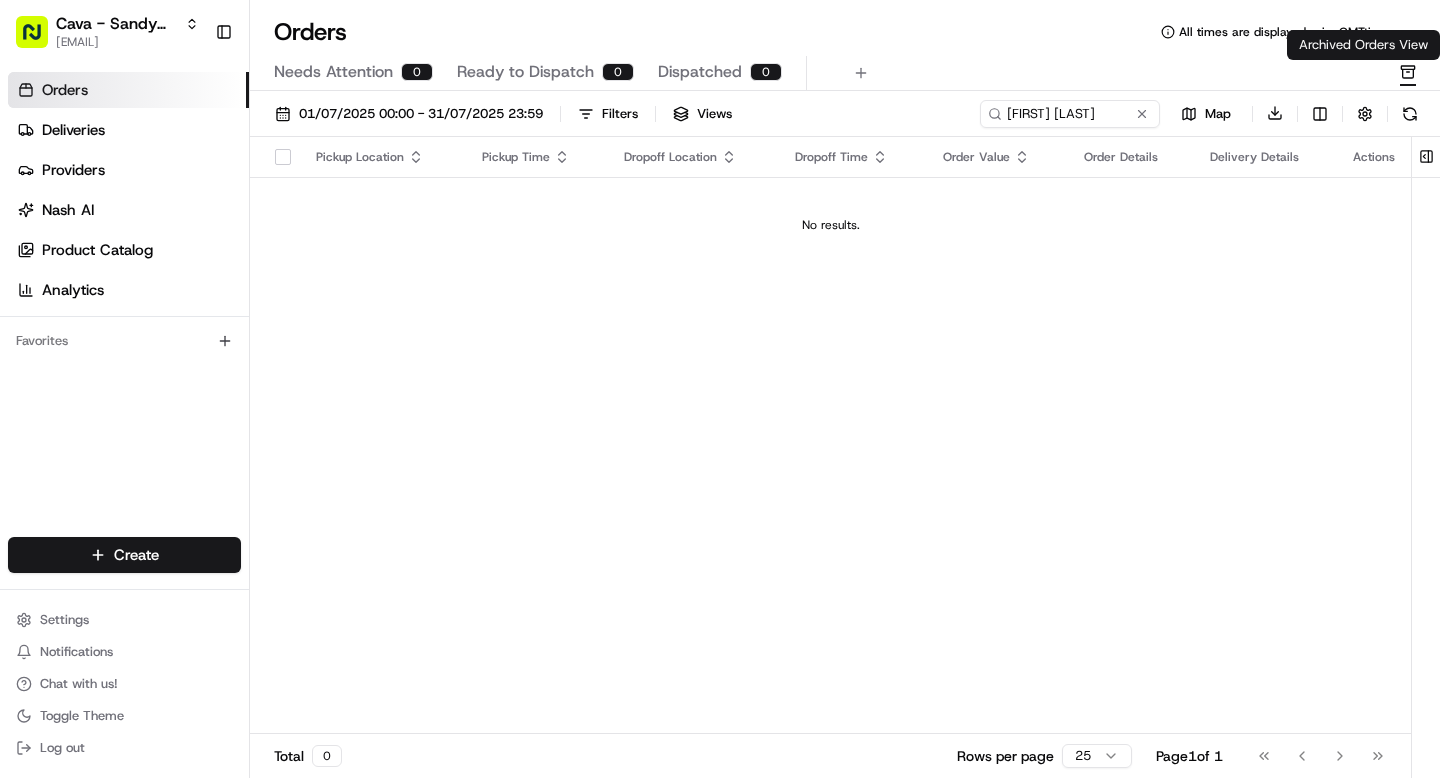 click 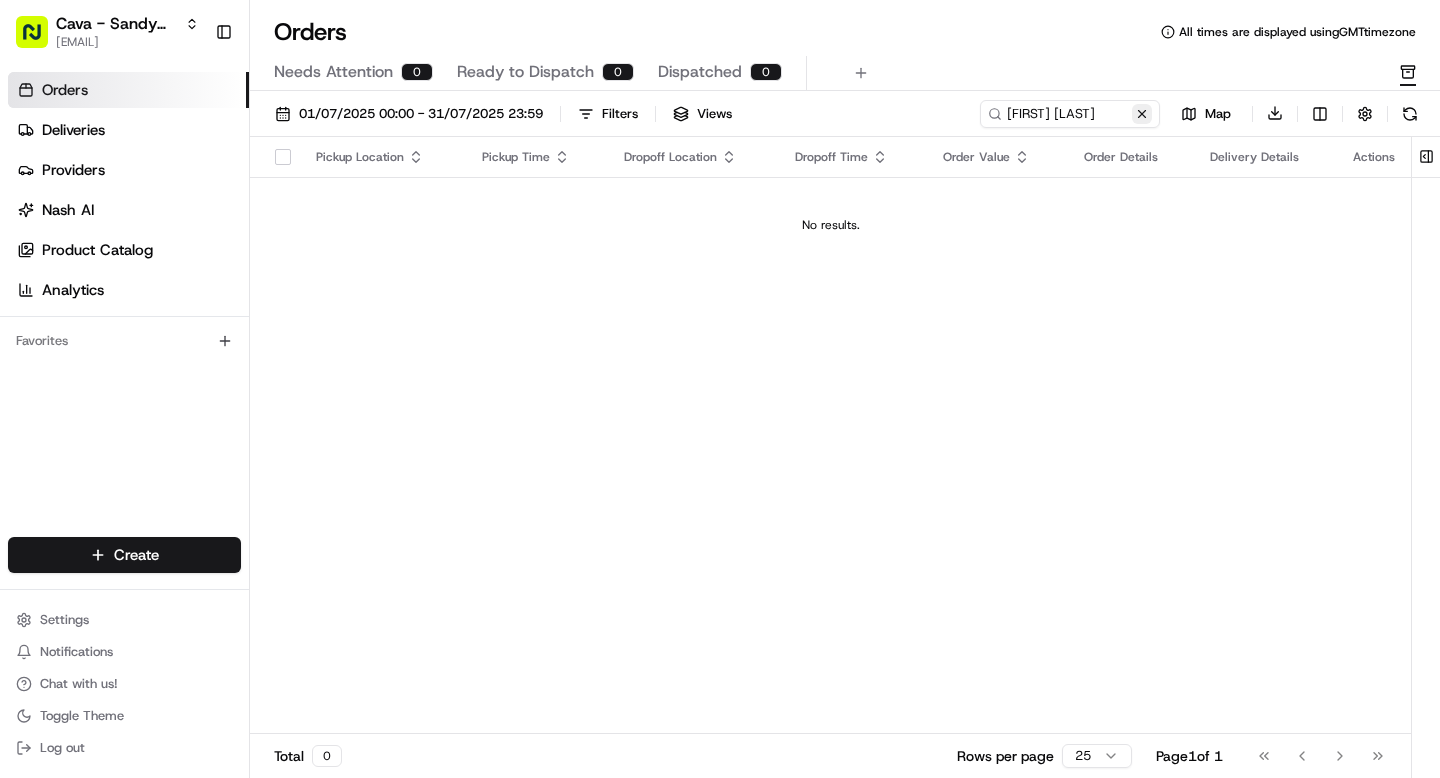click at bounding box center [1142, 114] 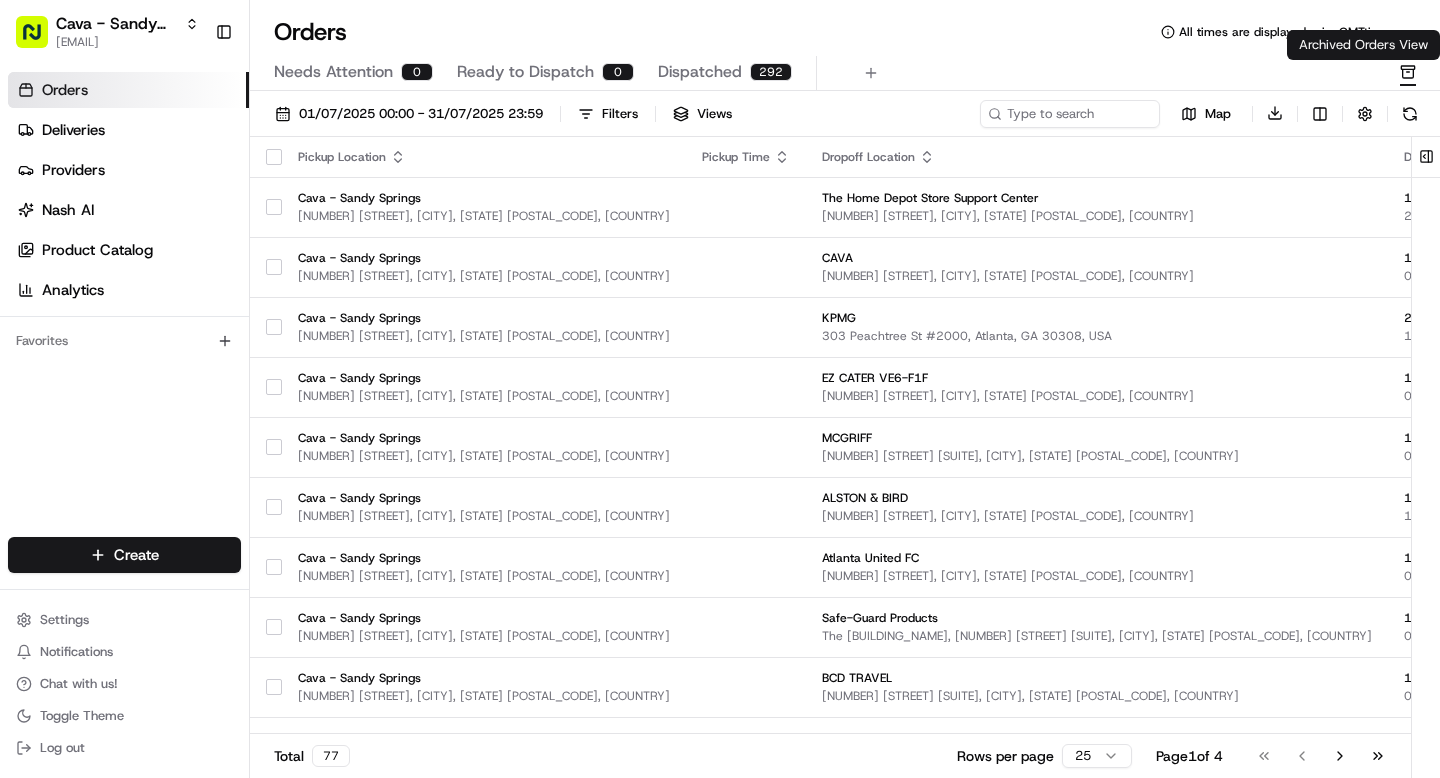 click 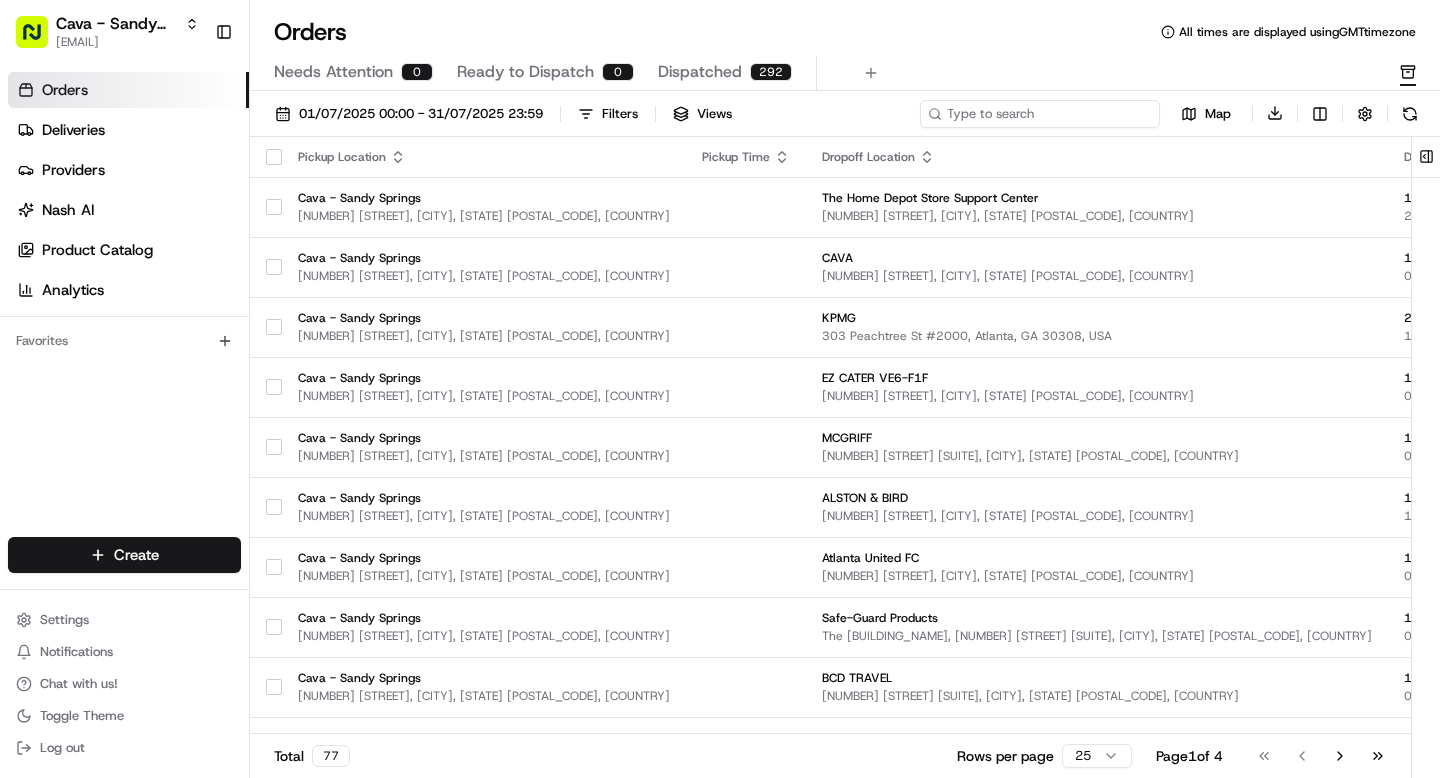 click at bounding box center (1040, 114) 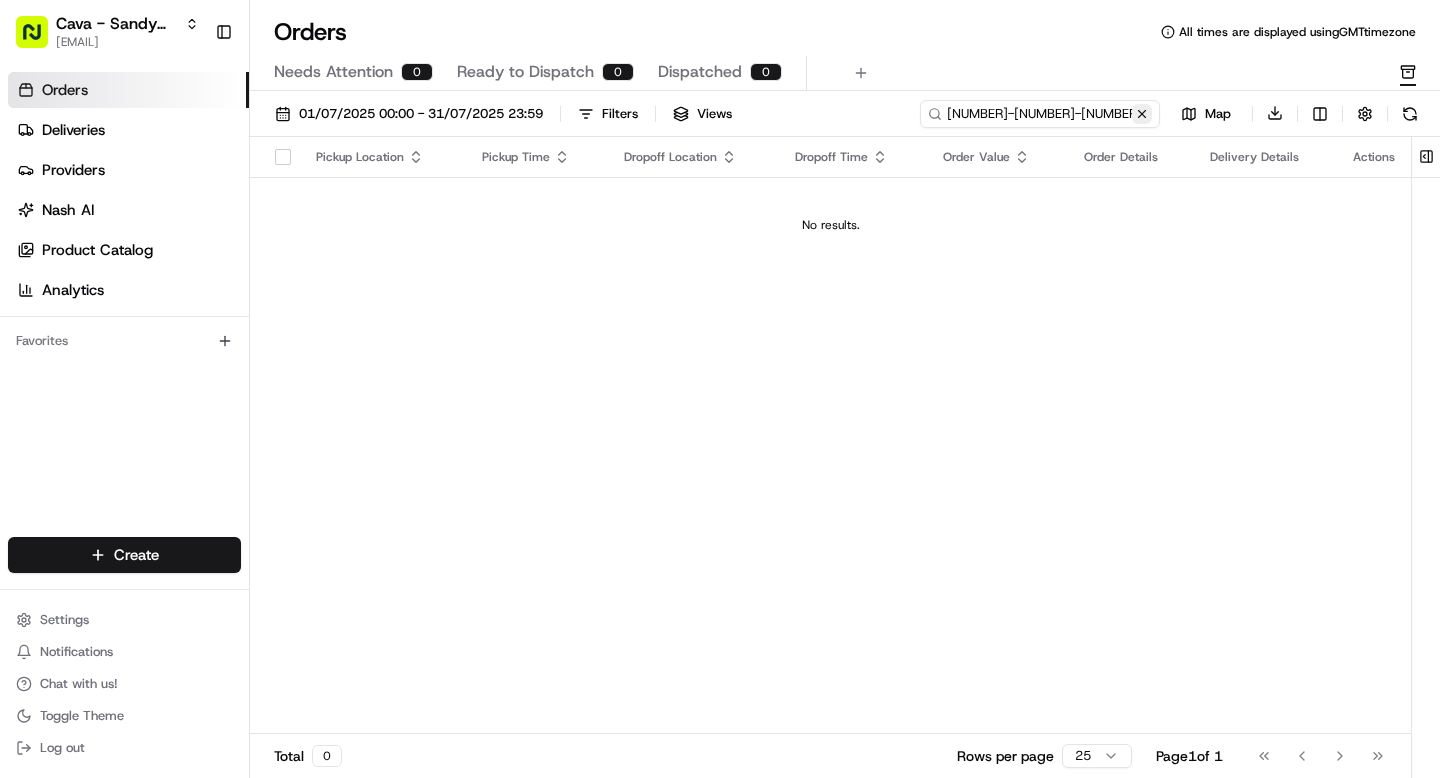 type on "10192-8396433-9507161" 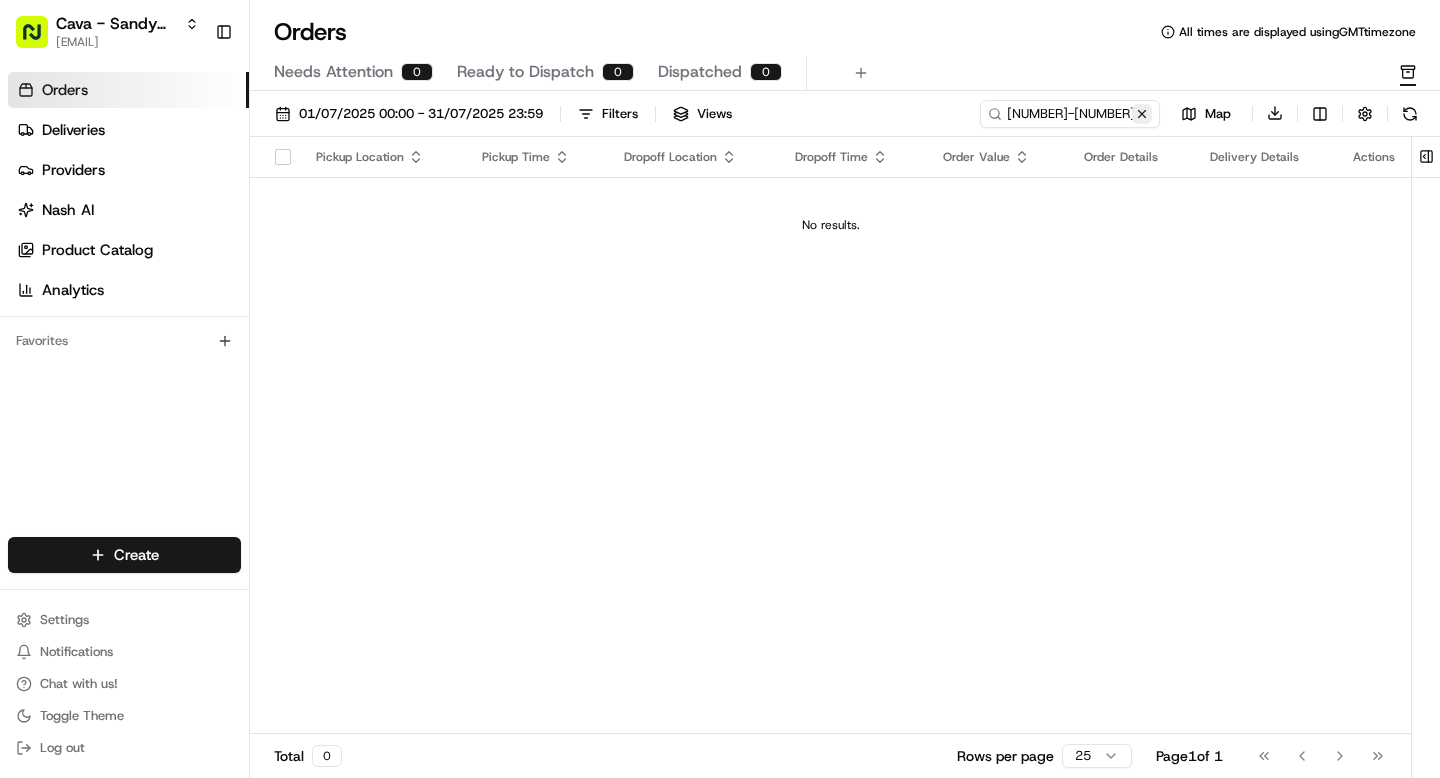 click at bounding box center (1142, 114) 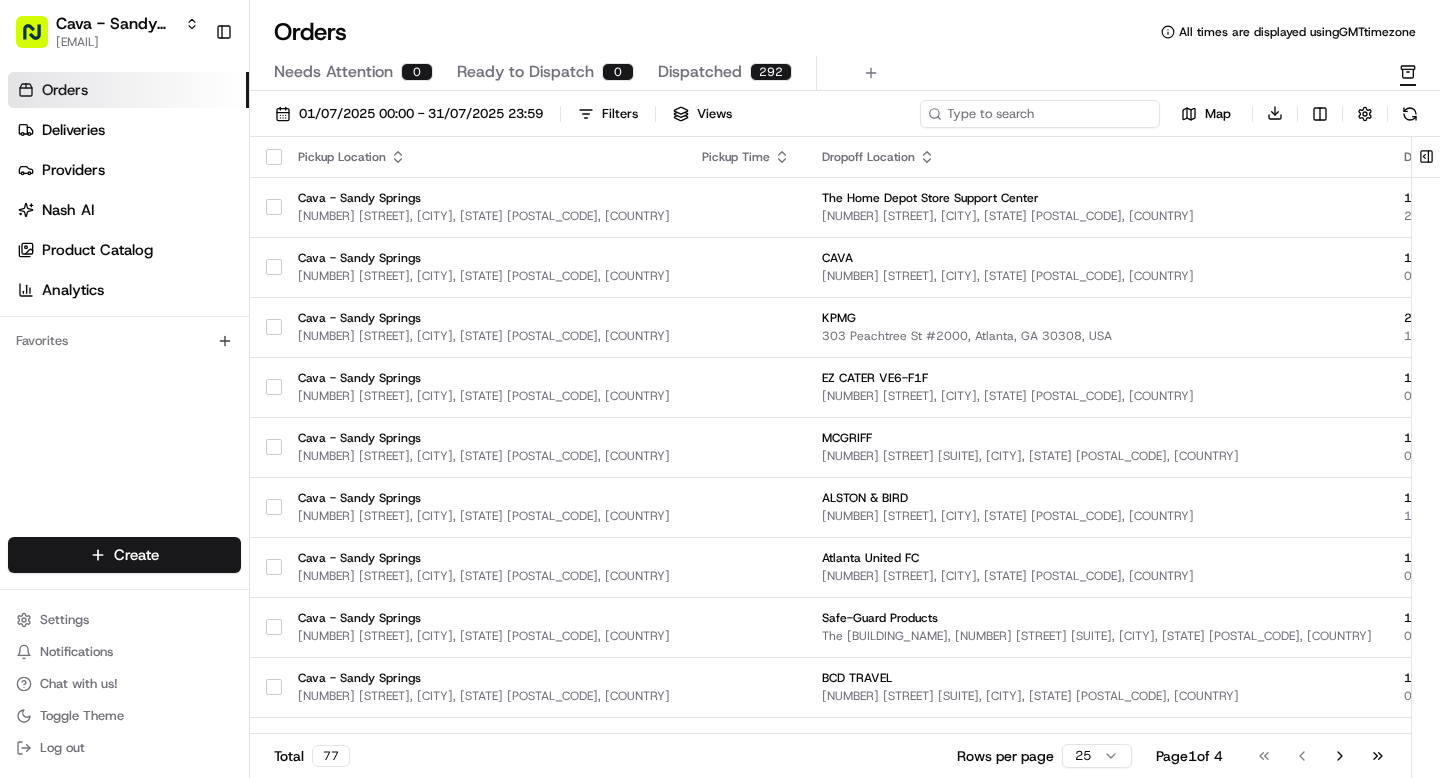 click at bounding box center (1040, 114) 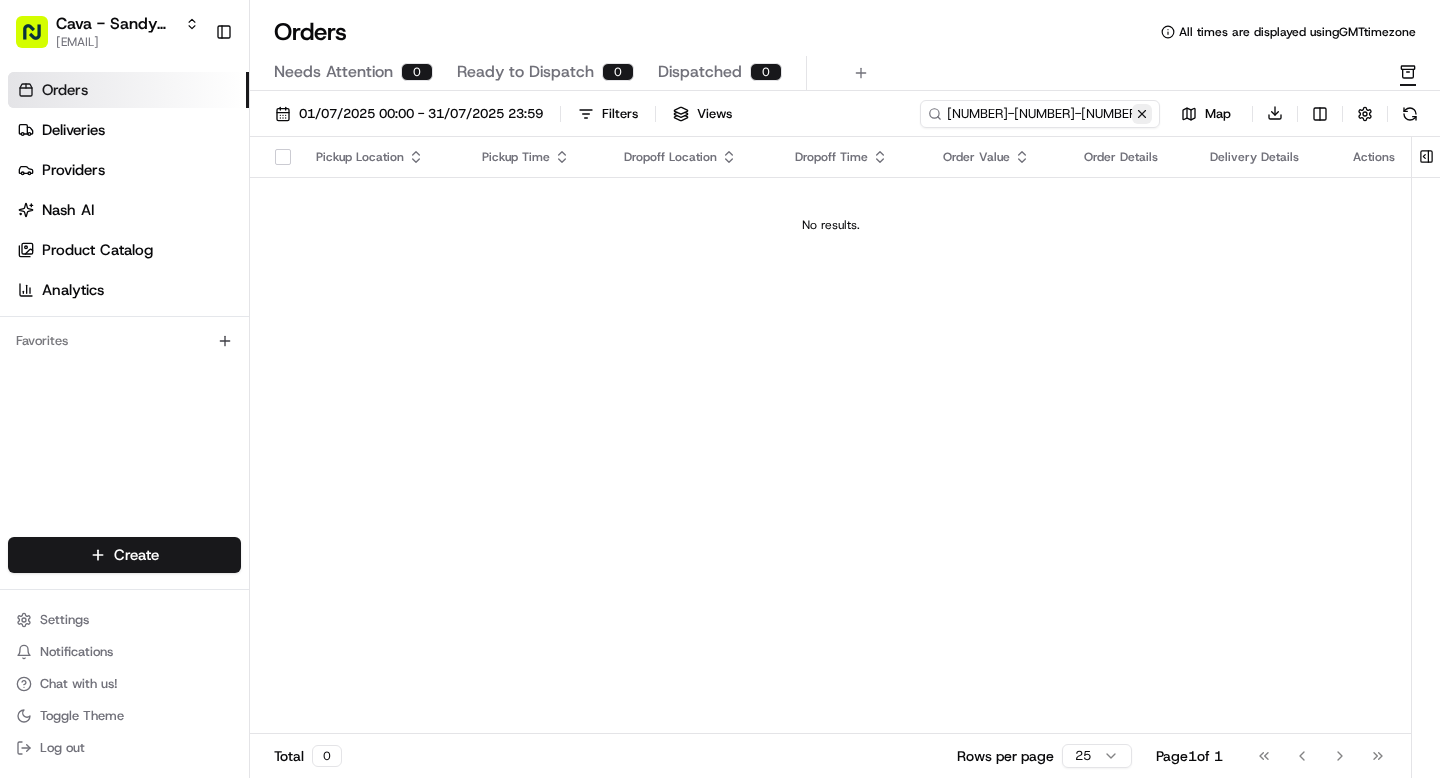 type on "10192-8396433-9507161" 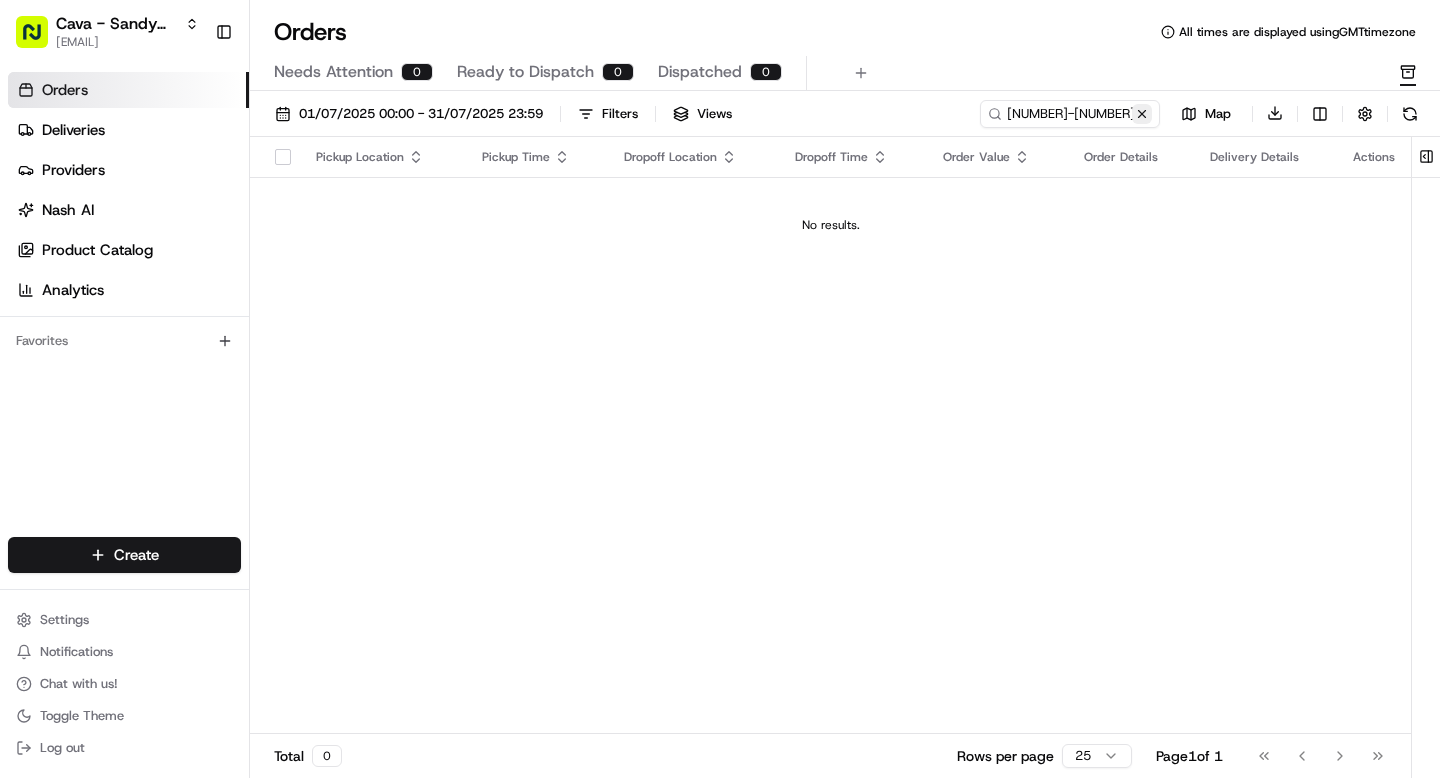 click at bounding box center (1142, 114) 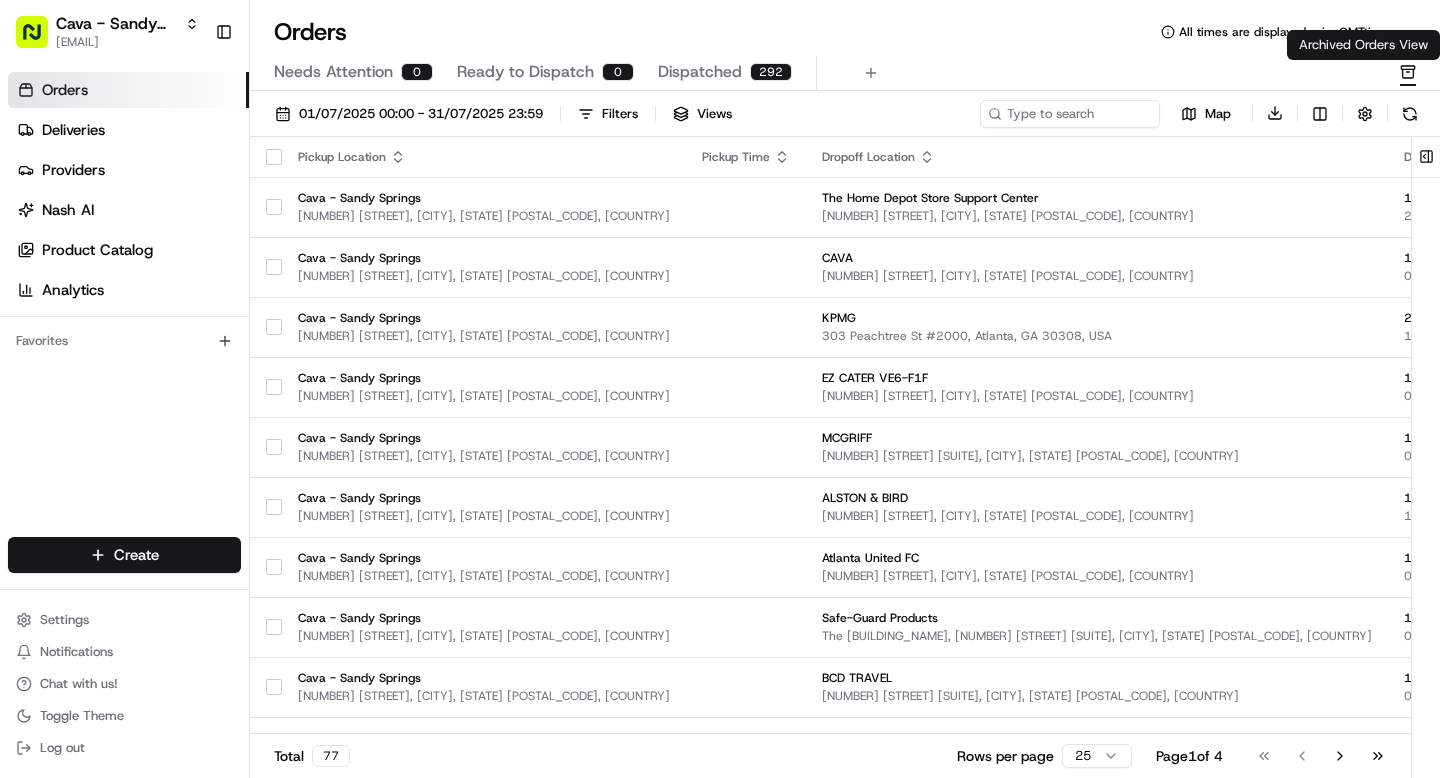 click 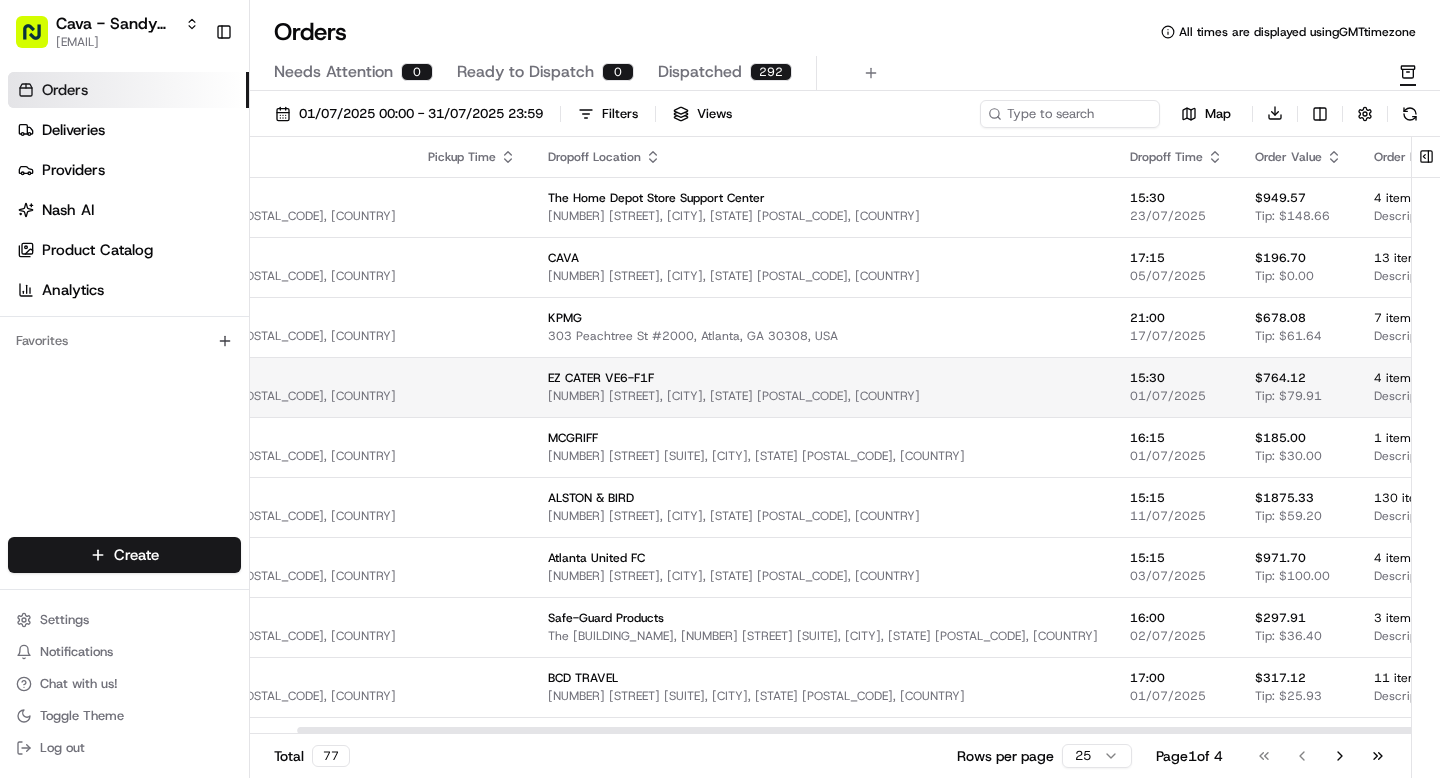 scroll, scrollTop: 0, scrollLeft: 0, axis: both 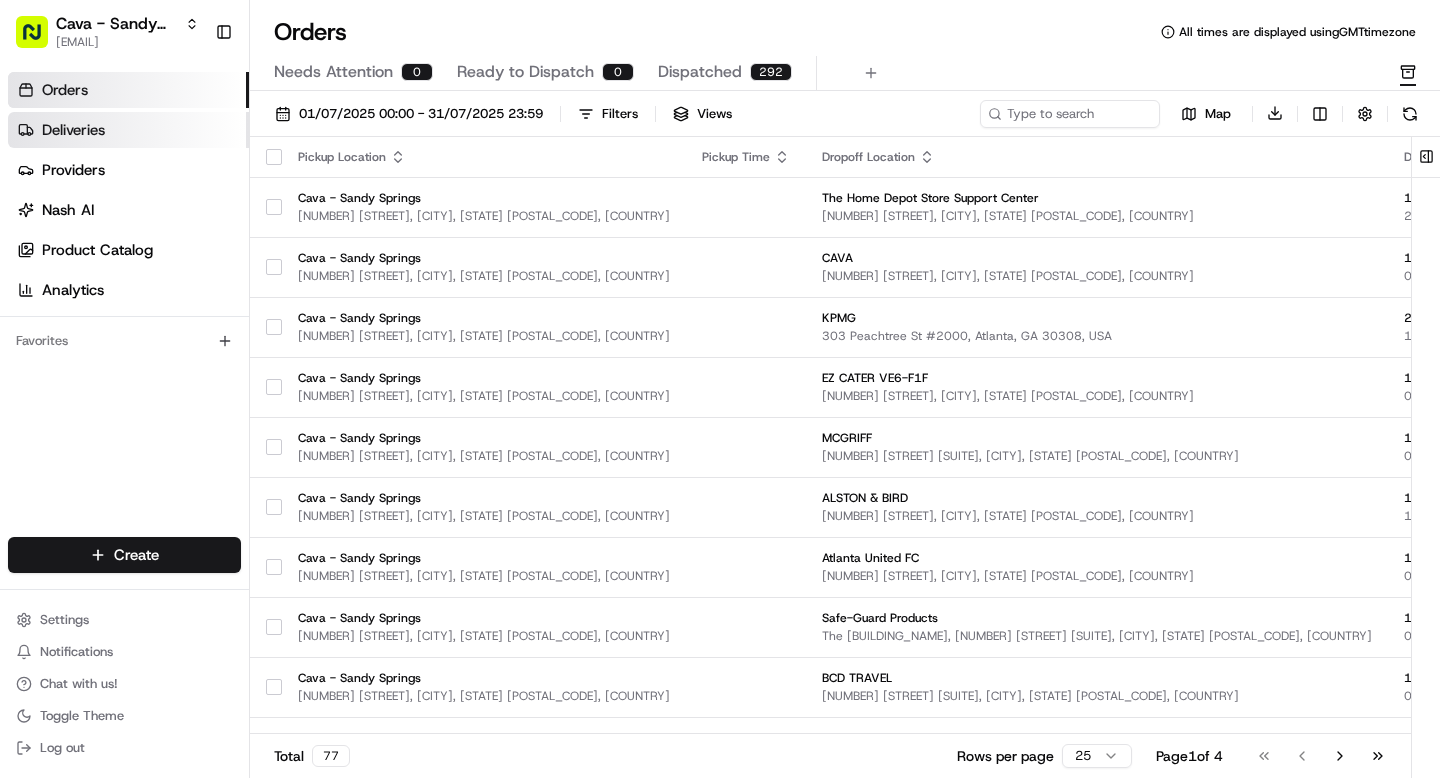 click on "Deliveries" at bounding box center (128, 130) 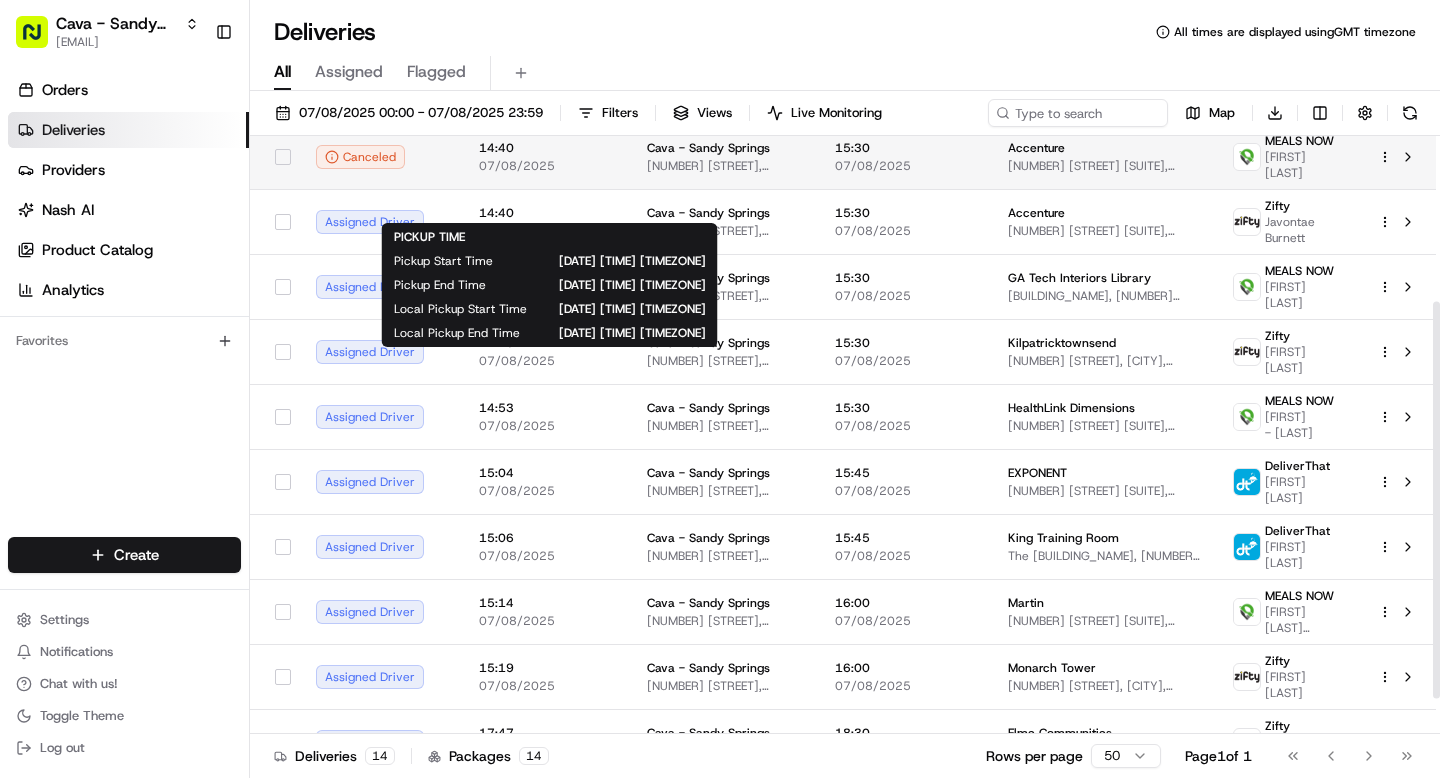 scroll, scrollTop: 0, scrollLeft: 0, axis: both 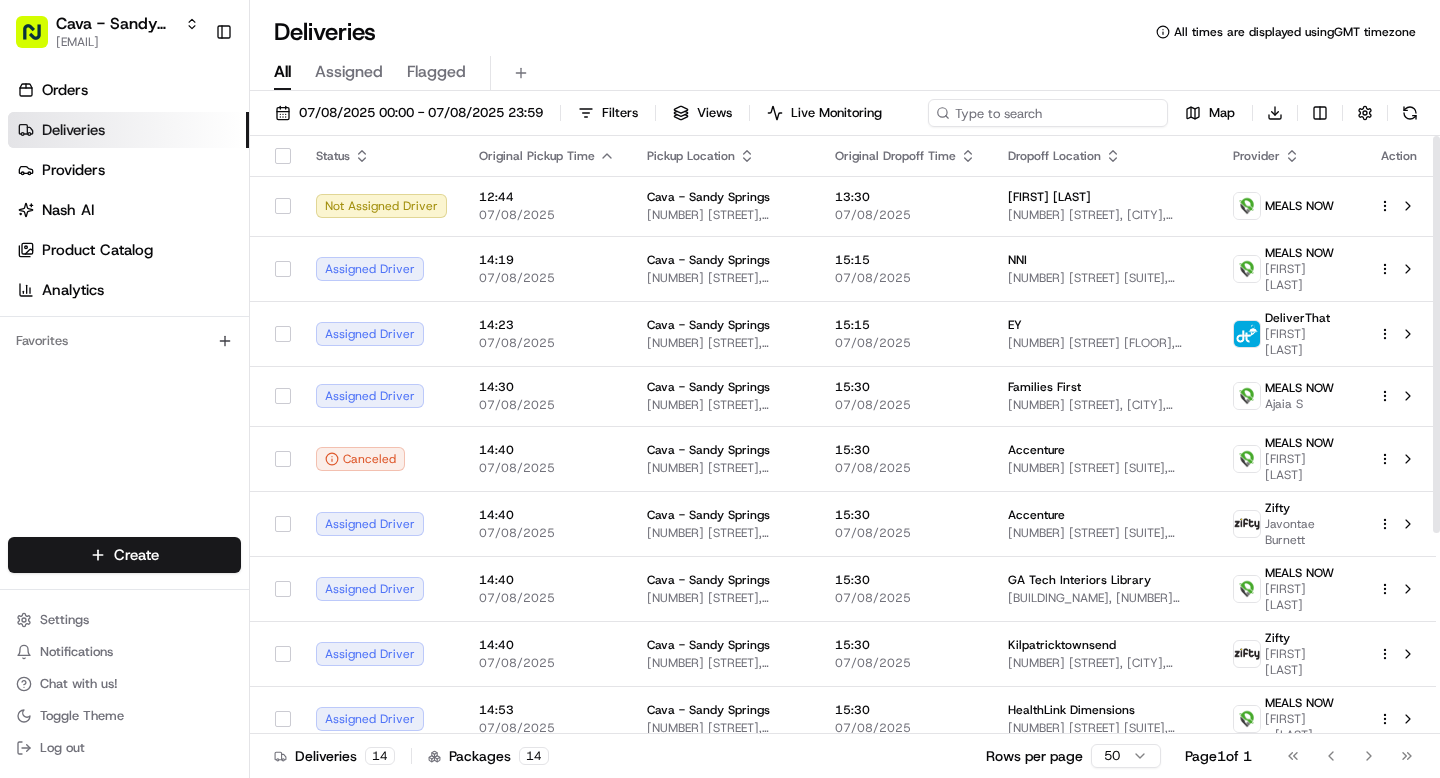 click at bounding box center [1048, 113] 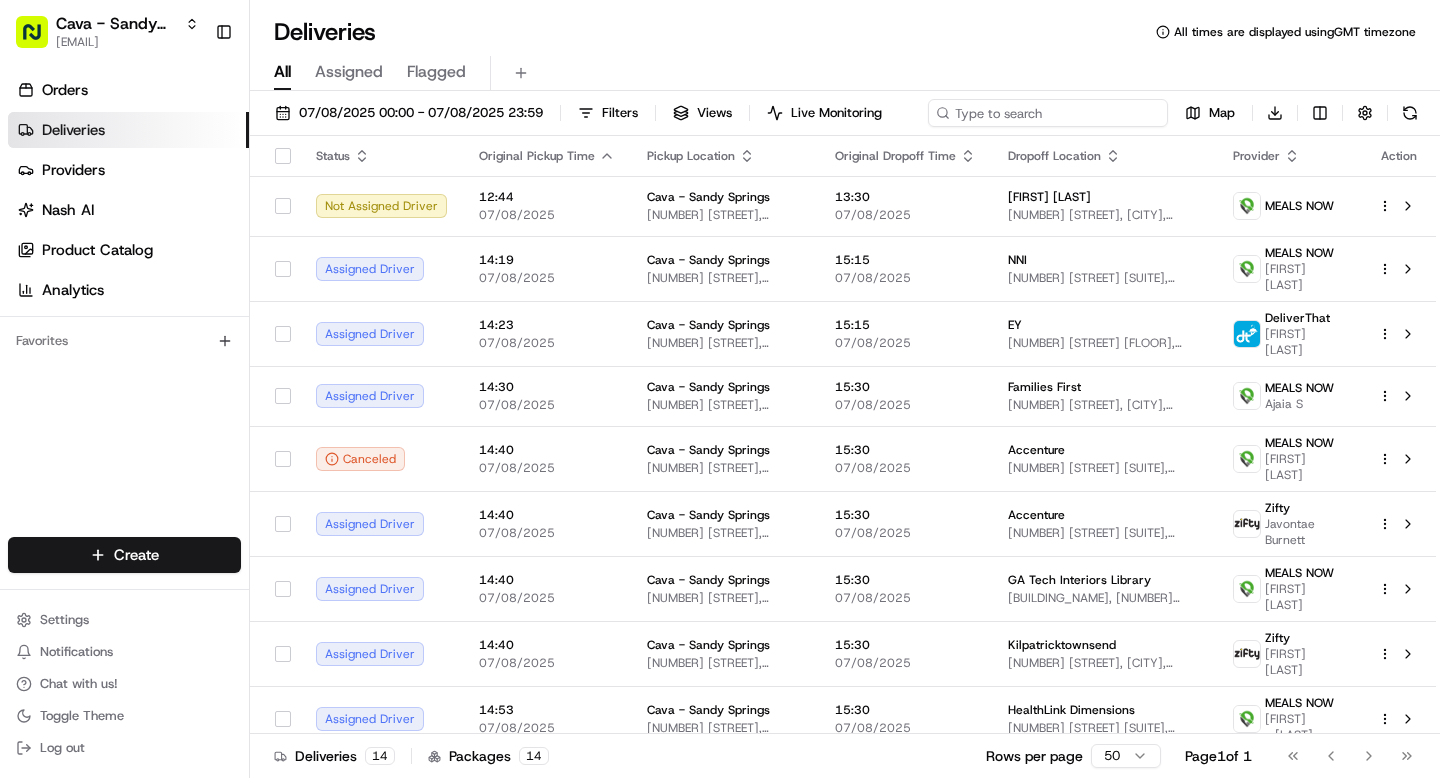 paste on "10192-8396433-9507161" 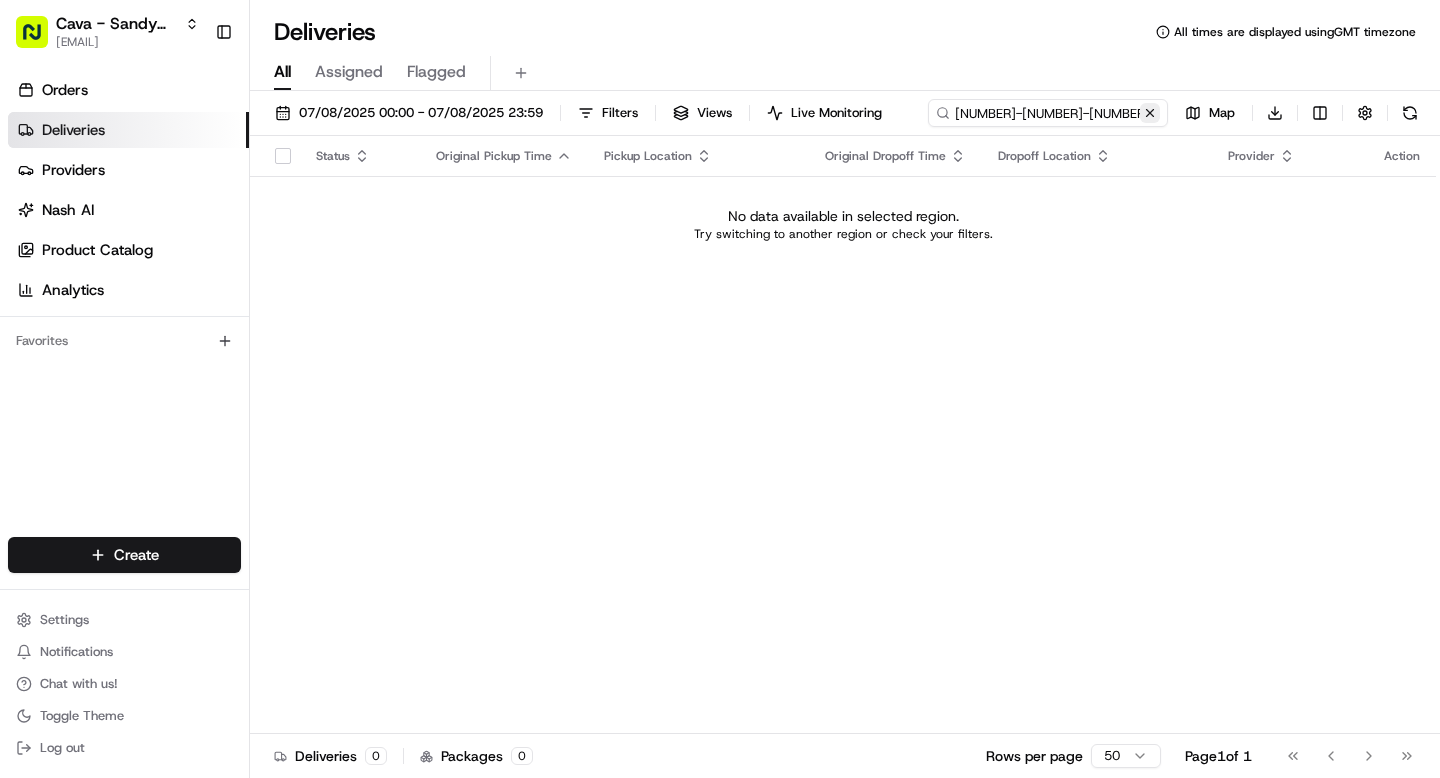 type on "10192-8396433-9507161" 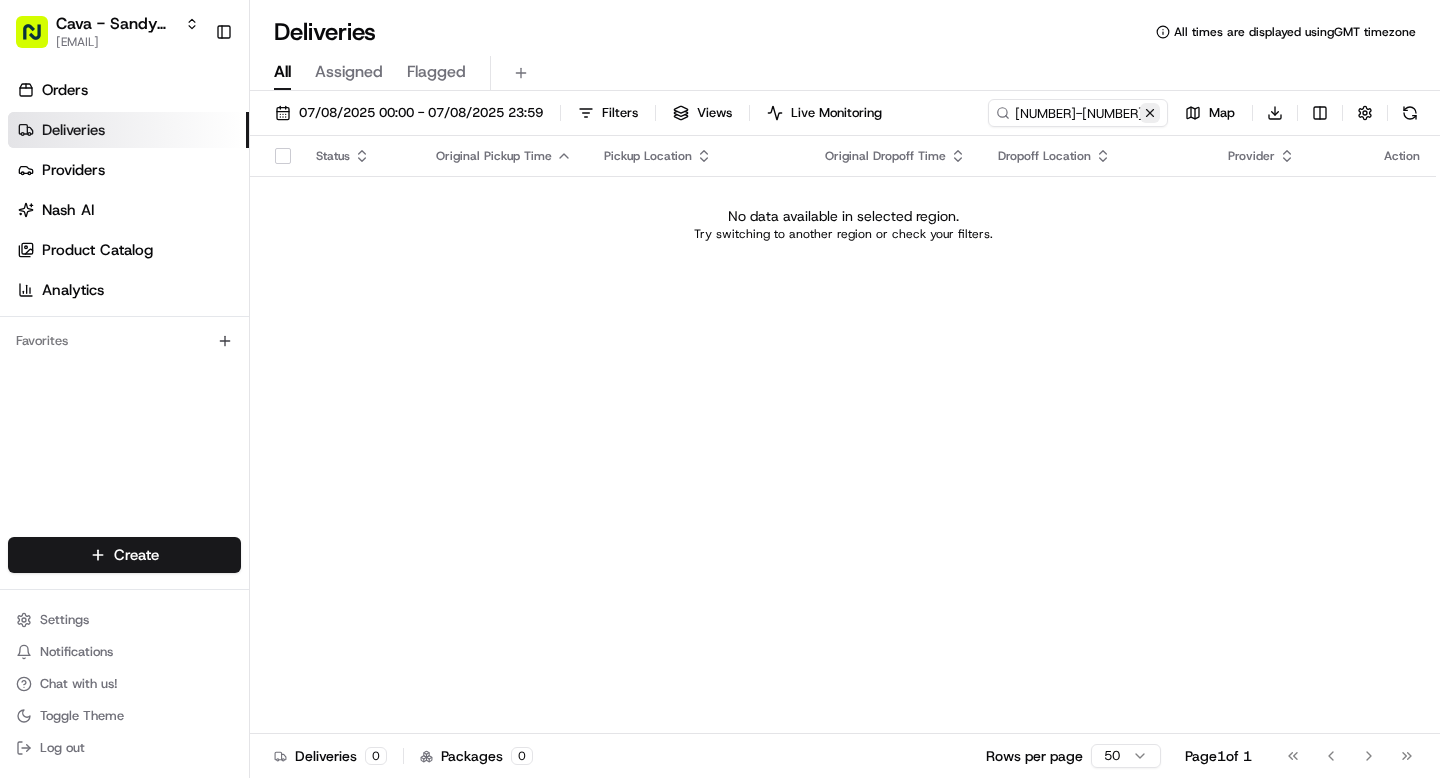 click at bounding box center (1150, 113) 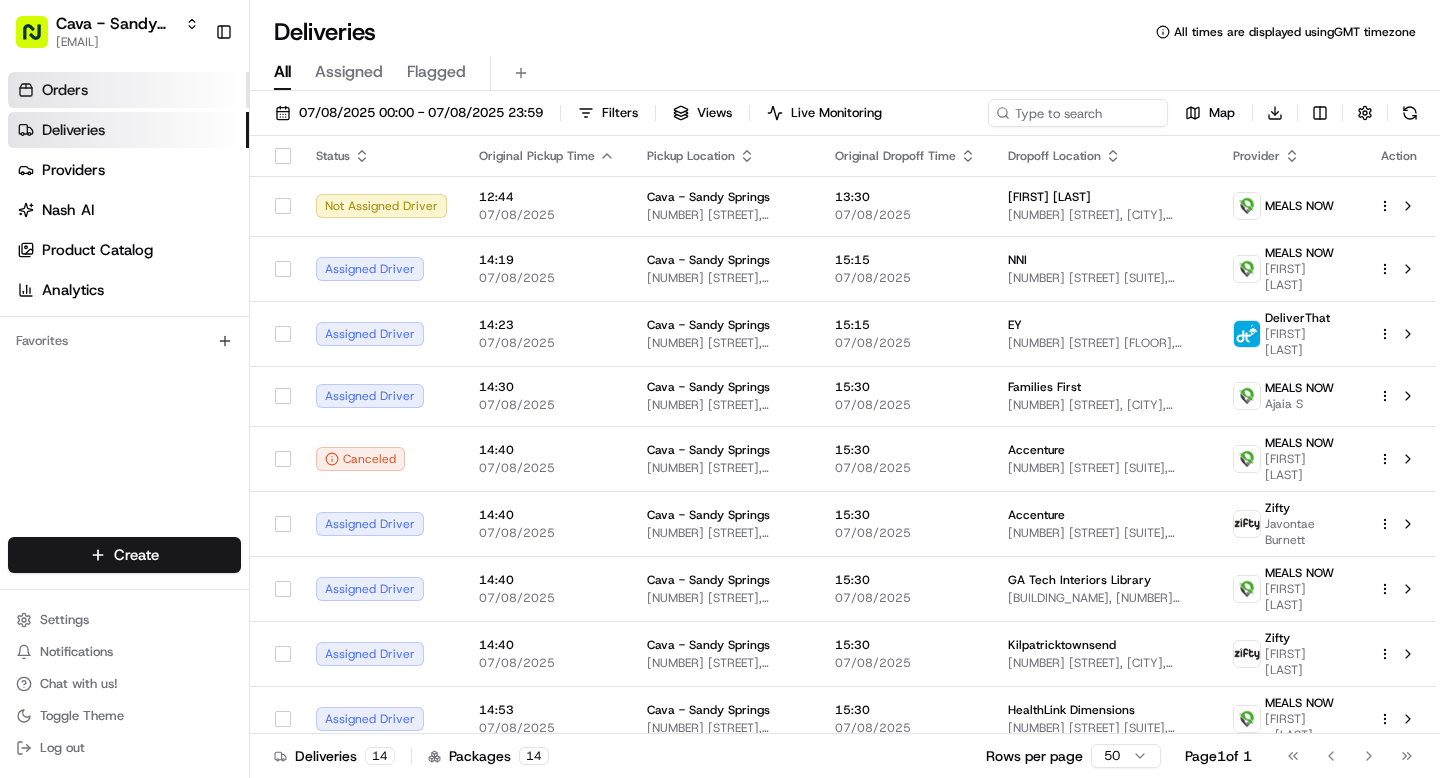 click on "Orders" at bounding box center (128, 90) 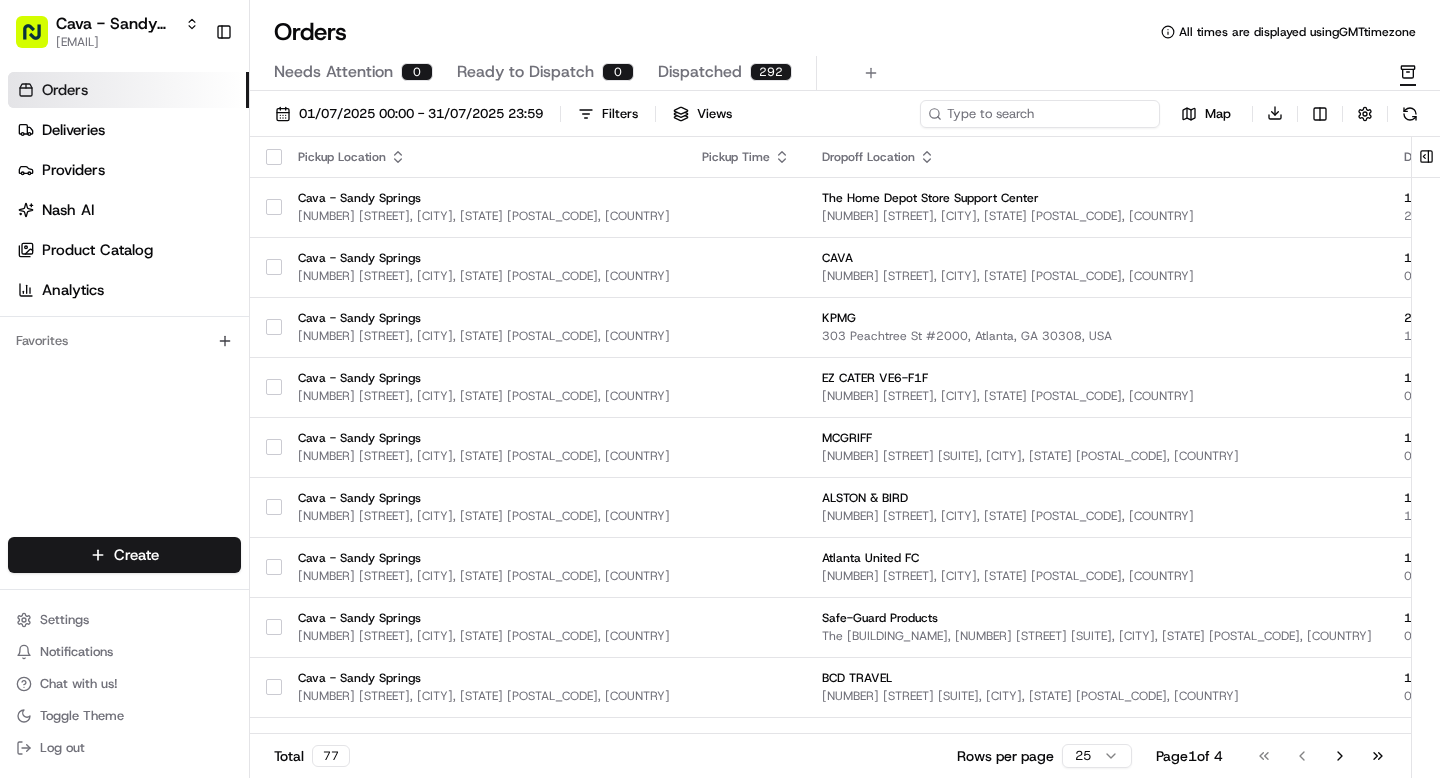 click at bounding box center [1040, 114] 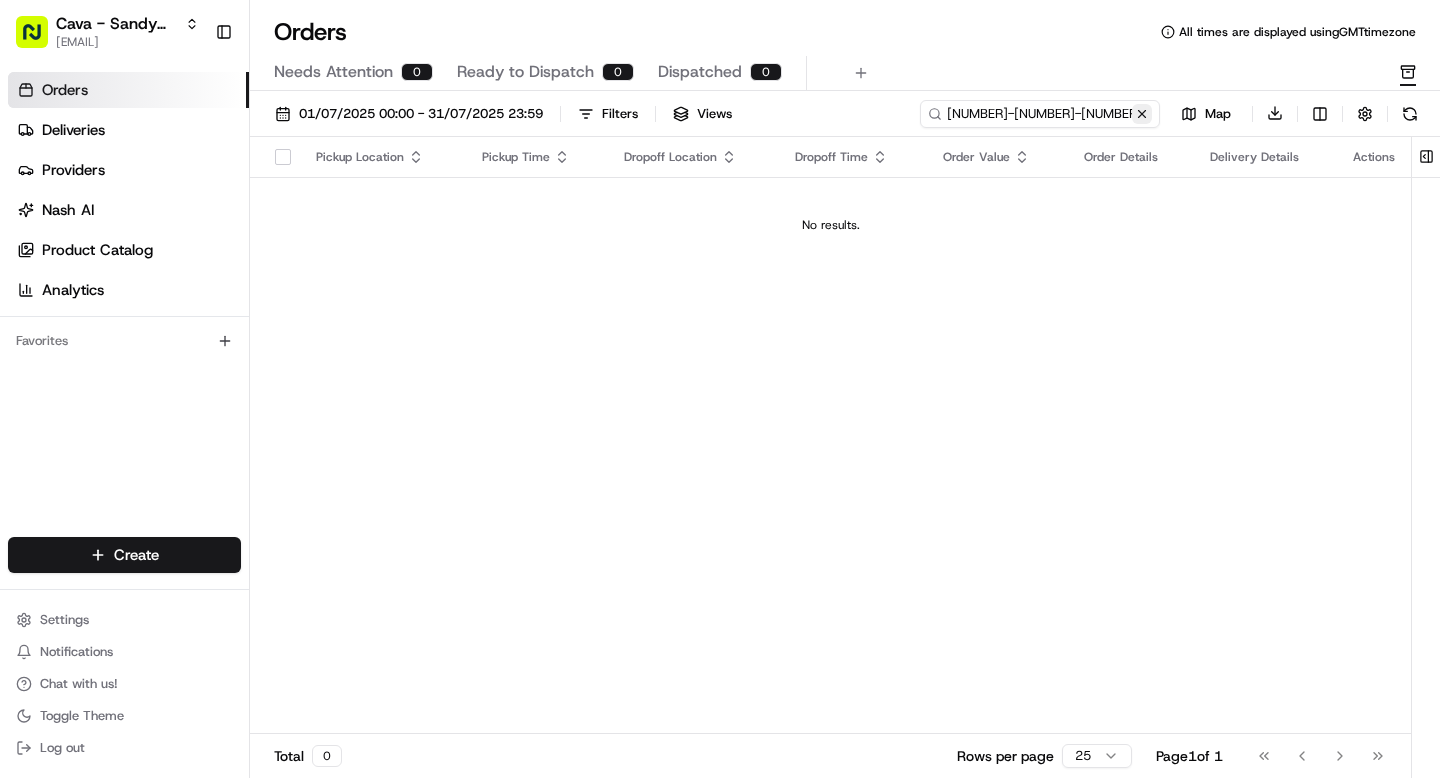 type on "10192-8396433-9507161" 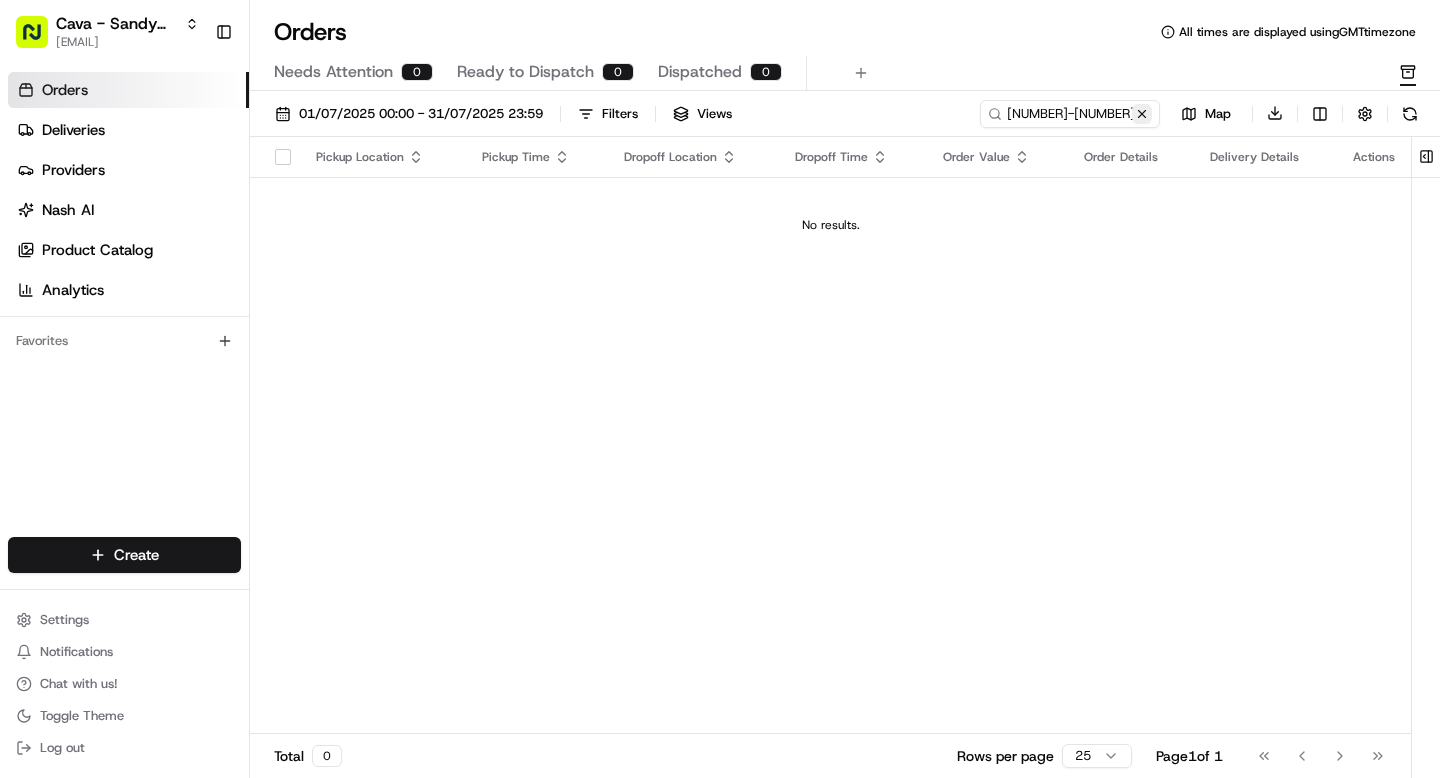 click at bounding box center [1142, 114] 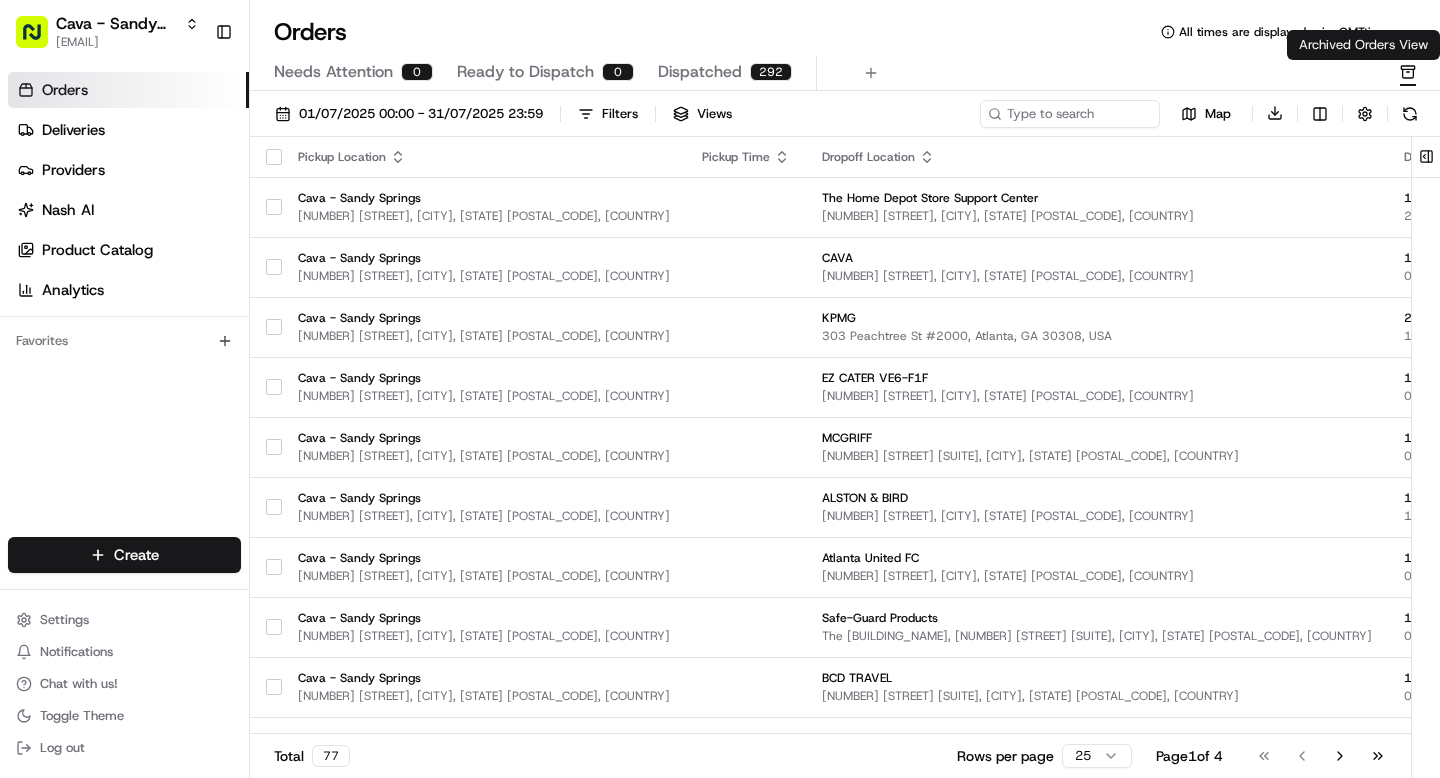 click 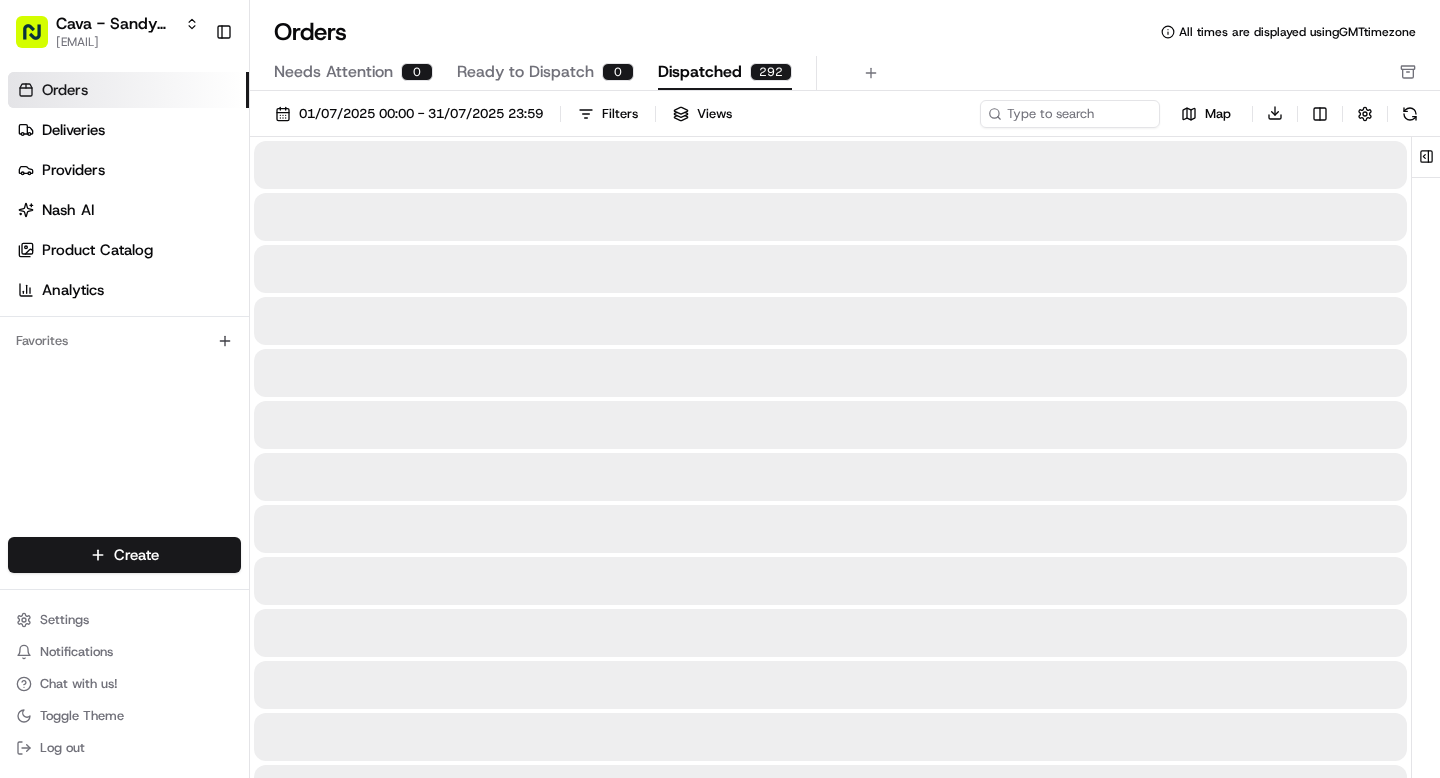 click on "Dispatched" at bounding box center (700, 72) 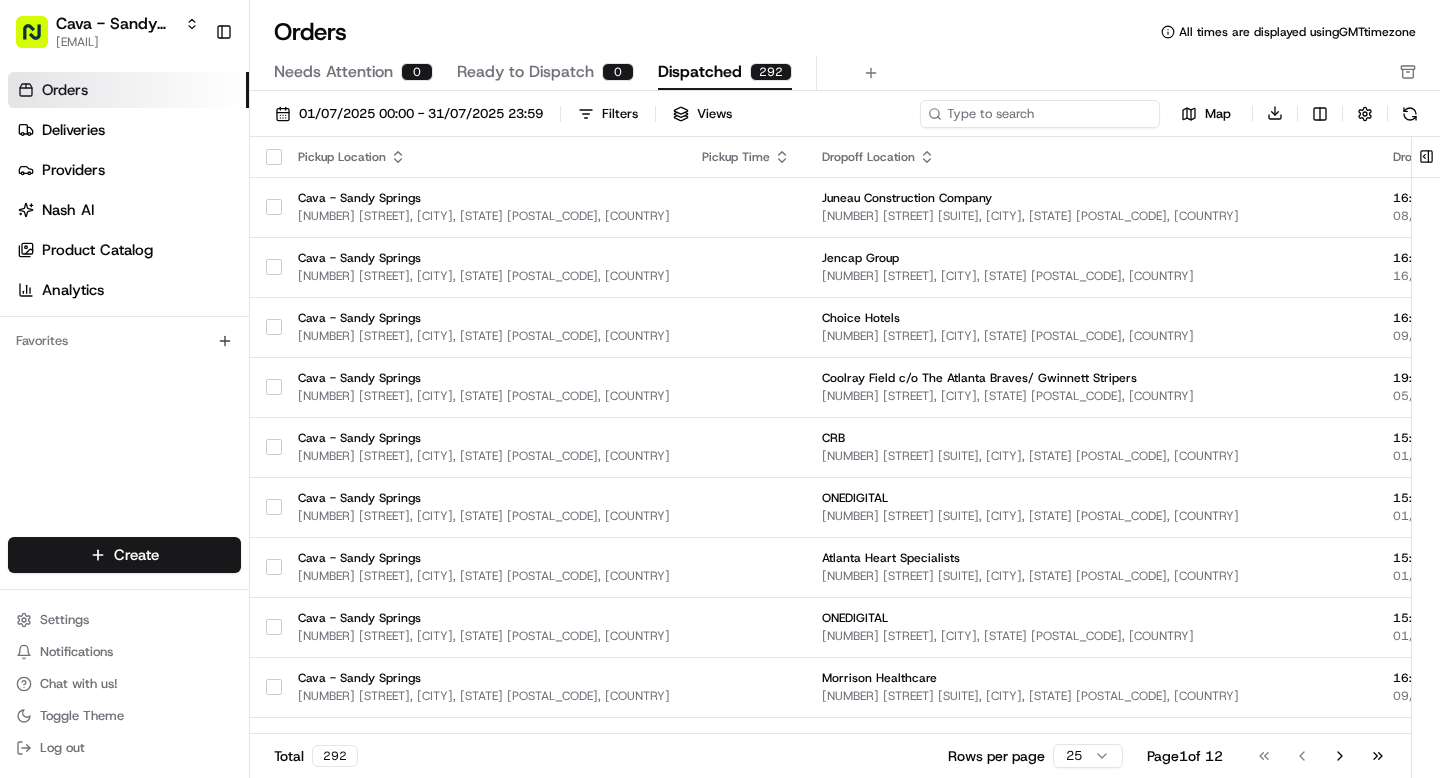 click at bounding box center [1040, 114] 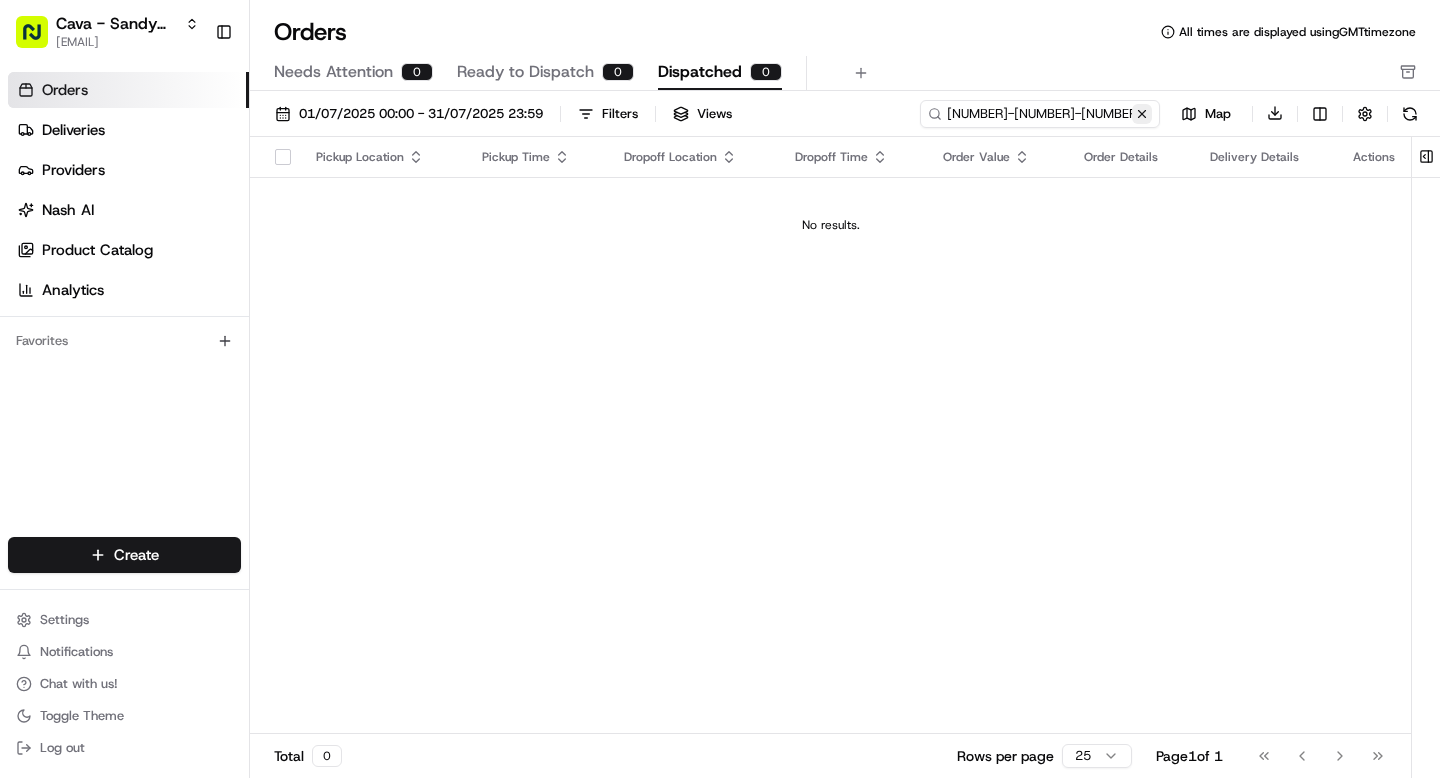type on "10192-8396433-9507161" 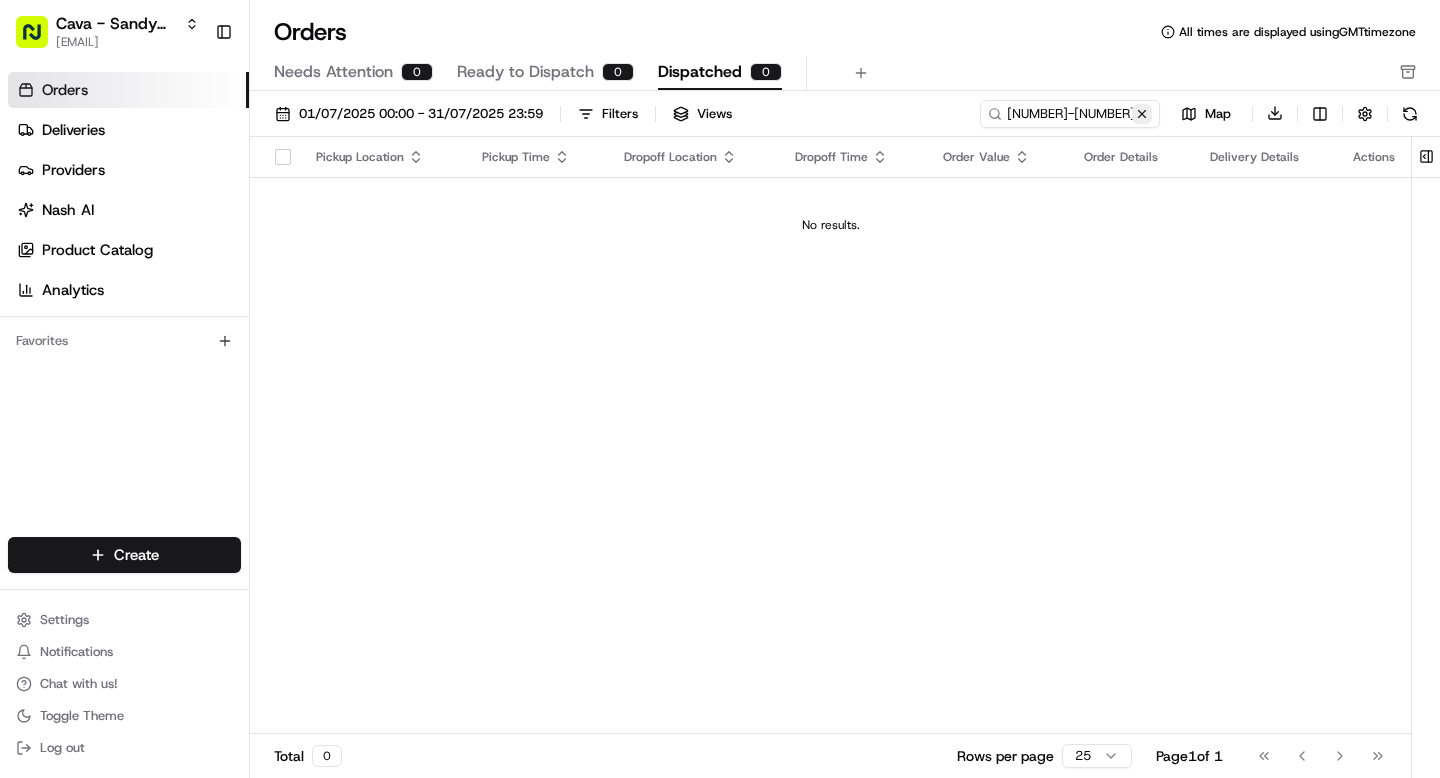 click at bounding box center (1142, 114) 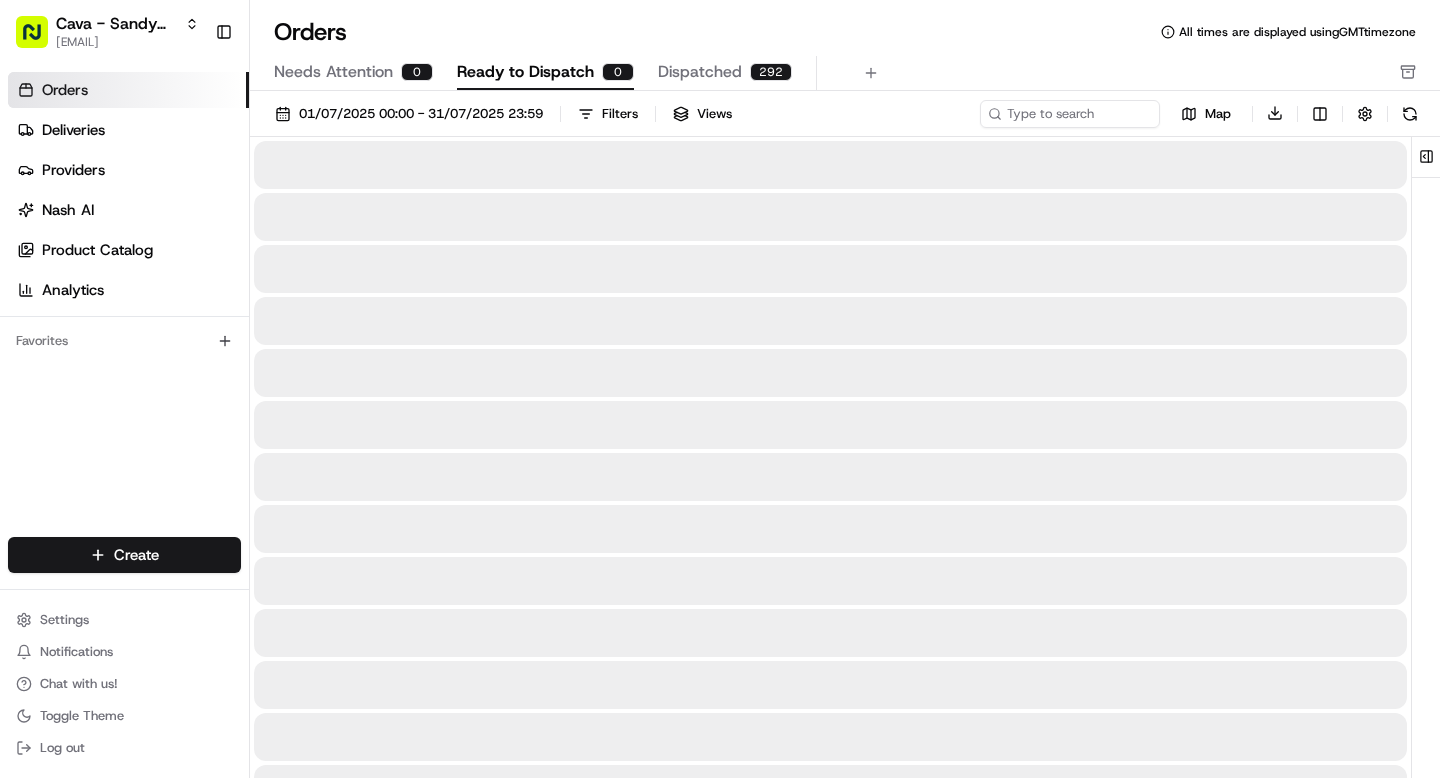 click on "Ready to Dispatch" at bounding box center [525, 72] 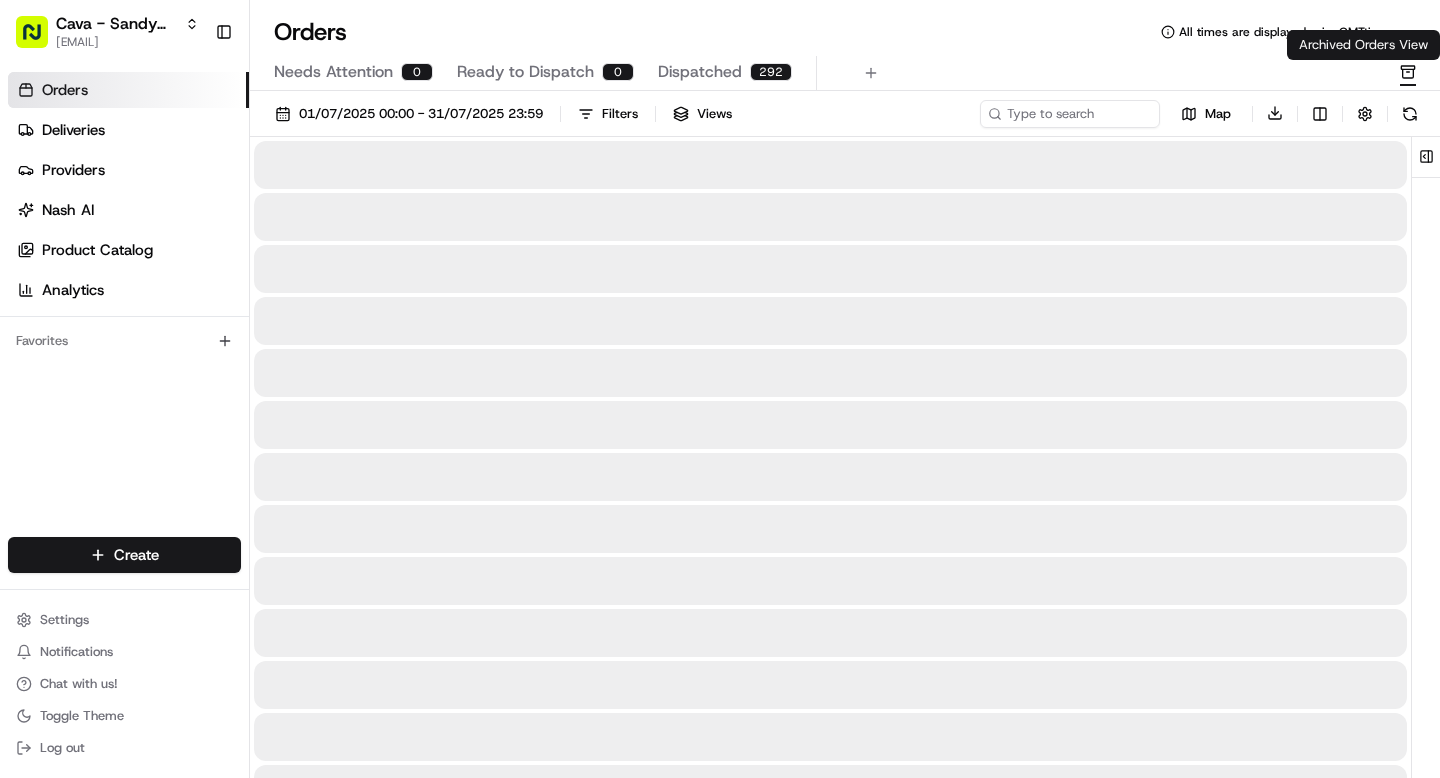 click 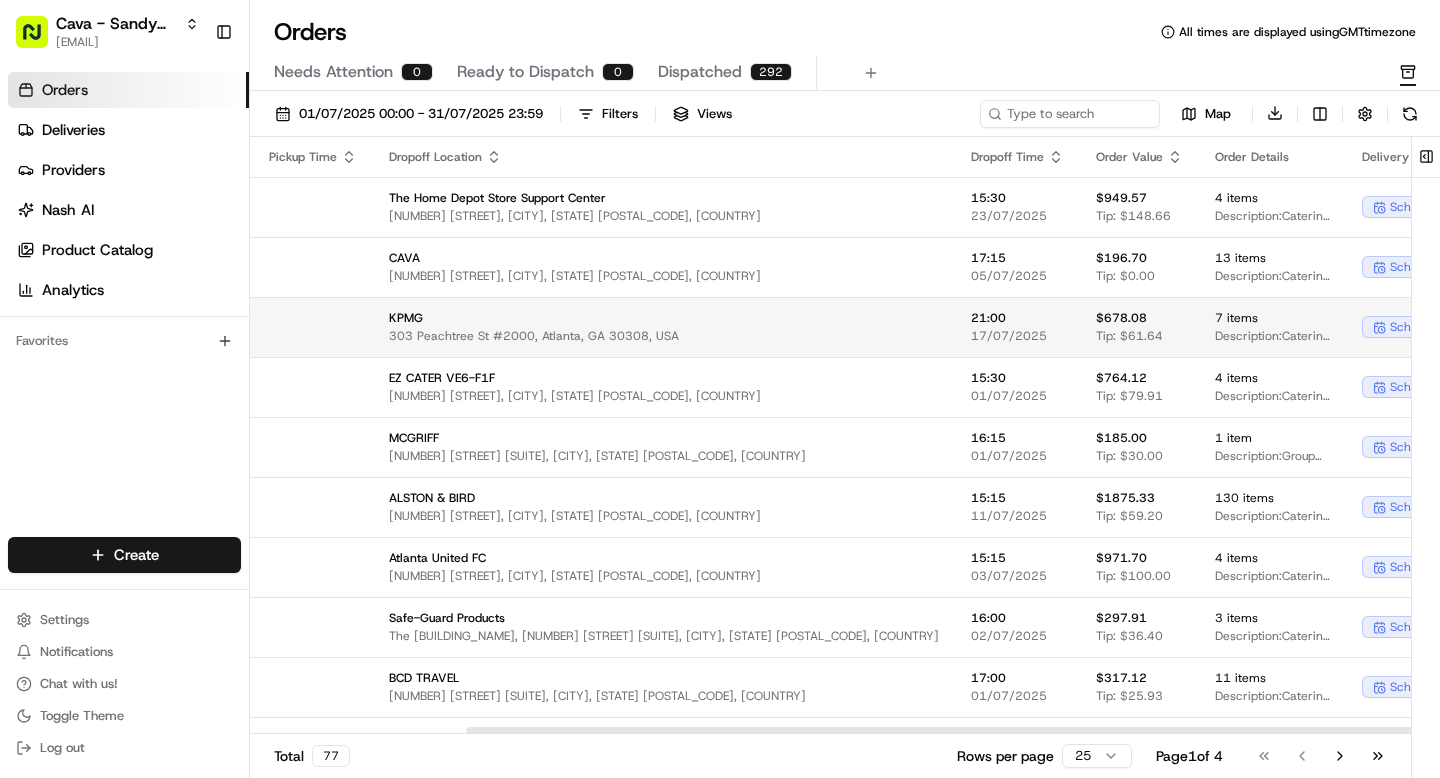 scroll, scrollTop: 0, scrollLeft: 520, axis: horizontal 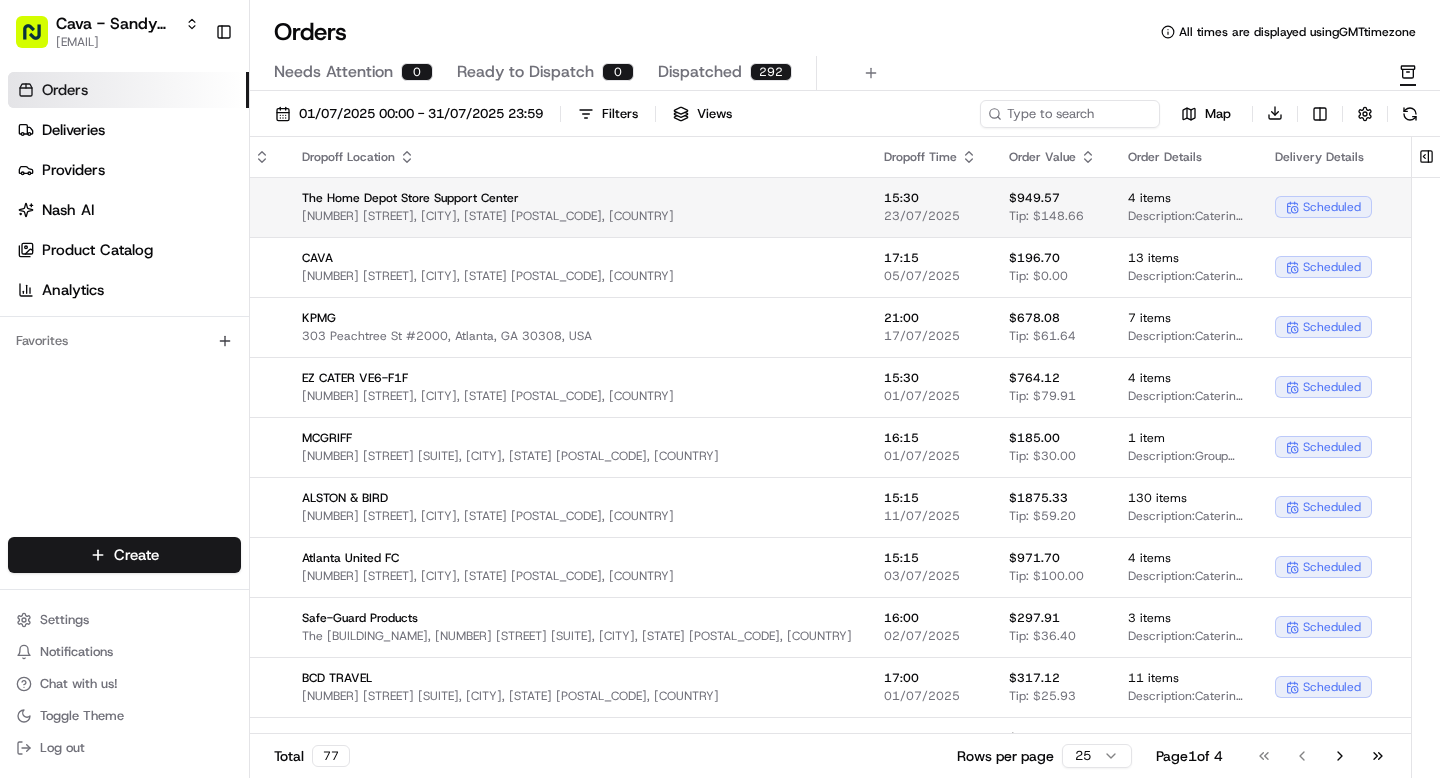 click on "Cava - Sandy Springs grace@usenash.com Toggle Sidebar Orders Deliveries Providers Nash AI Product Catalog Analytics Favorites Main Menu Members & Organization Organization Users Roles Preferences Customization Portal Tracking Orchestration Automations Dispatch Strategy Optimization Strategy Shipping Labels Manifest Locations Pickup Locations Dropoff Locations Billing Billing Refund Requests Integrations Notification Triggers Webhooks API Keys Request Logs Other Feature Flags Create Settings Notifications Chat with us! Toggle Theme Log out Orders All times are displayed using  GMT  timezone Needs Attention 0 Ready to Dispatch 0 Dispatched 292 01/07/2025 00:00 - 31/07/2025 23:59 Filters Views Map Download Pickup Location Pickup Time Dropoff Location Dropoff Time Order Value Order Details Delivery Details Actions Cava - Sandy Springs 5840 Roswell Rd, Sandy Springs, GA 30328, USA The Home Depot Store Support Center 2455 Paces Ferry Rd SE, Atlanta, GA 30339, USA 15:30 23/07/2025 $949.57 4   items" at bounding box center [720, 389] 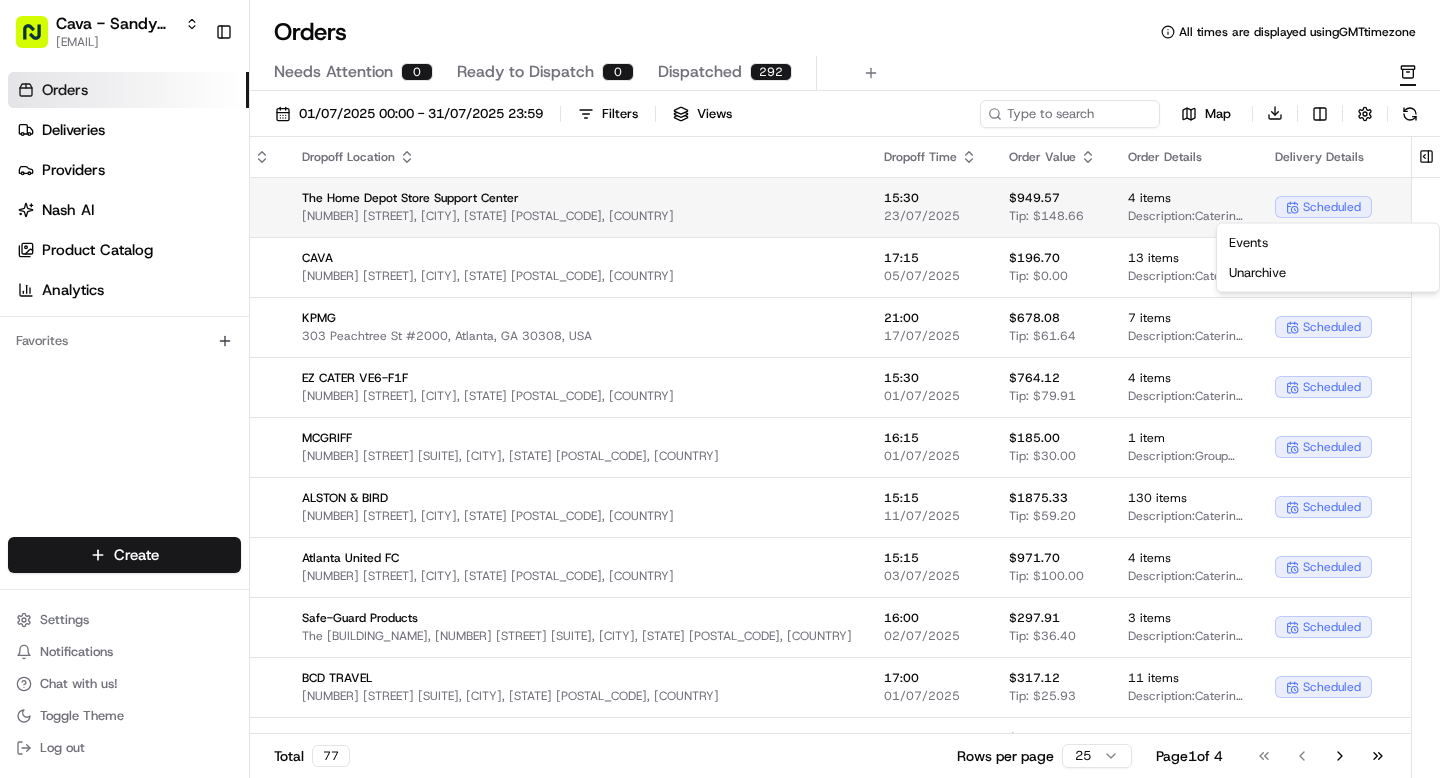 click on "Cava - Sandy Springs grace@usenash.com Toggle Sidebar Orders Deliveries Providers Nash AI Product Catalog Analytics Favorites Main Menu Members & Organization Organization Users Roles Preferences Customization Portal Tracking Orchestration Automations Dispatch Strategy Optimization Strategy Shipping Labels Manifest Locations Pickup Locations Dropoff Locations Billing Billing Refund Requests Integrations Notification Triggers Webhooks API Keys Request Logs Other Feature Flags Create Settings Notifications Chat with us! Toggle Theme Log out Orders All times are displayed using  GMT  timezone Needs Attention 0 Ready to Dispatch 0 Dispatched 292 01/07/2025 00:00 - 31/07/2025 23:59 Filters Views Map Download Pickup Location Pickup Time Dropoff Location Dropoff Time Order Value Order Details Delivery Details Actions Cava - Sandy Springs 5840 Roswell Rd, Sandy Springs, GA 30328, USA The Home Depot Store Support Center 2455 Paces Ferry Rd SE, Atlanta, GA 30339, USA 15:30 23/07/2025 $949.57 4   items" at bounding box center [720, 389] 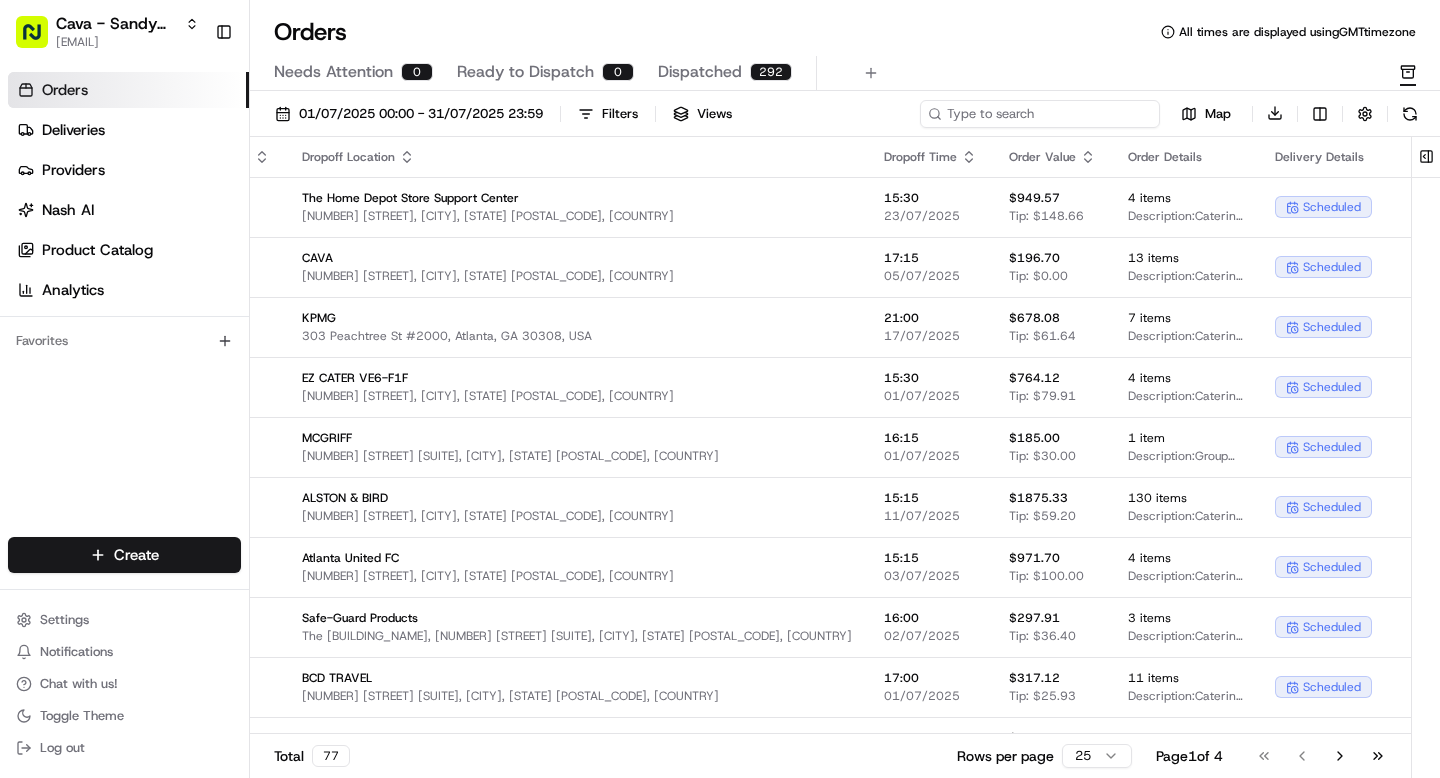 click at bounding box center [1040, 114] 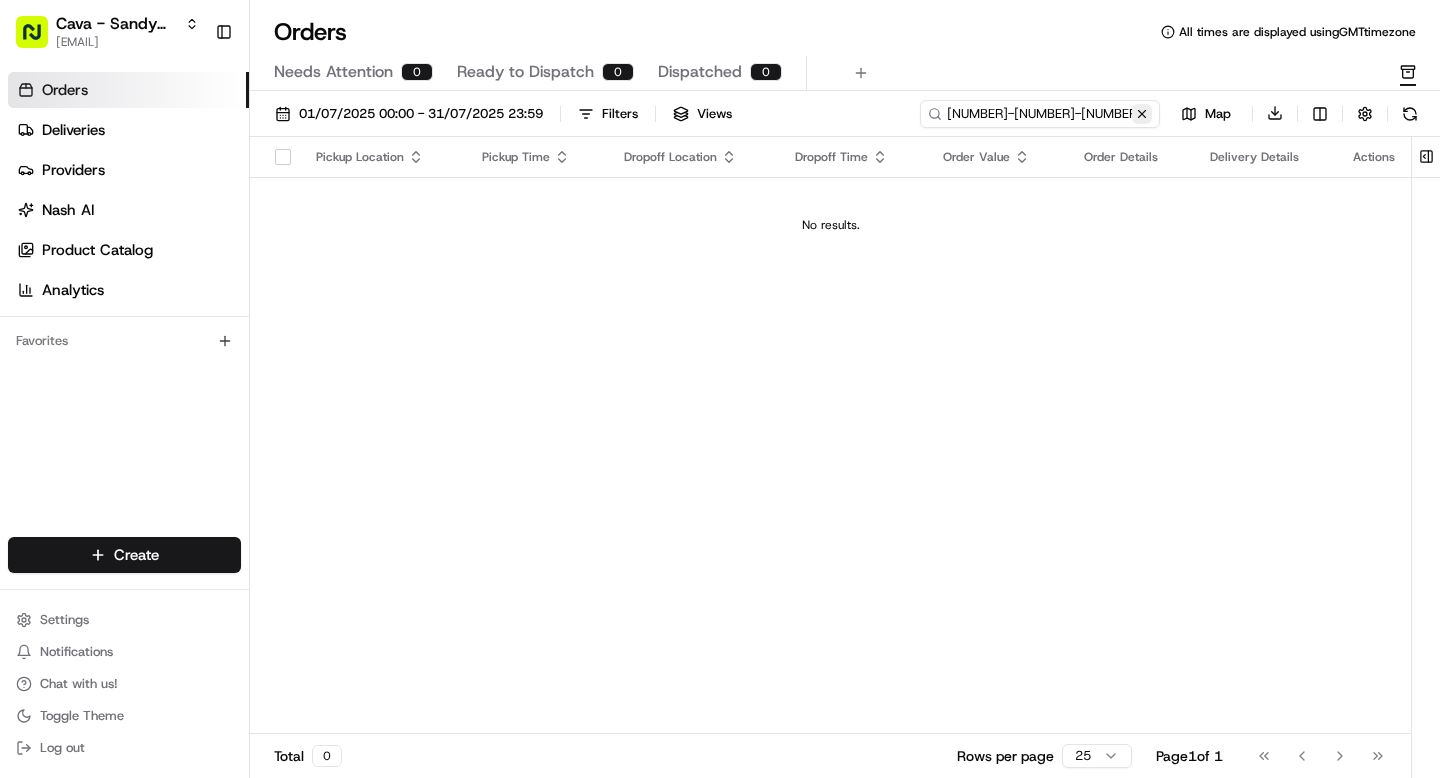 type on "10192-8396433-9507161" 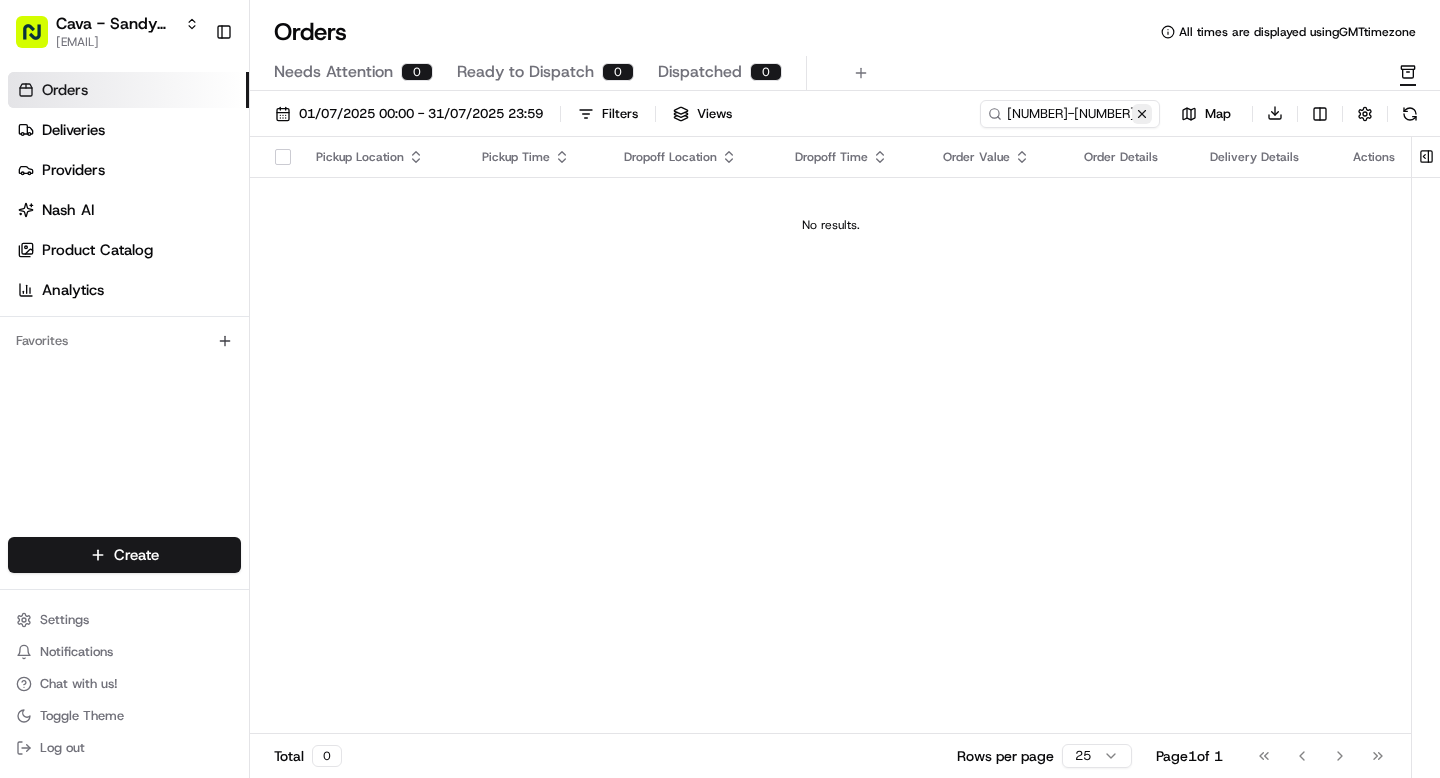 click at bounding box center [1142, 114] 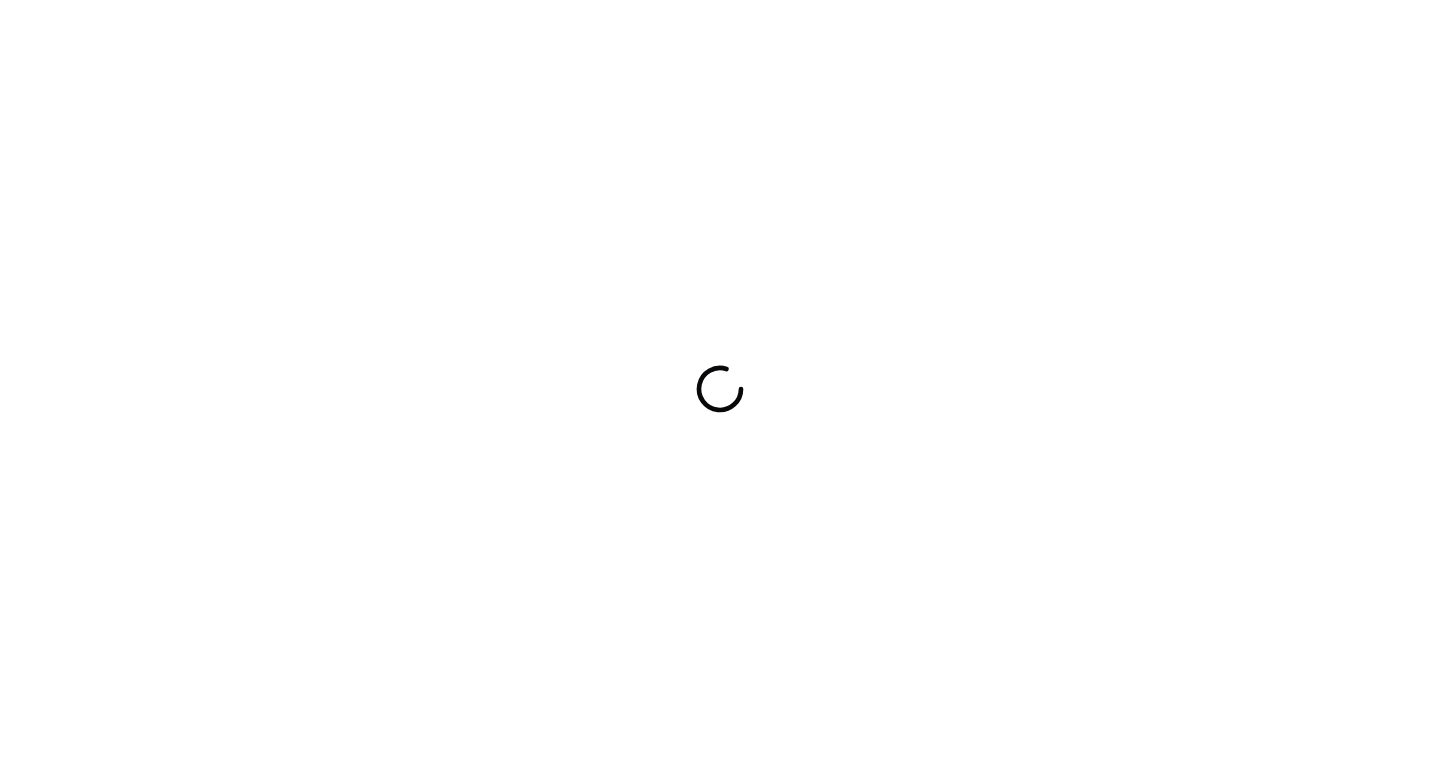 scroll, scrollTop: 0, scrollLeft: 0, axis: both 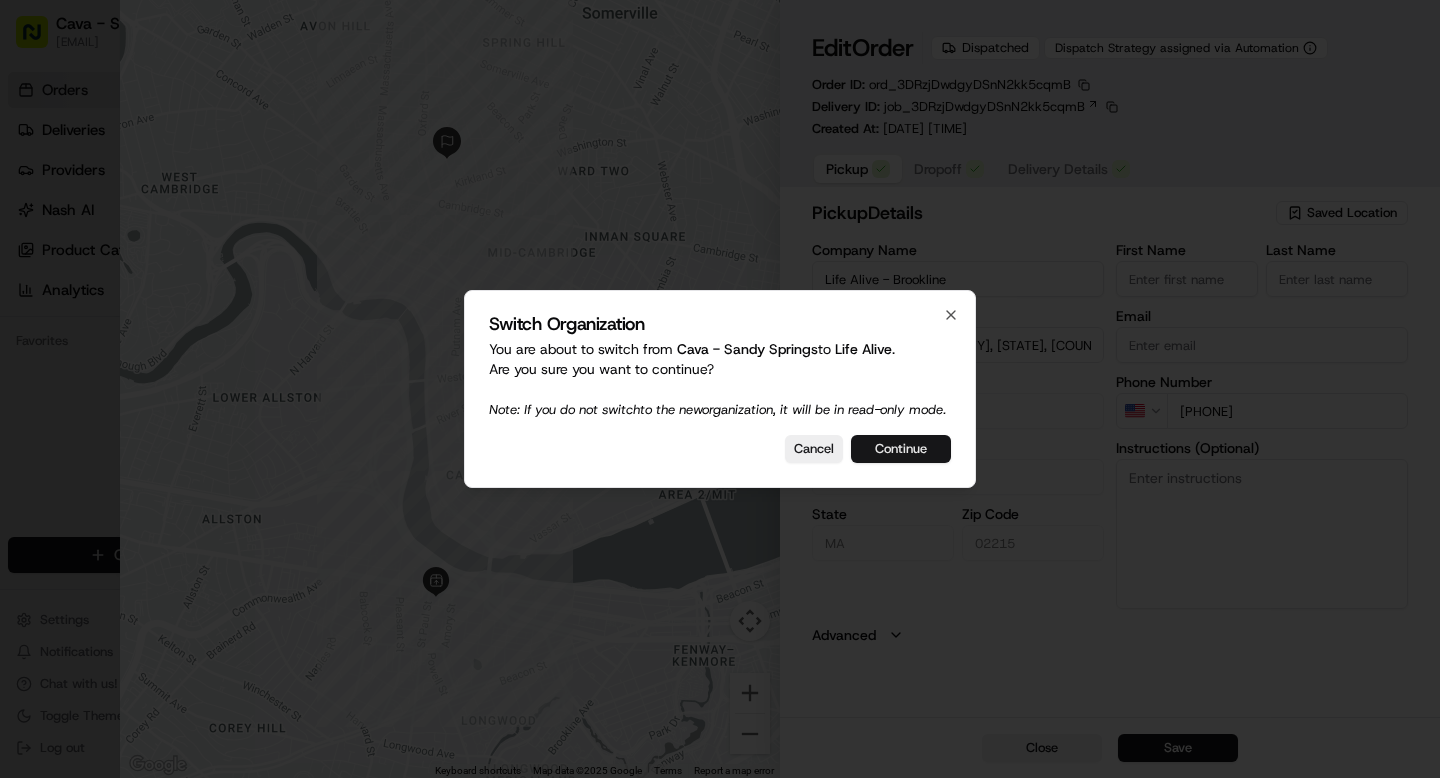 click on "Continue" at bounding box center (901, 449) 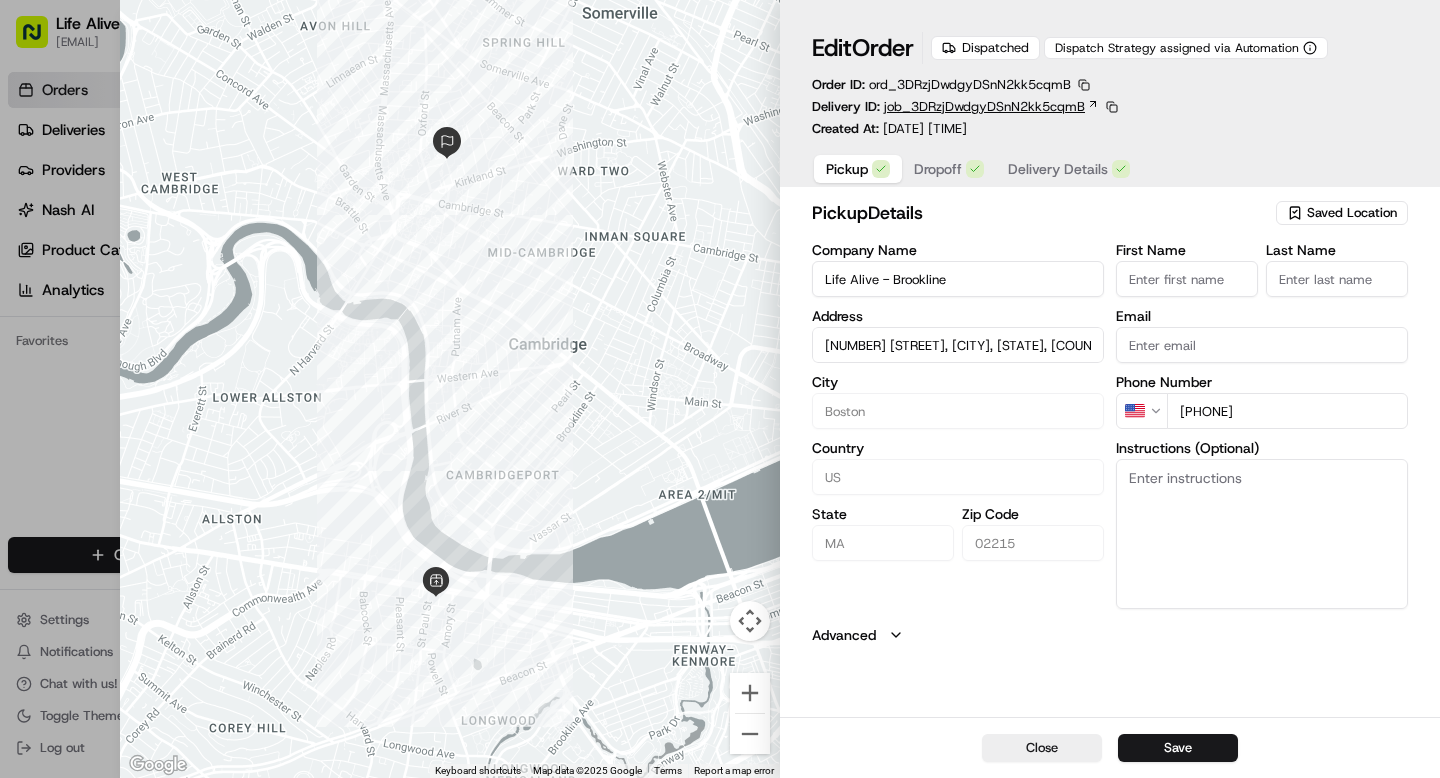 click on "job_3DRzjDwdgyDSnN2kk5cqmB" at bounding box center (984, 107) 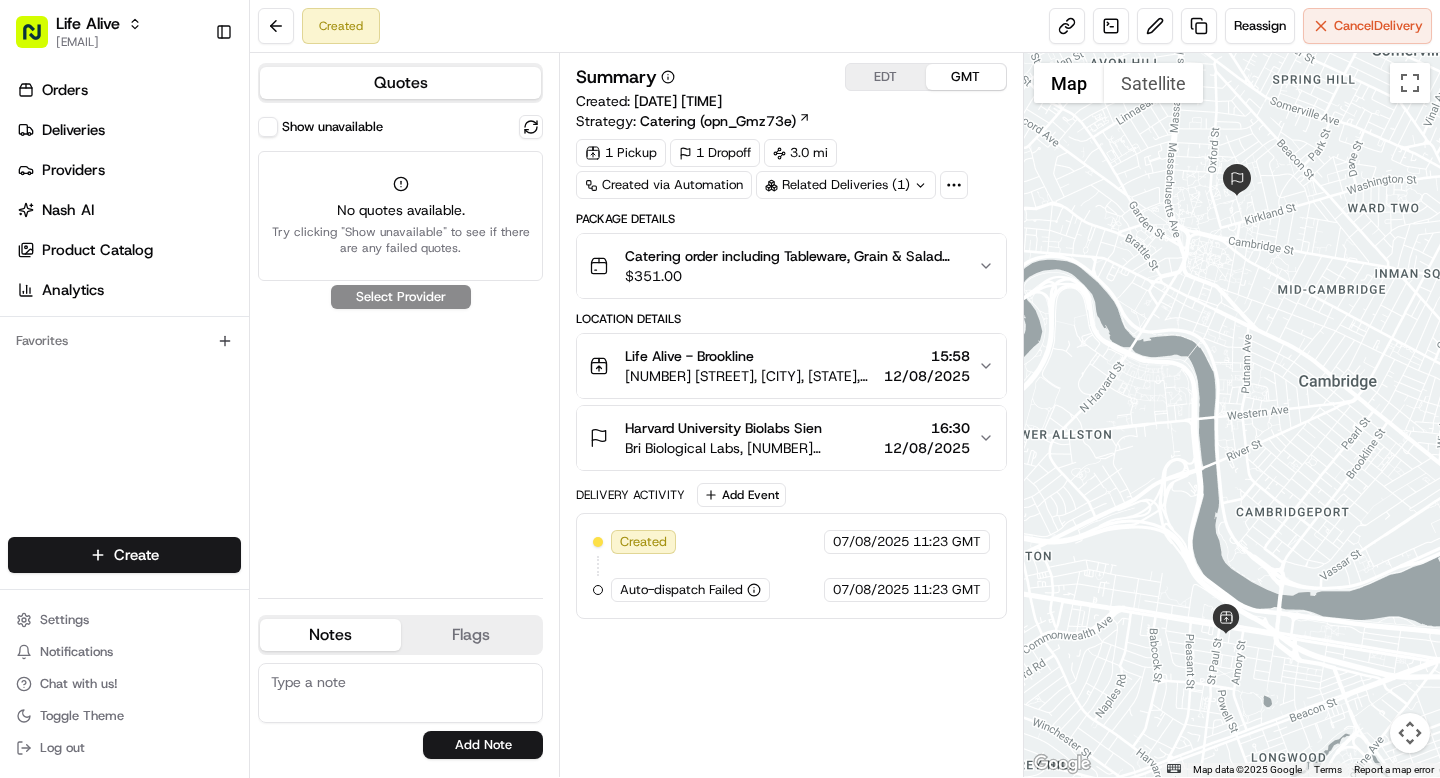 click on "Show unavailable" at bounding box center [268, 127] 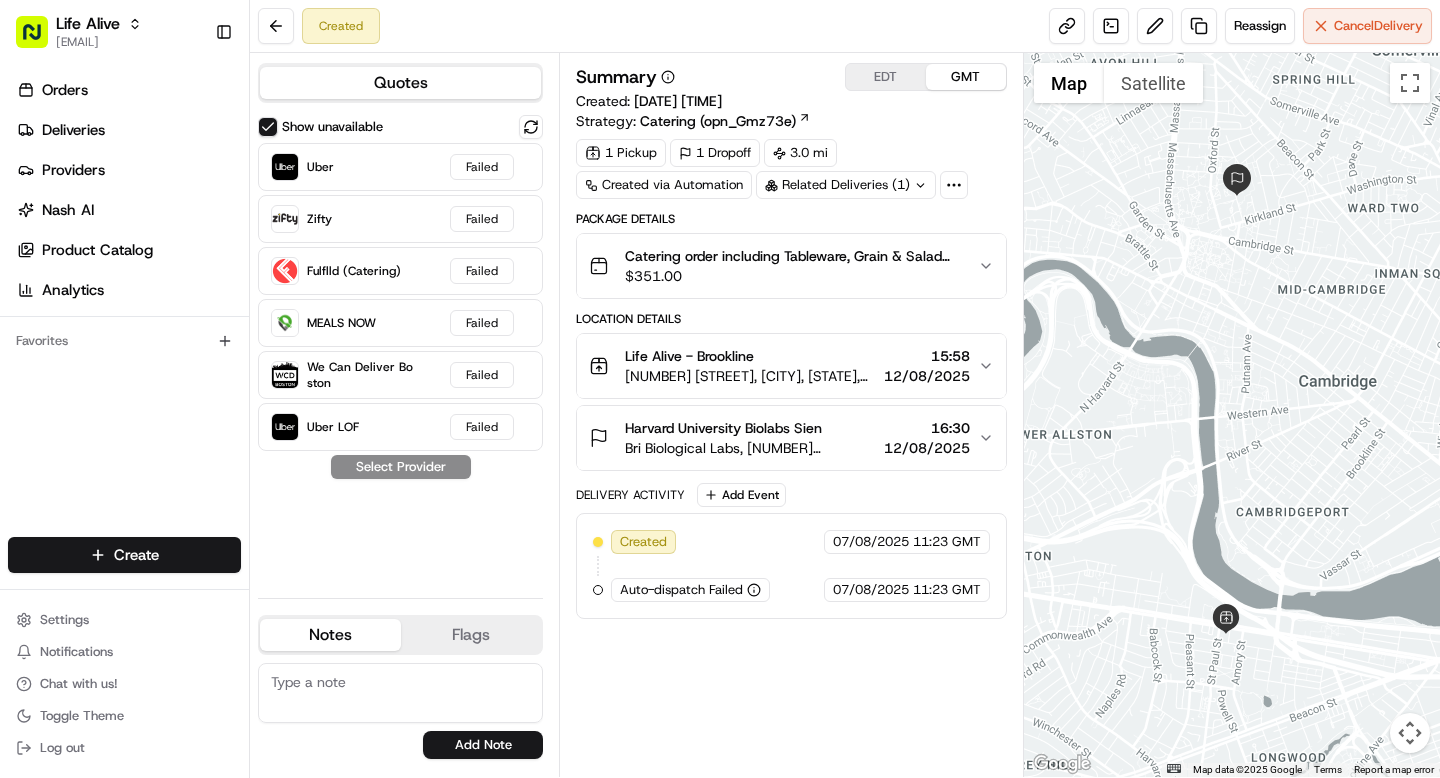 click on "Related Deliveries   (1)" at bounding box center (846, 185) 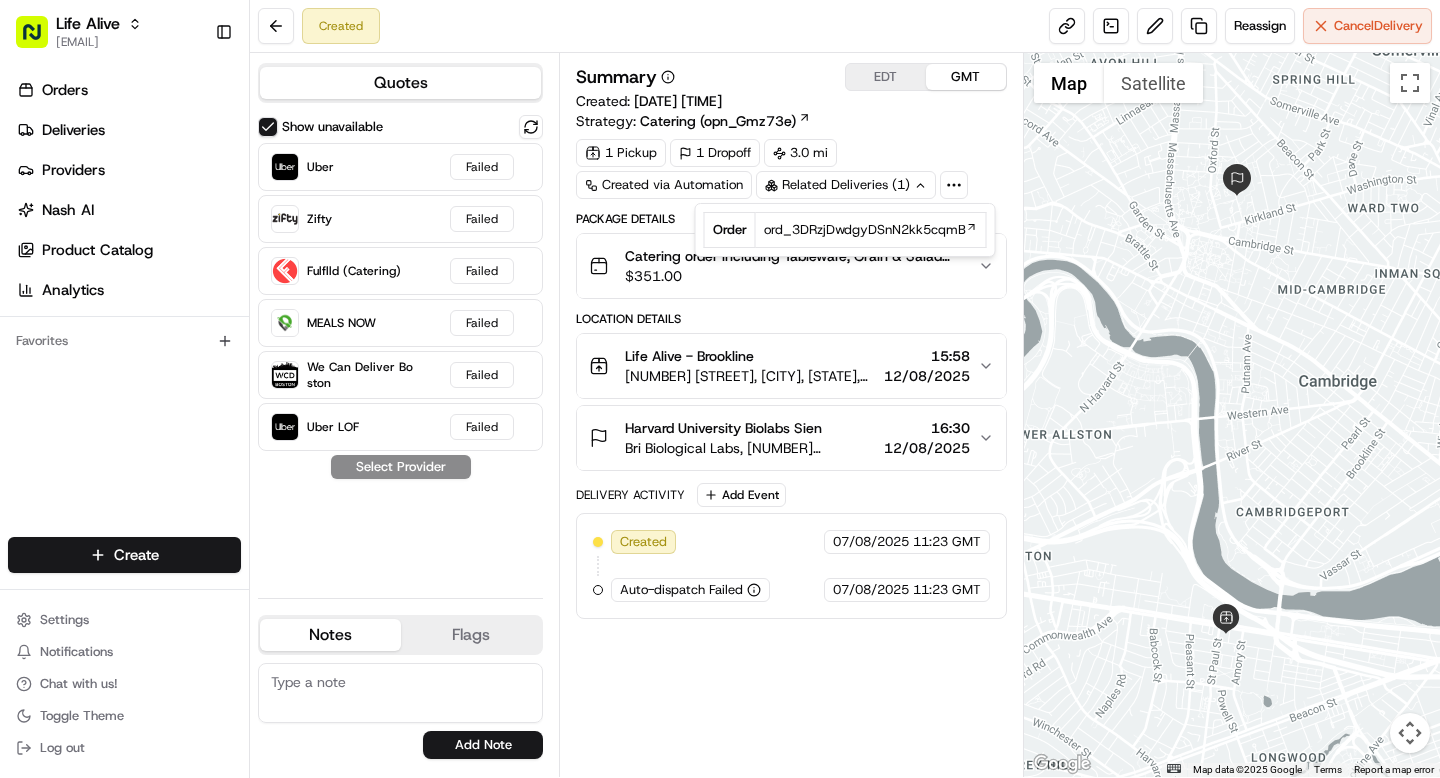 click on "Related Deliveries   (1)" at bounding box center [846, 185] 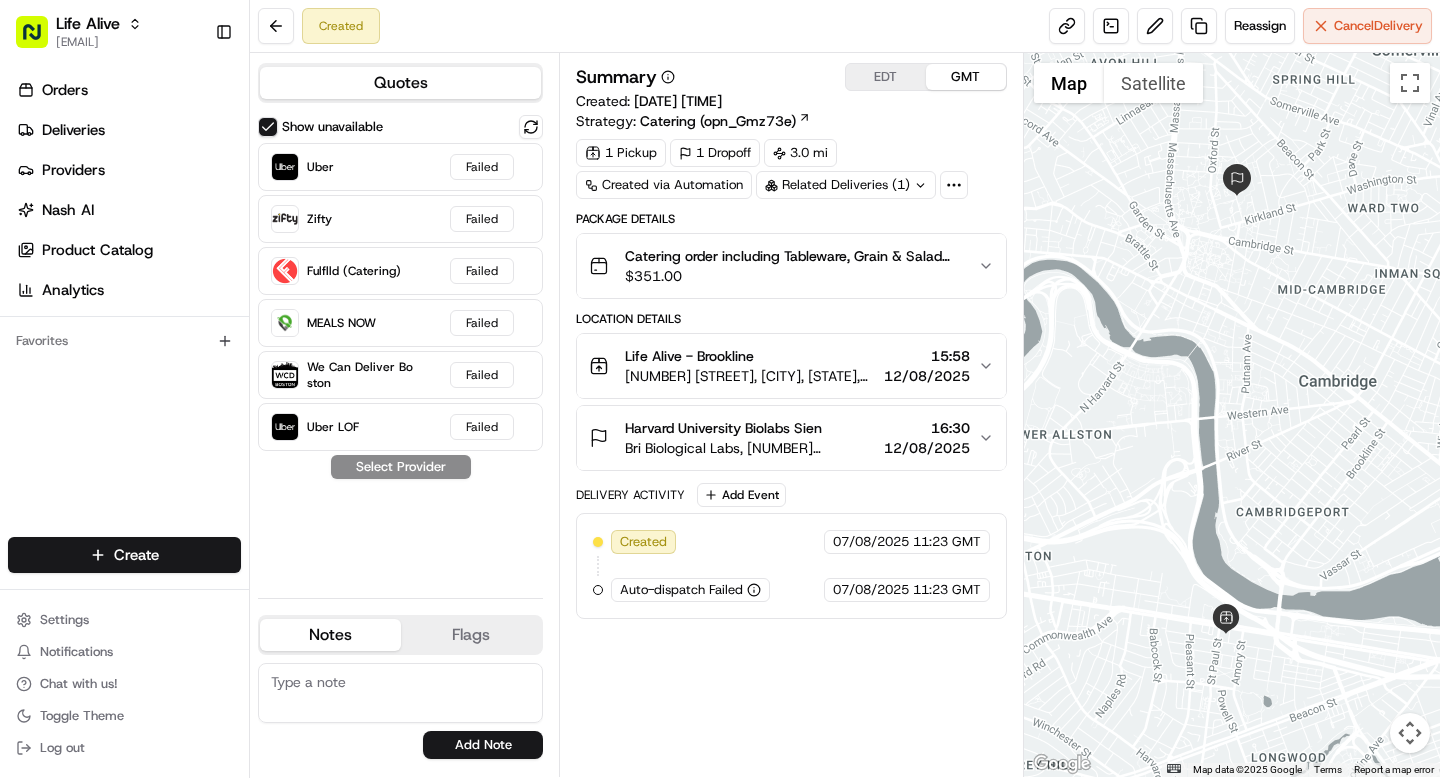 click on "$ 351.00" at bounding box center [793, 276] 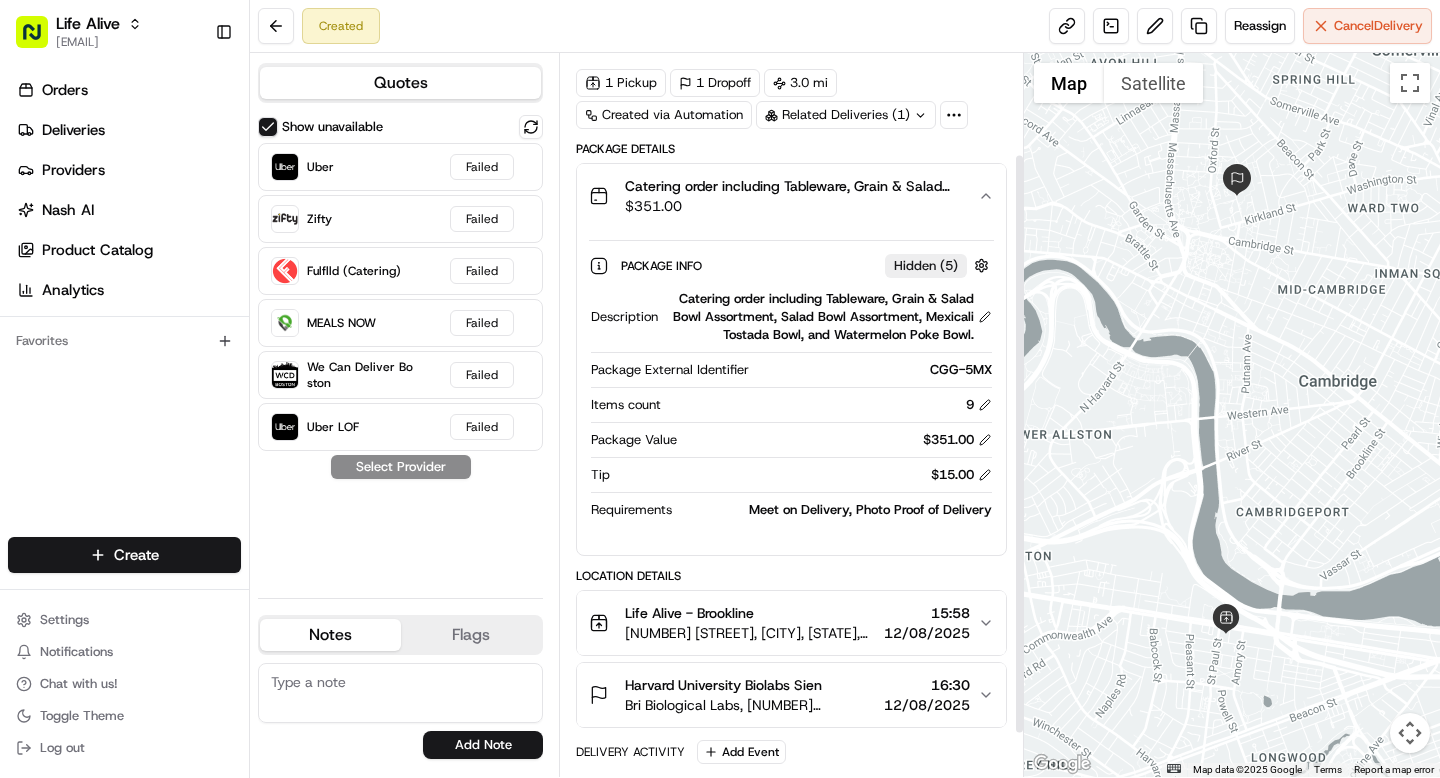 scroll, scrollTop: 179, scrollLeft: 0, axis: vertical 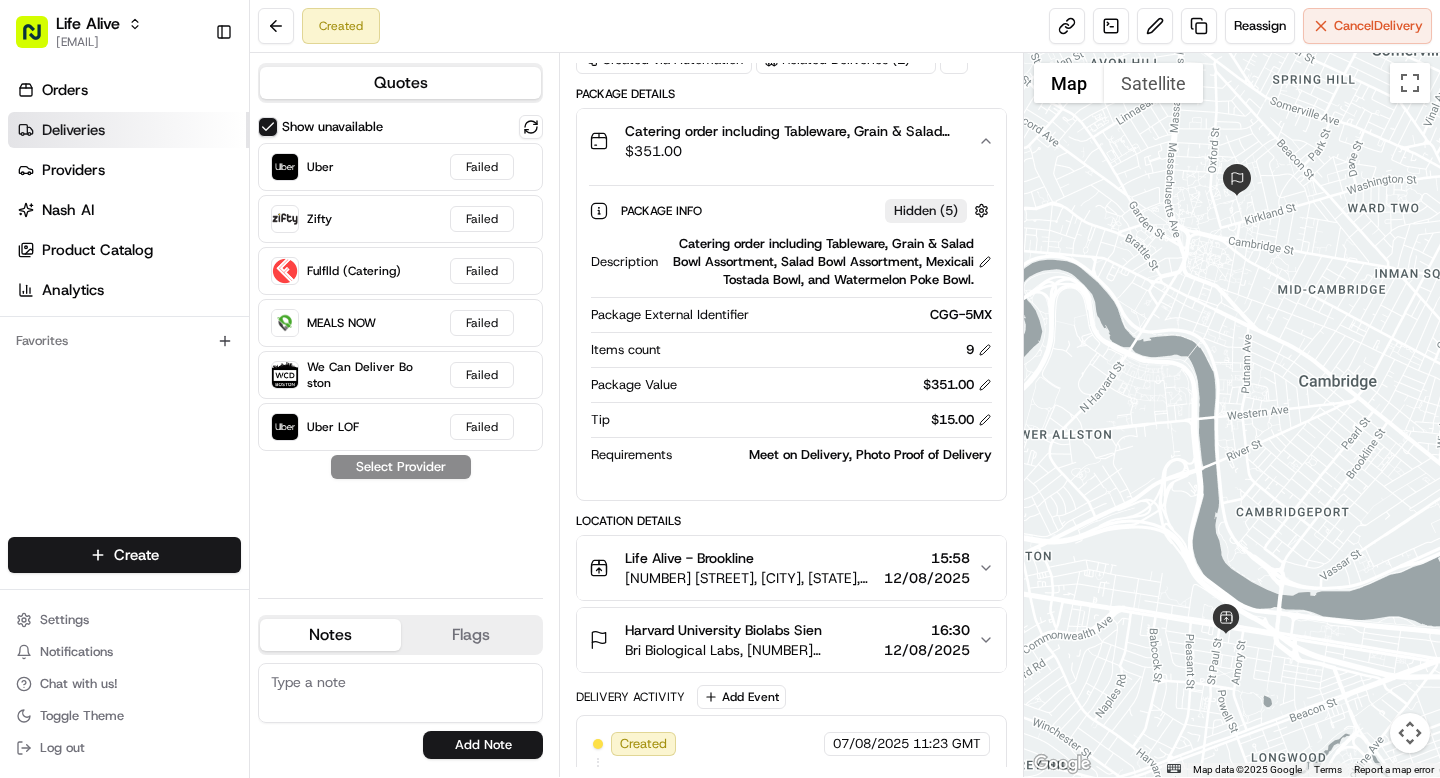 click on "Deliveries" at bounding box center [73, 130] 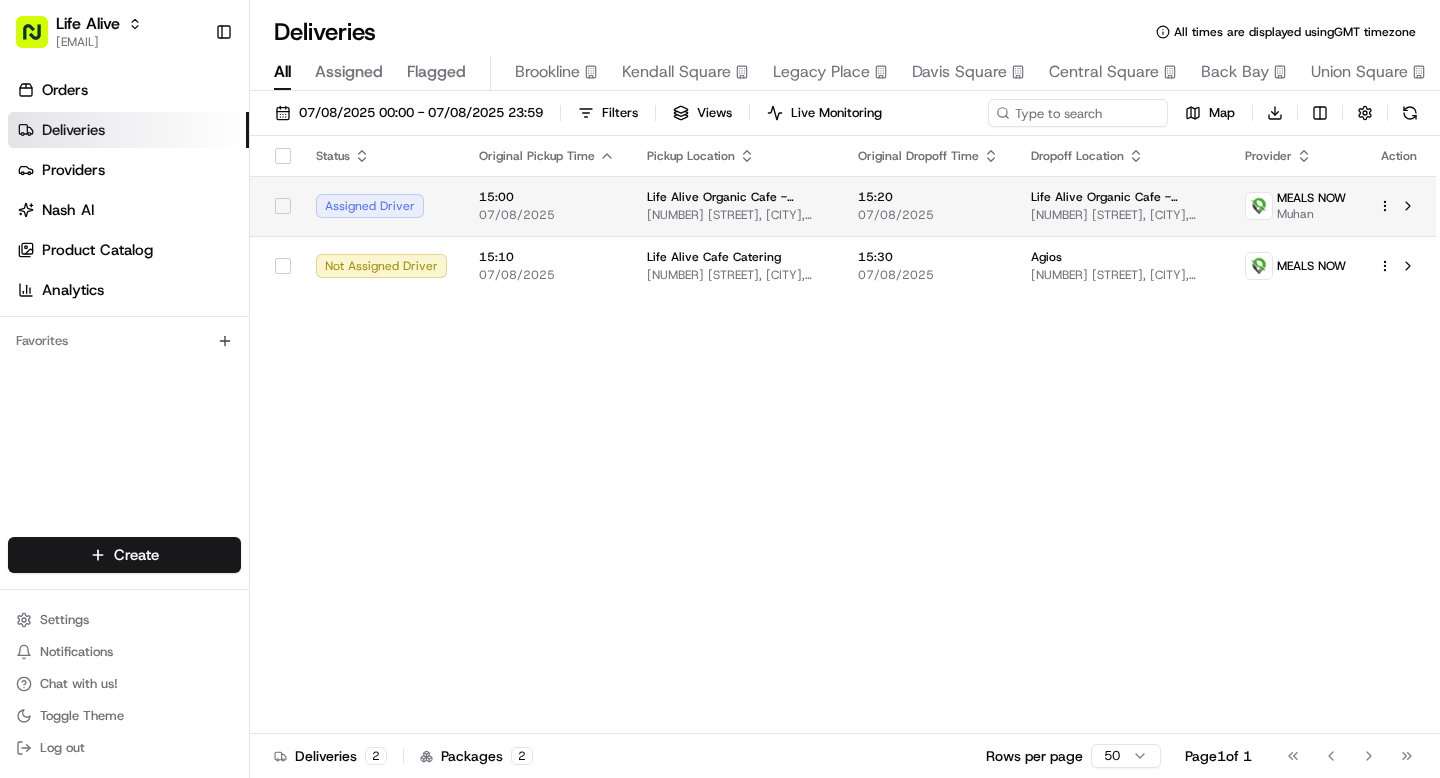 click on "07/08/2025" at bounding box center [928, 215] 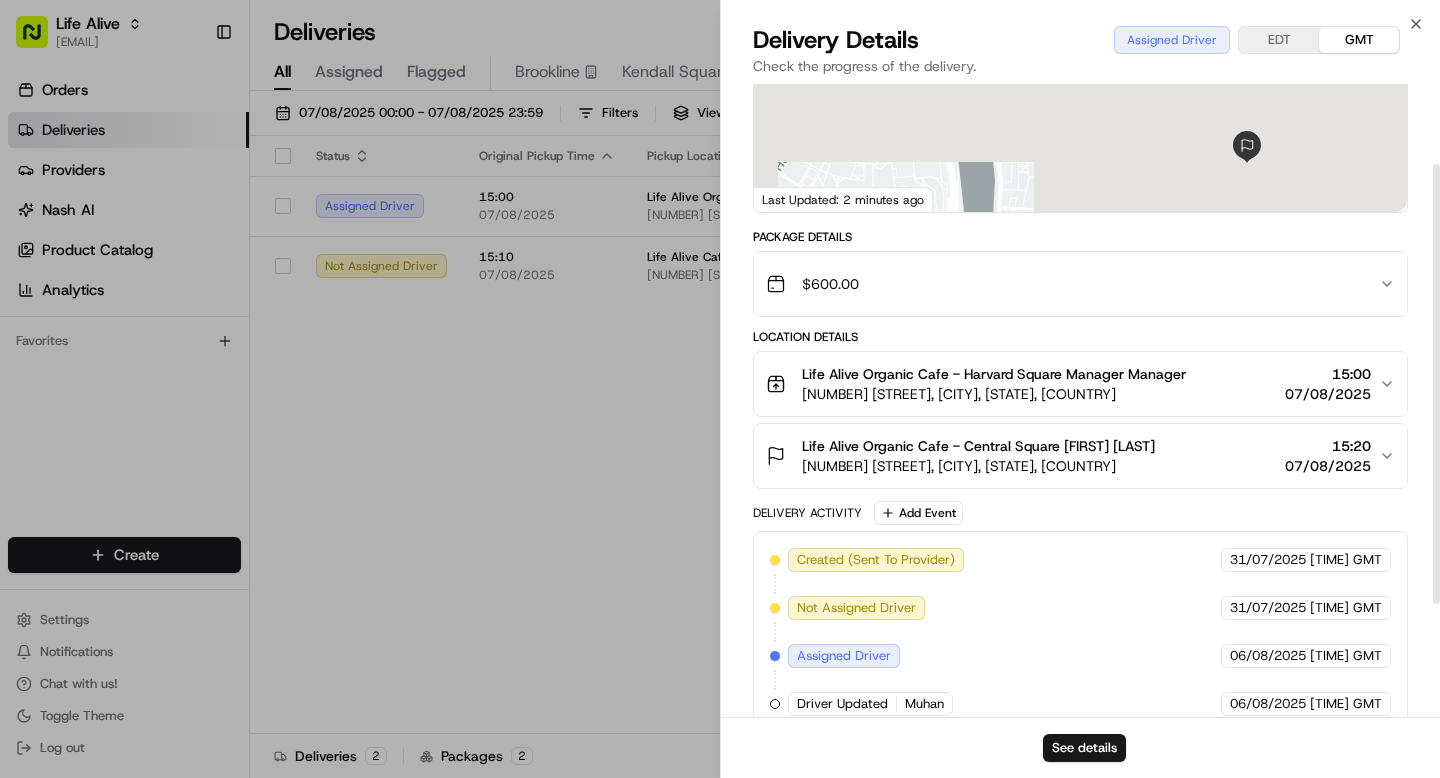 scroll, scrollTop: 277, scrollLeft: 0, axis: vertical 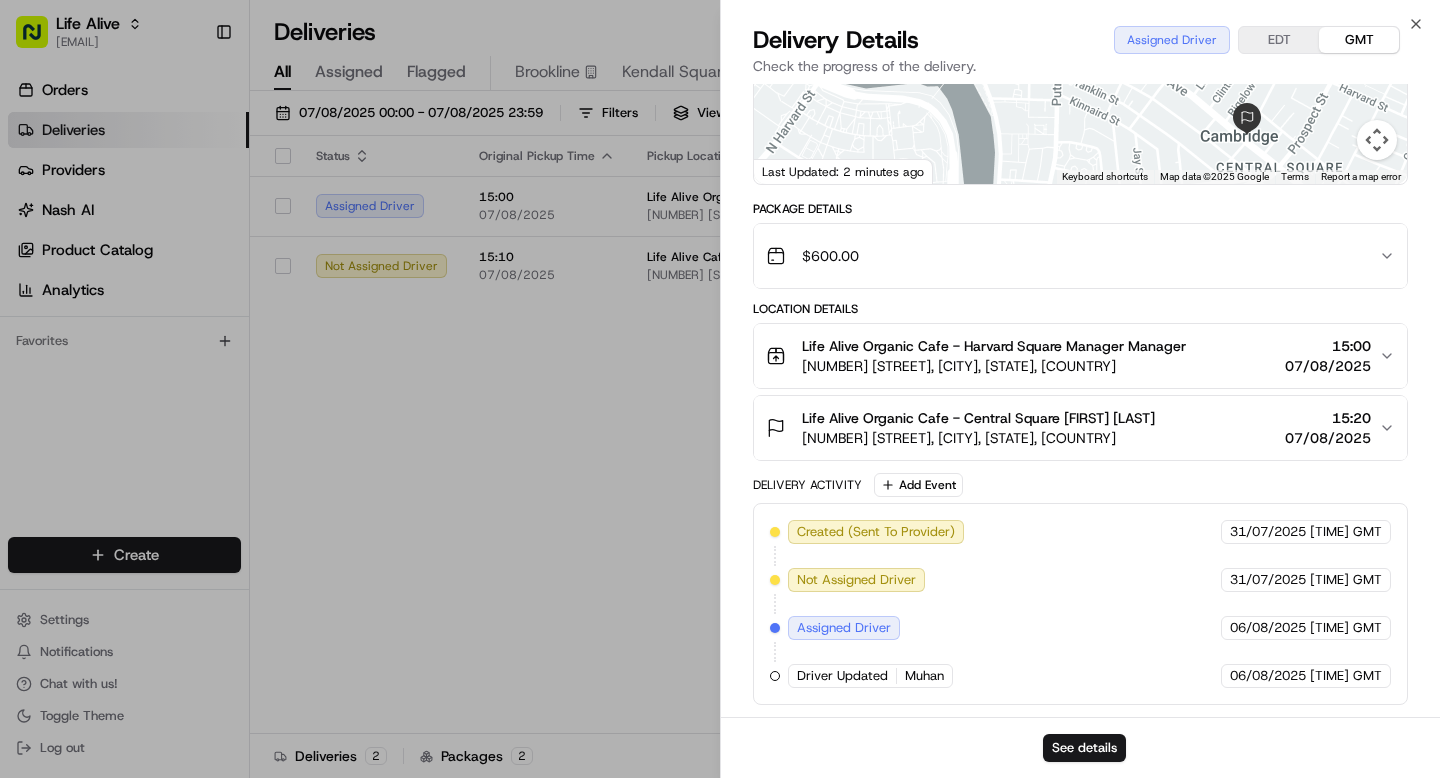 click on "22 John F. Kennedy St, Cambridge, MA 02138, USA" at bounding box center (994, 366) 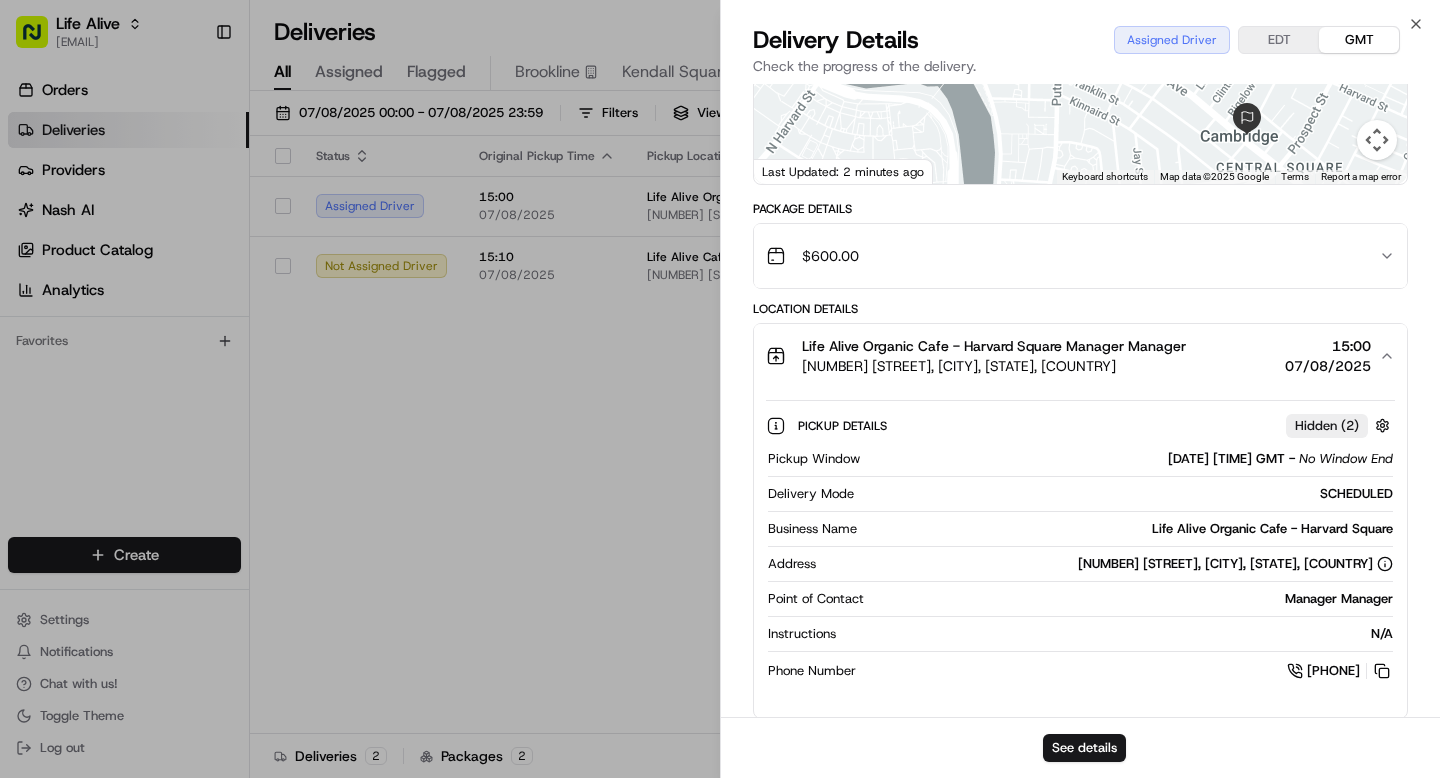click on "22 John F. Kennedy St, Cambridge, MA 02138, USA" at bounding box center (994, 366) 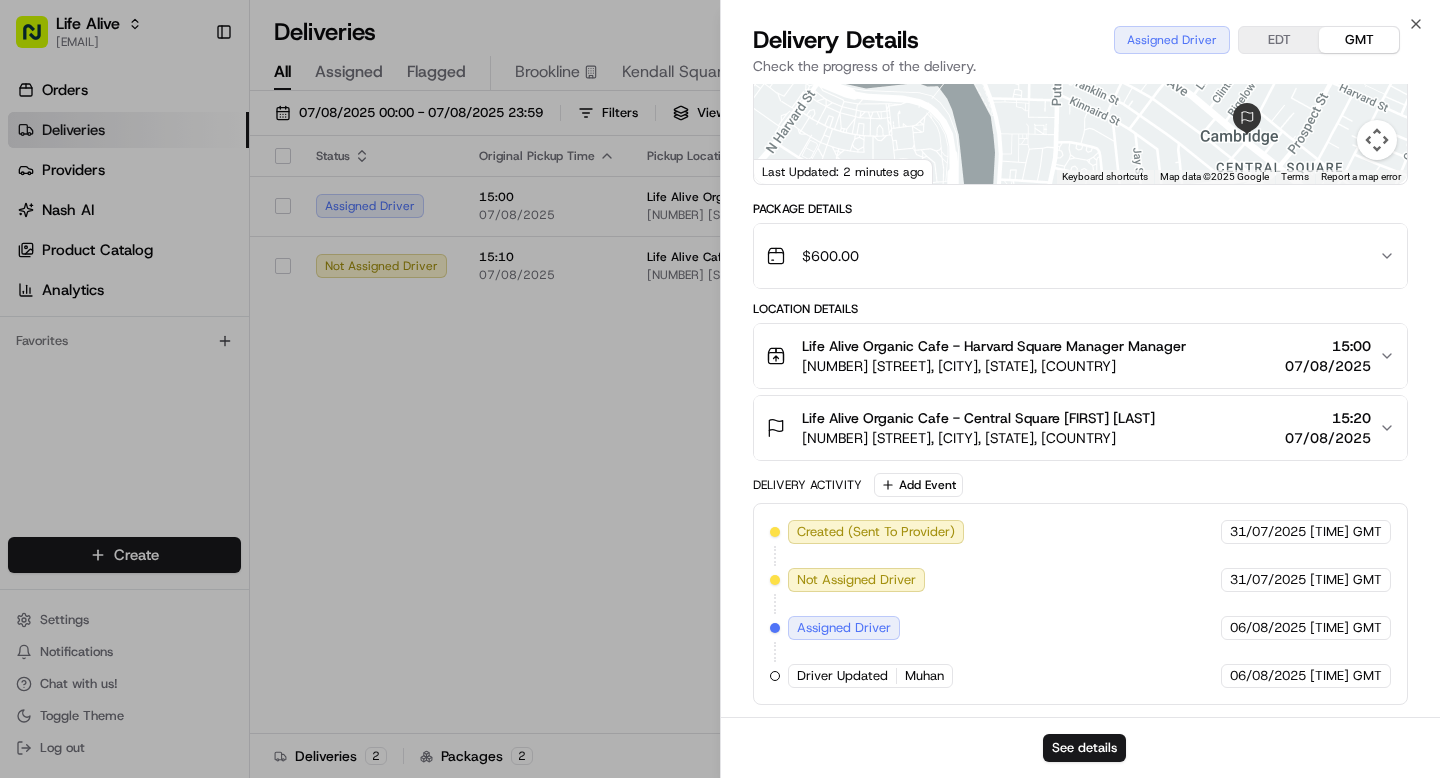 click on "Life Alive Organic Cafe - Central Square Steven Instasi 765 Massachusetts Ave, Cambridge, MA 02139, USA 15:20 07/08/2025" at bounding box center (1072, 428) 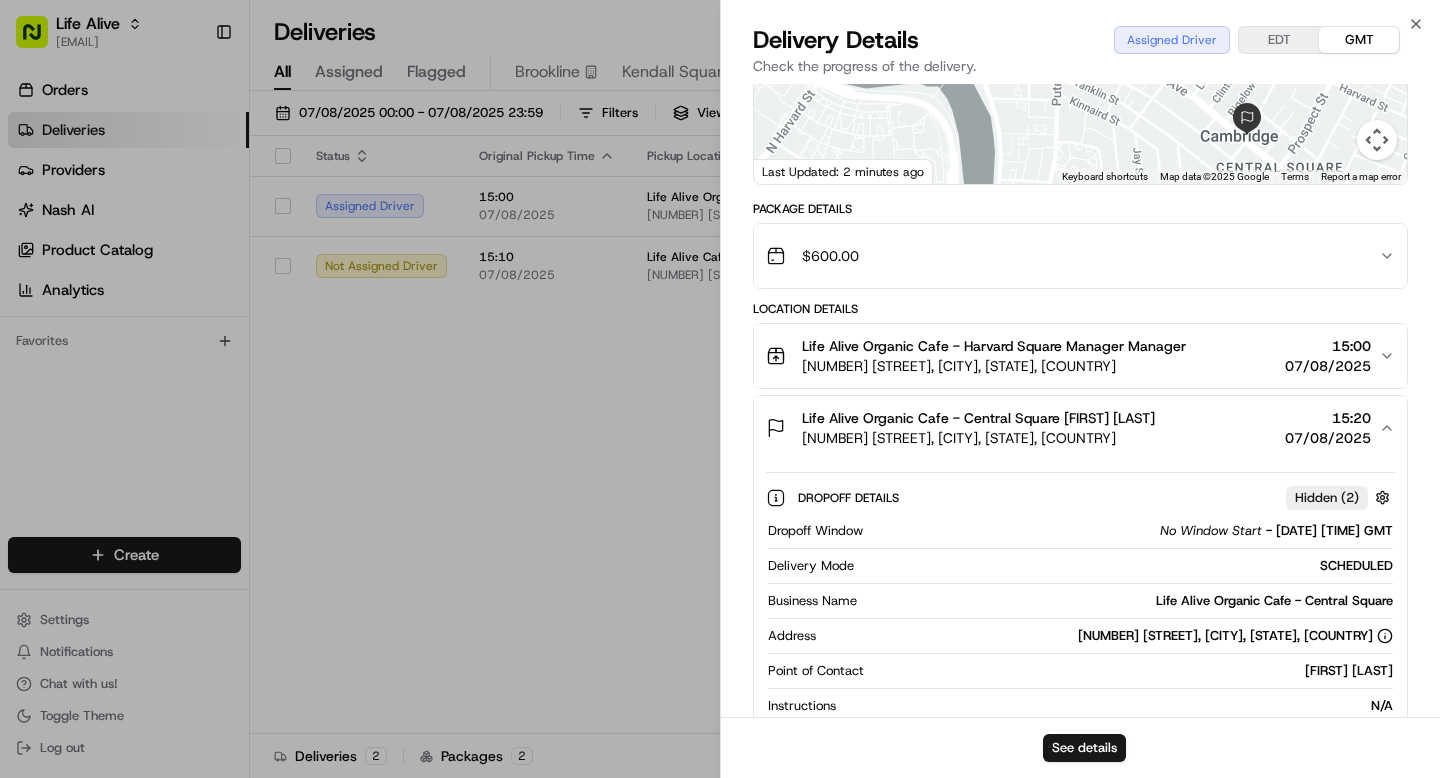 click on "Life Alive Organic Cafe - Central Square Steven Instasi 765 Massachusetts Ave, Cambridge, MA 02139, USA 15:20 07/08/2025" at bounding box center (1072, 428) 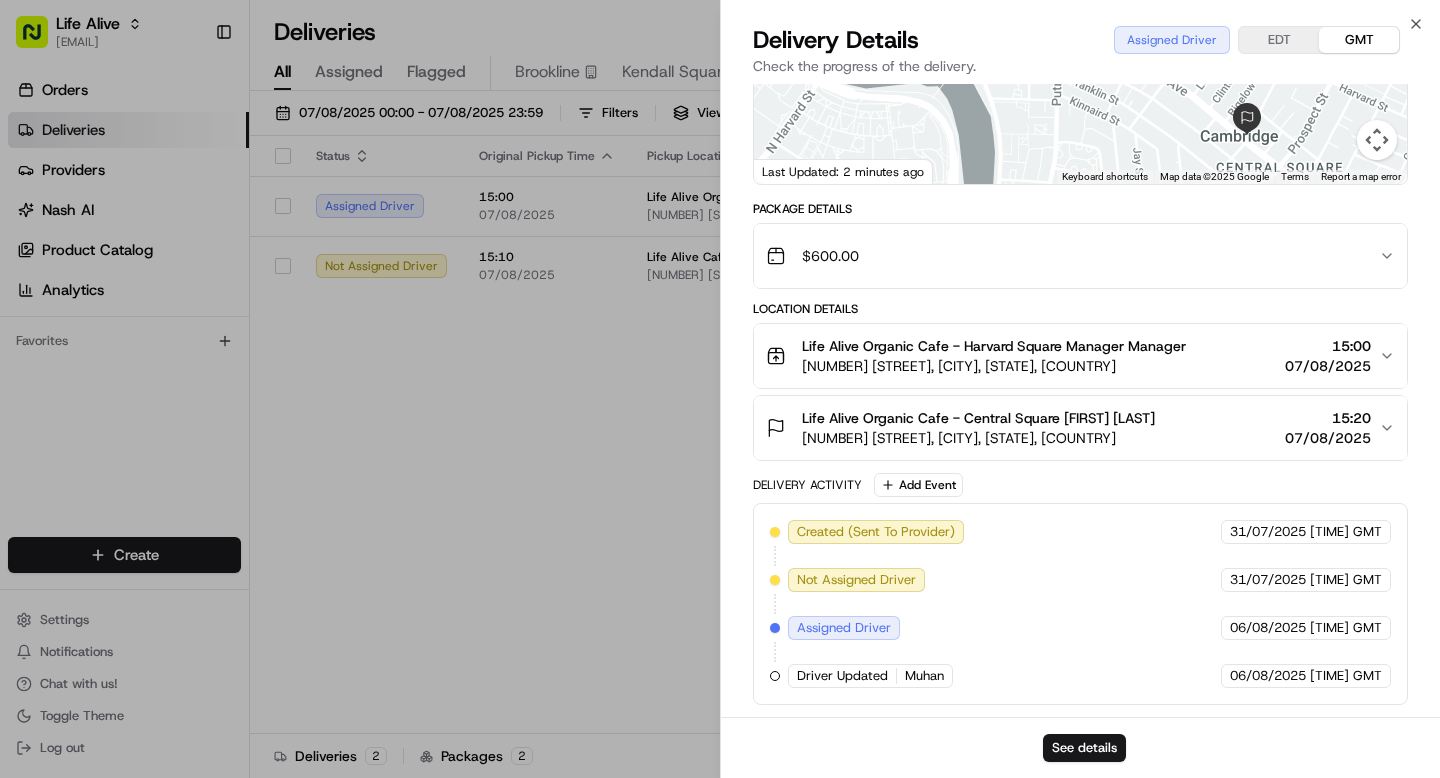 click on "$ 600.00" at bounding box center (1072, 256) 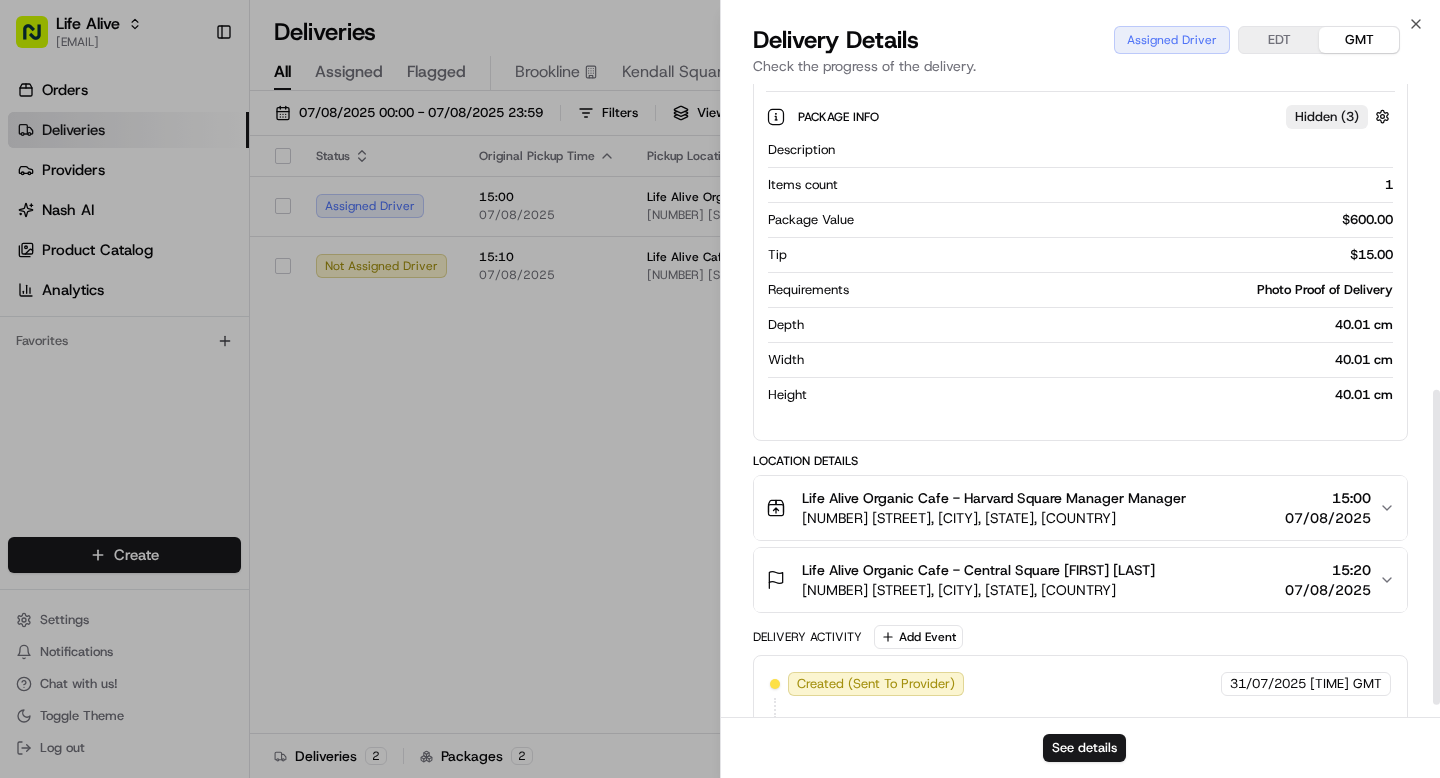 scroll, scrollTop: 638, scrollLeft: 0, axis: vertical 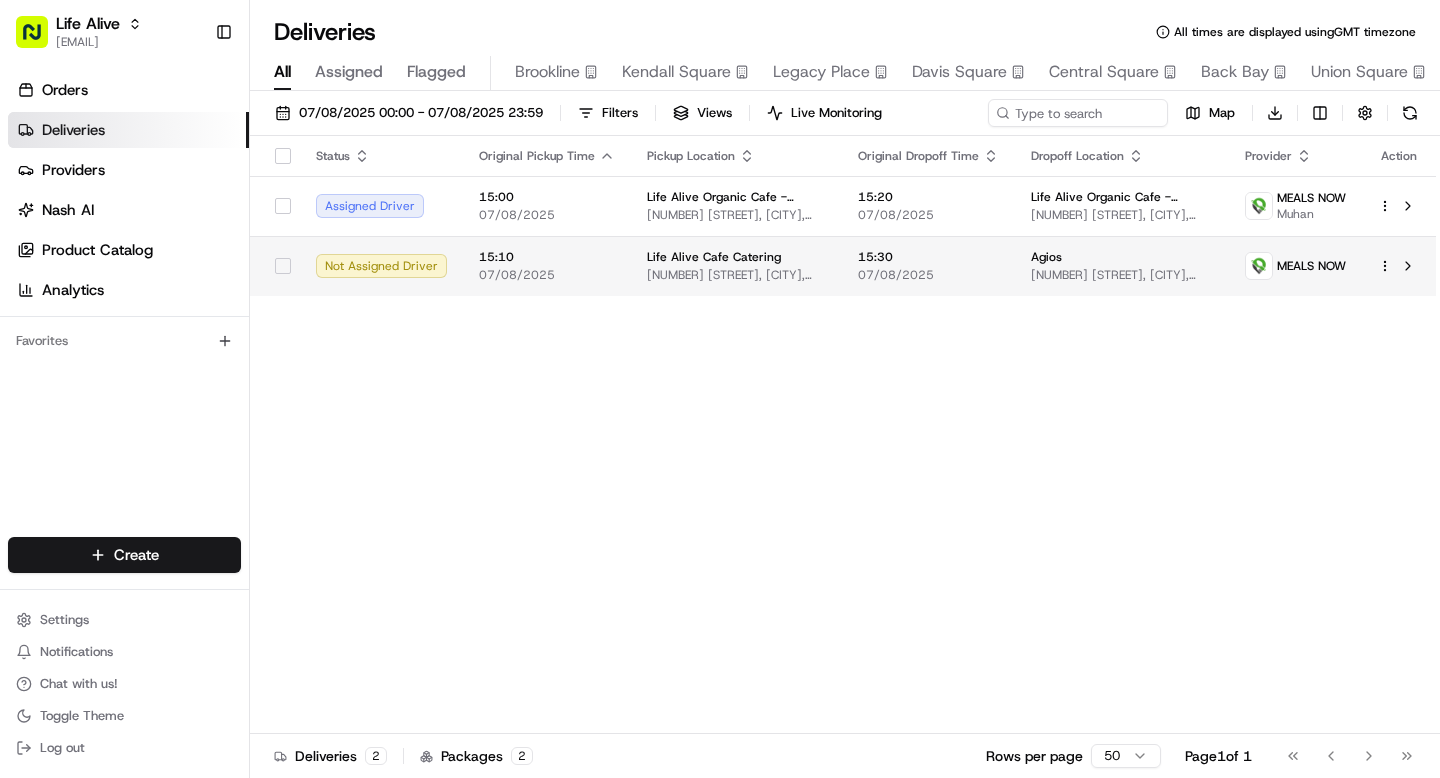 click on "Agios" at bounding box center [1122, 257] 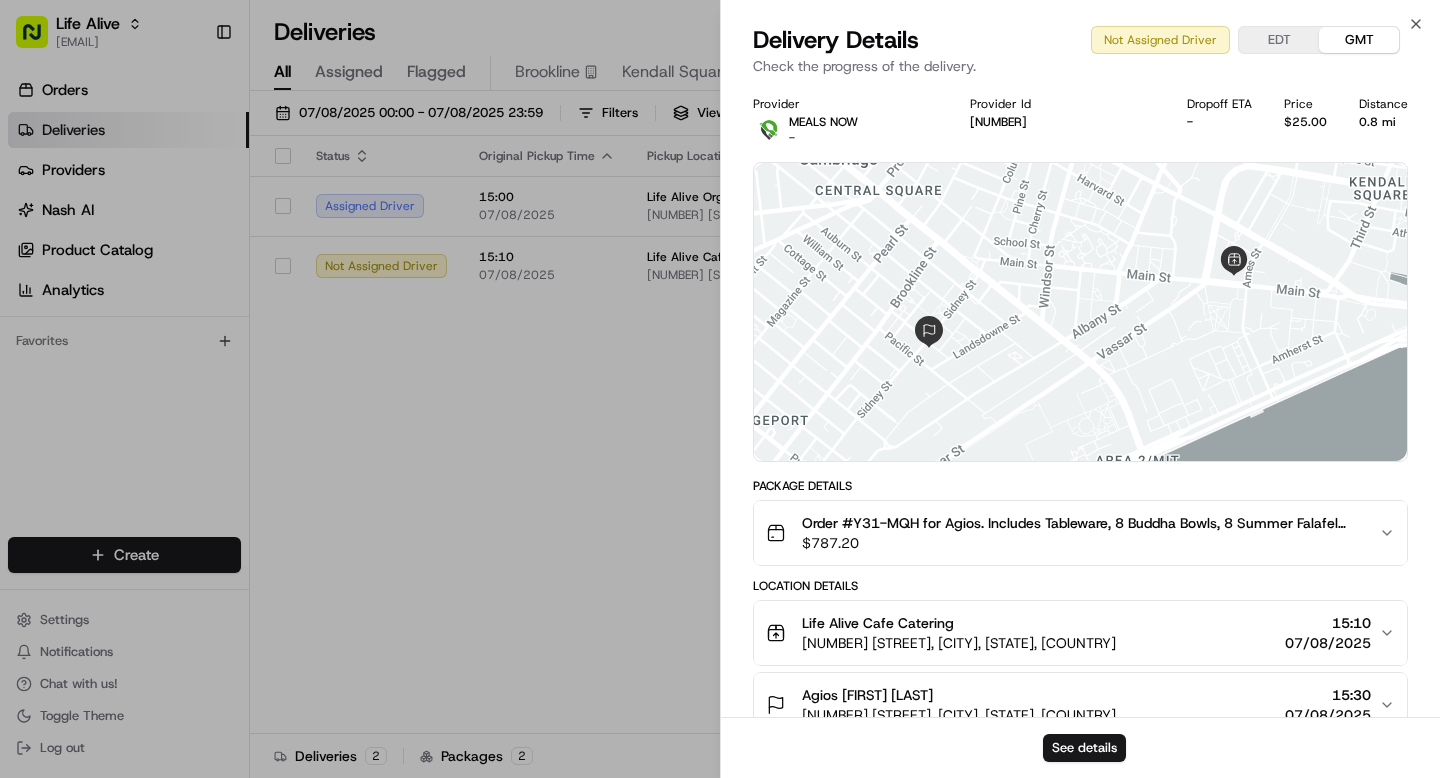 scroll, scrollTop: 181, scrollLeft: 0, axis: vertical 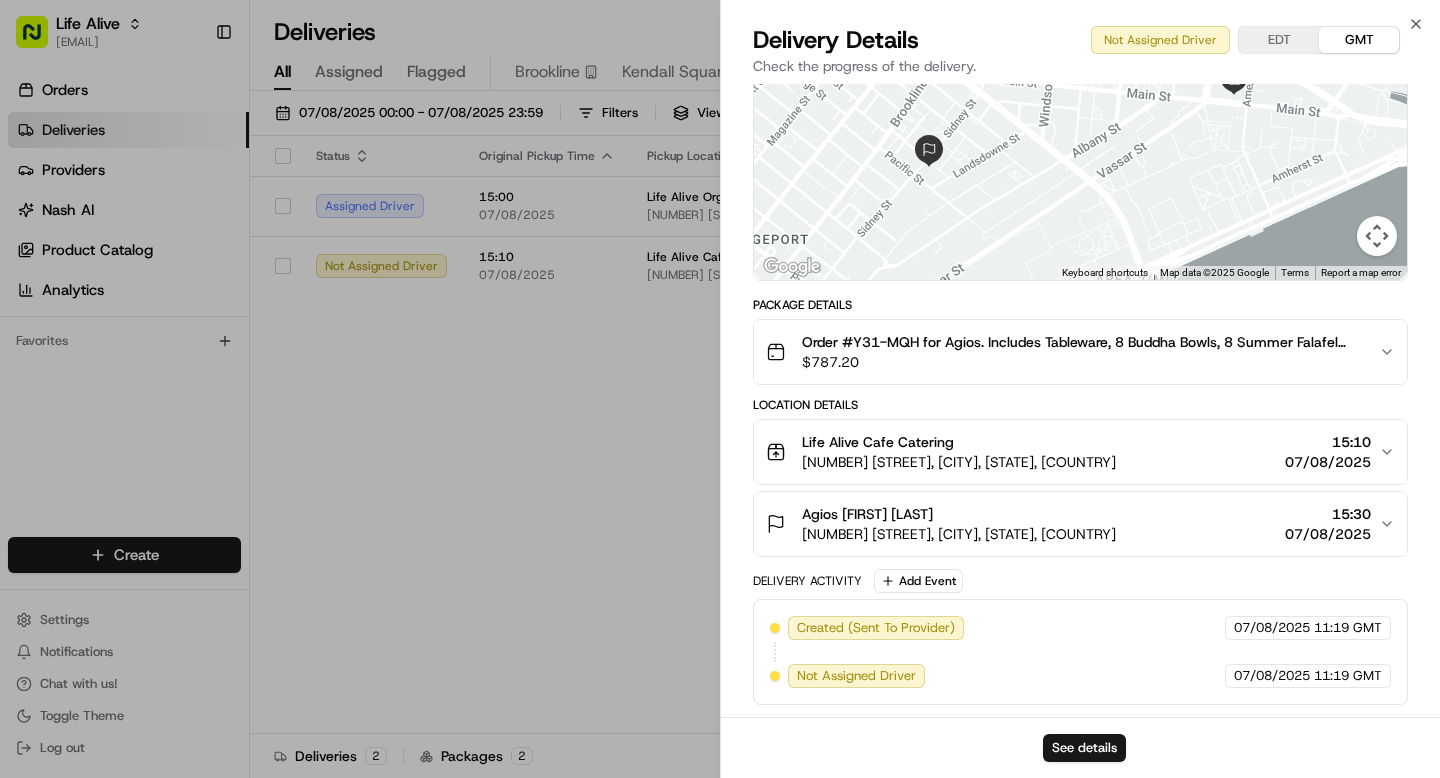 click on "$ 787.20" at bounding box center [1082, 362] 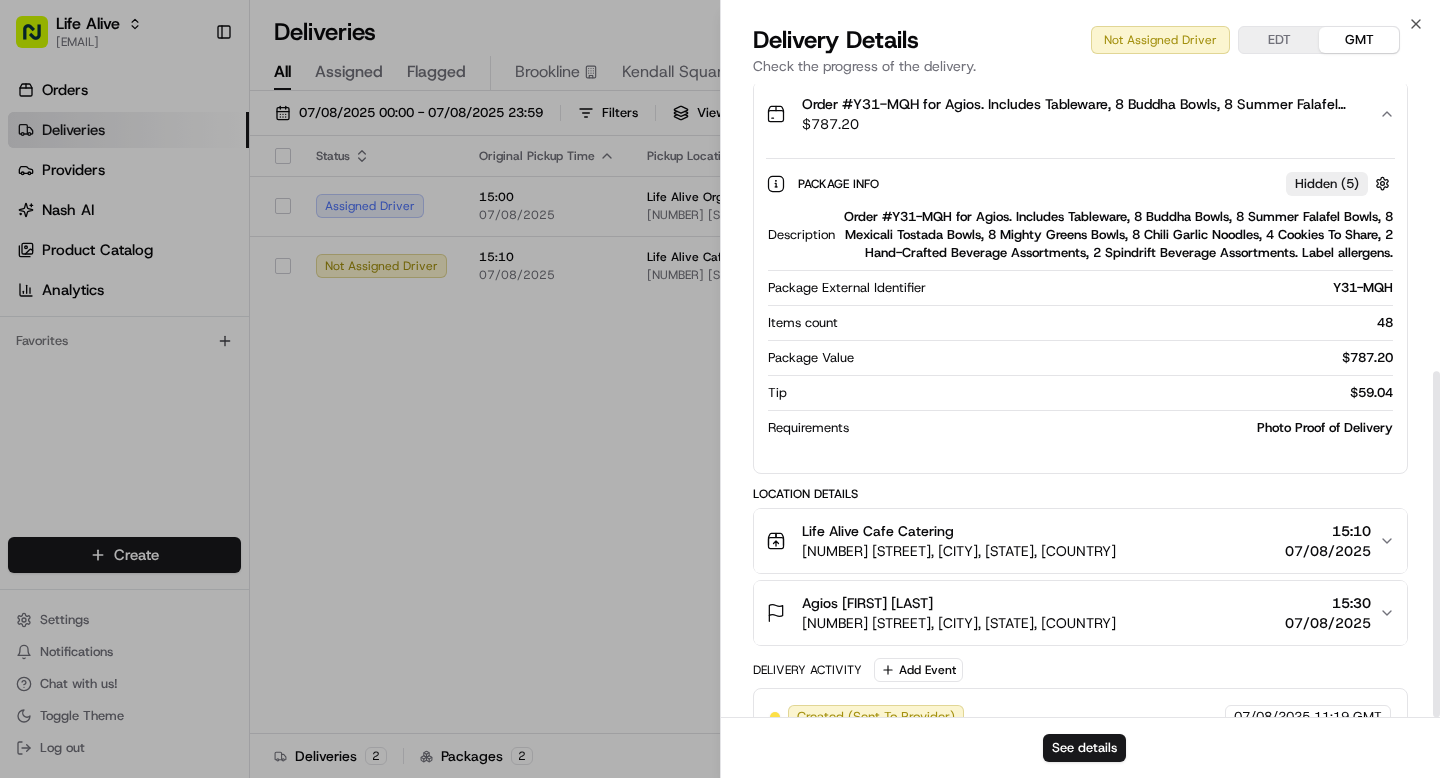 scroll, scrollTop: 526, scrollLeft: 0, axis: vertical 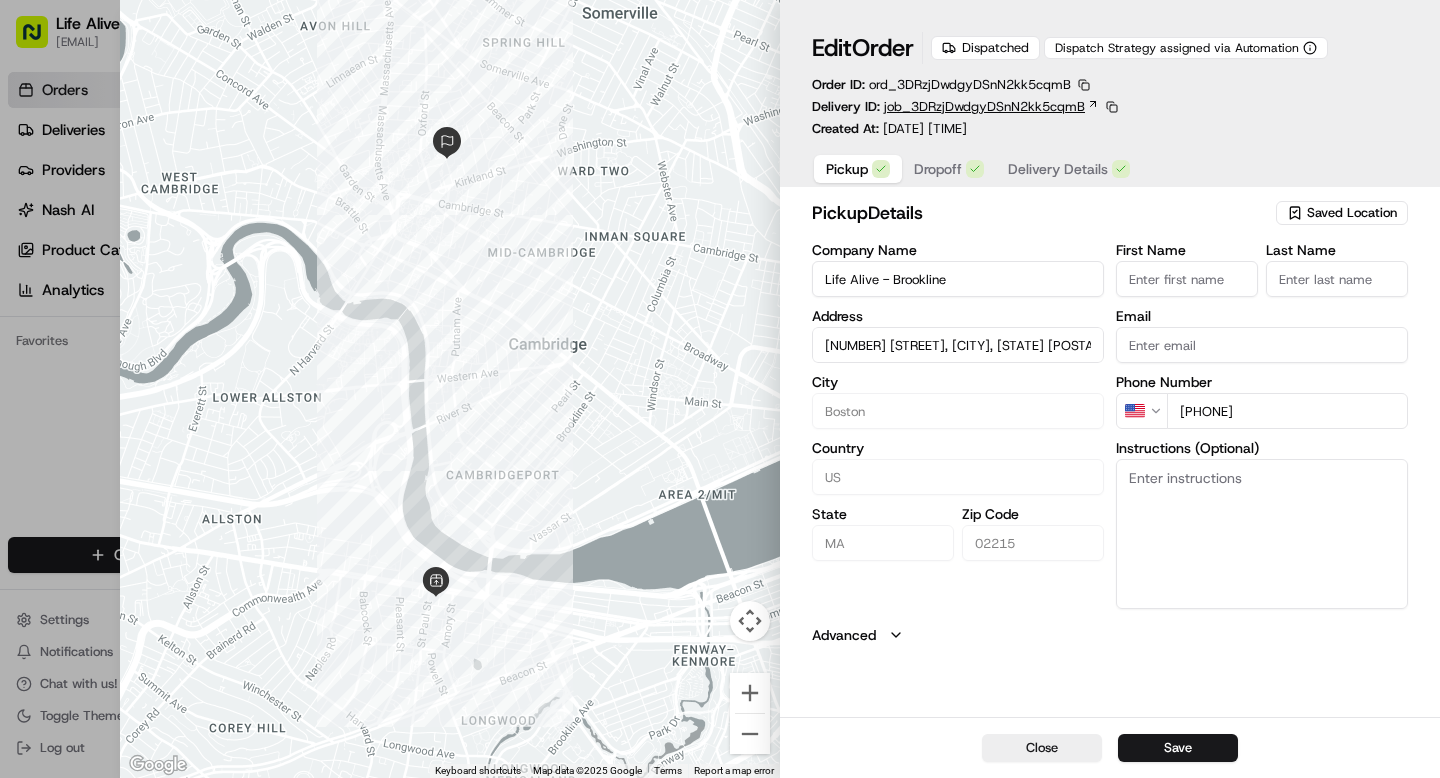 click 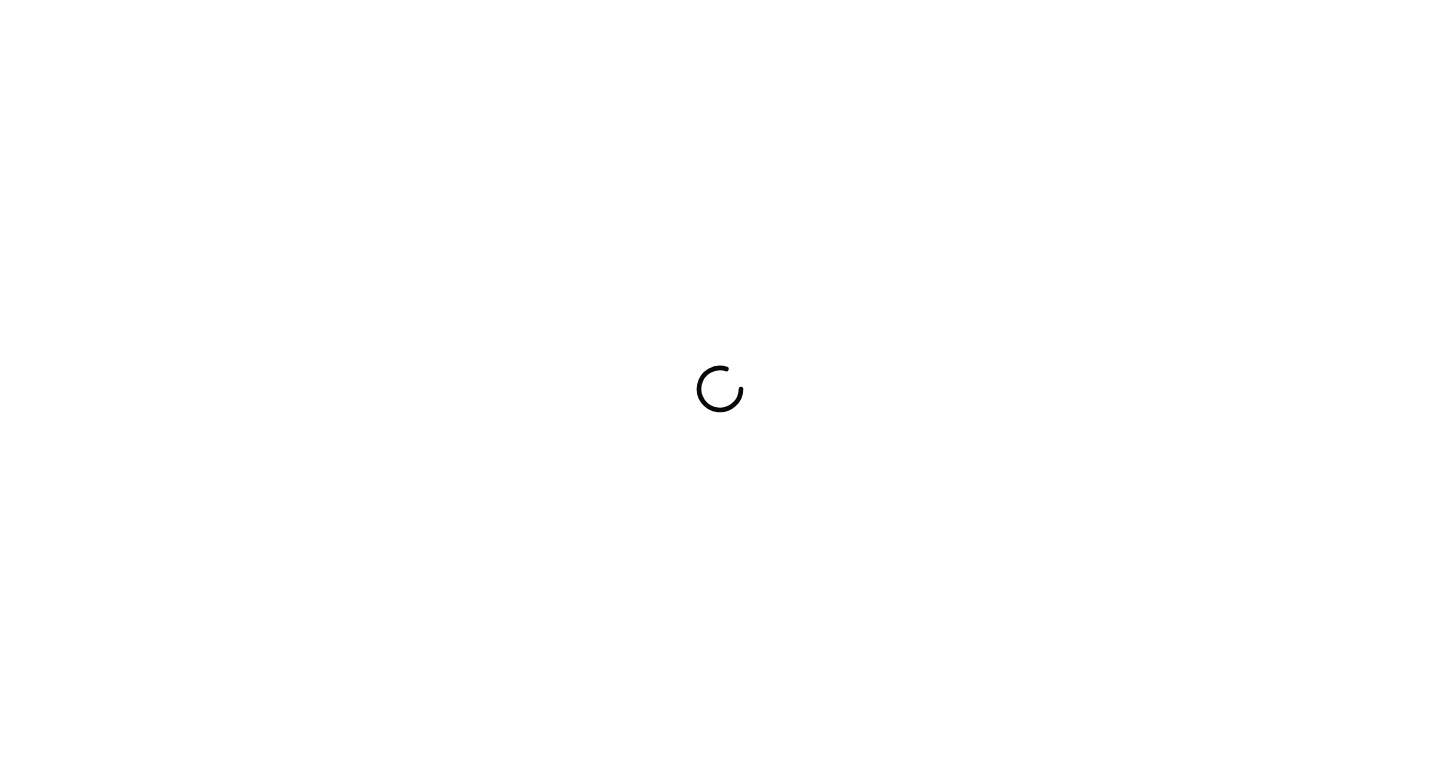 scroll, scrollTop: 0, scrollLeft: 0, axis: both 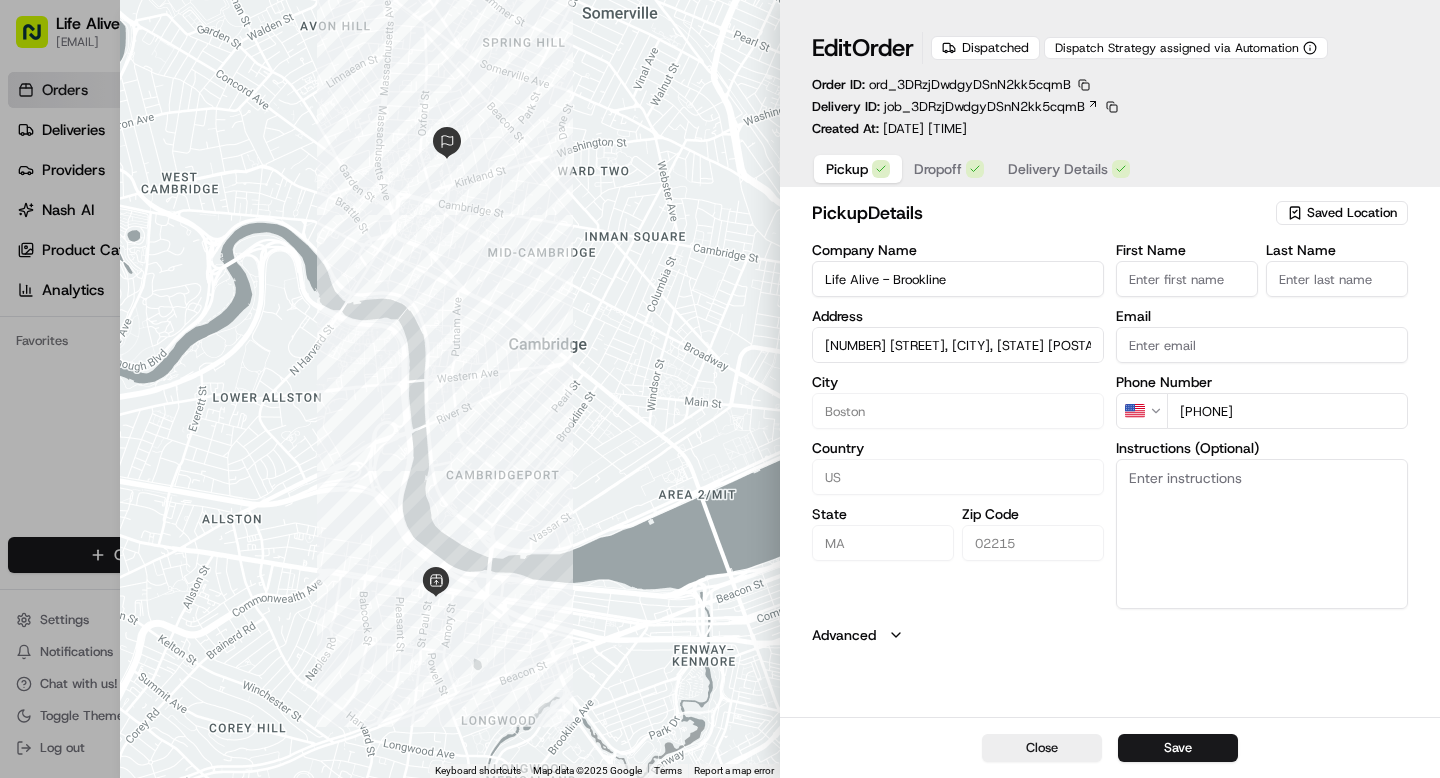 click on "Dropoff" at bounding box center [949, 169] 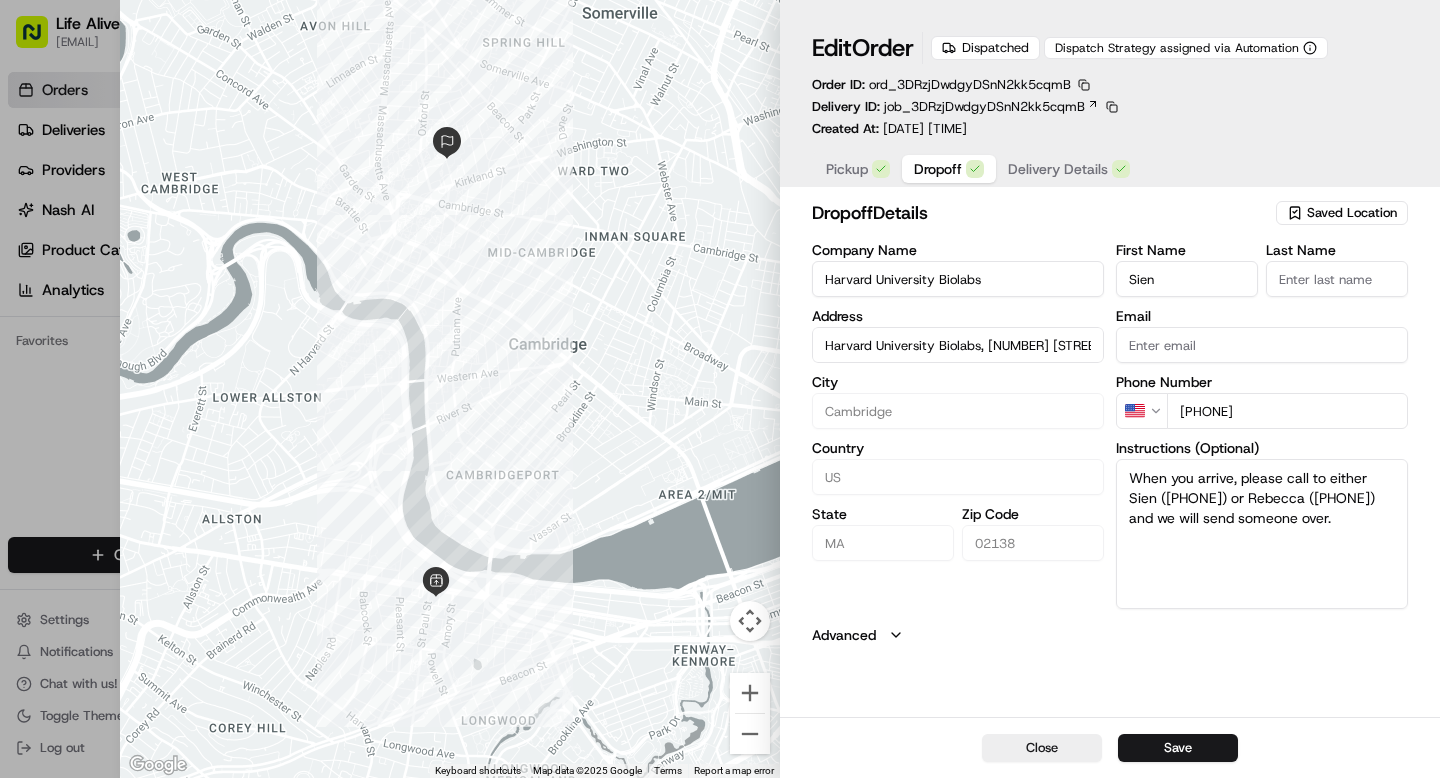 scroll, scrollTop: 0, scrollLeft: 0, axis: both 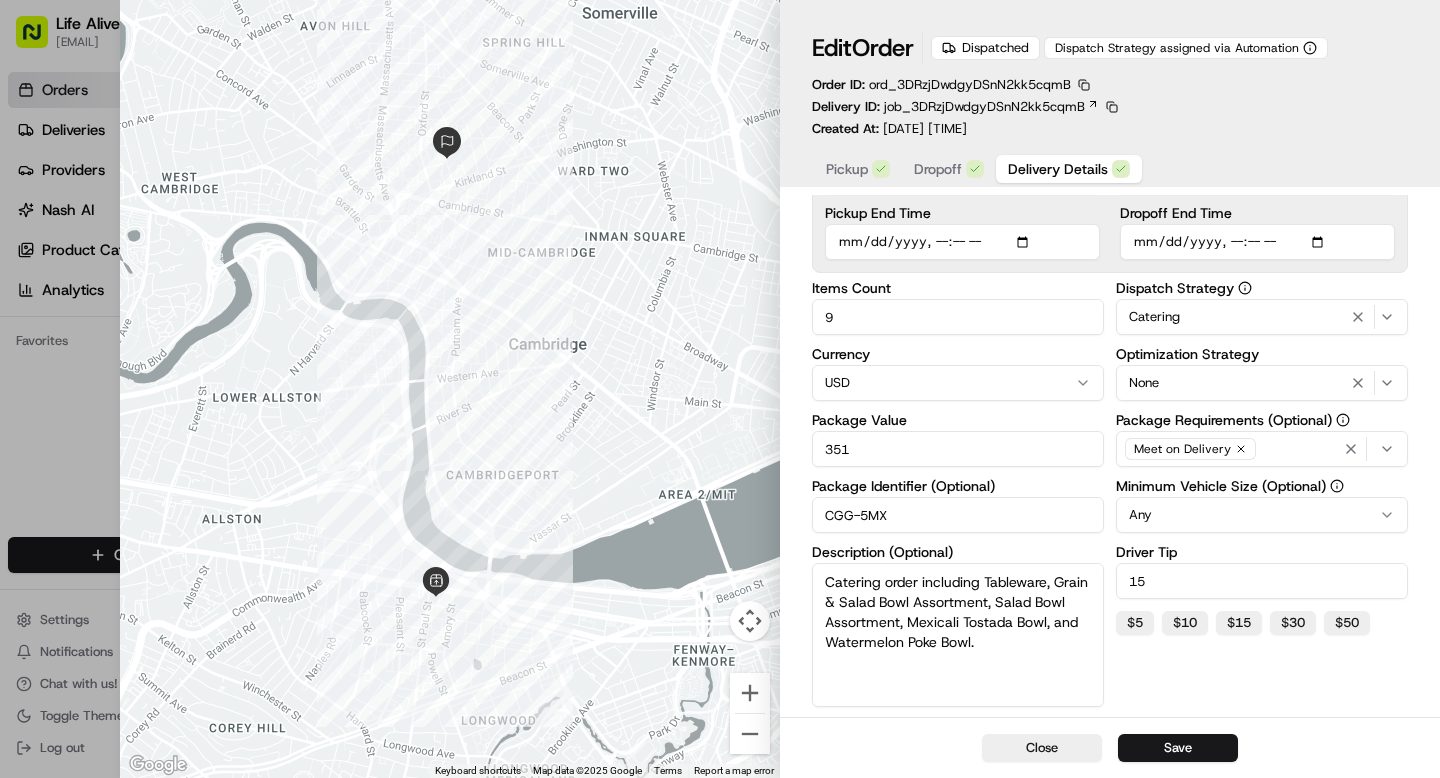 click 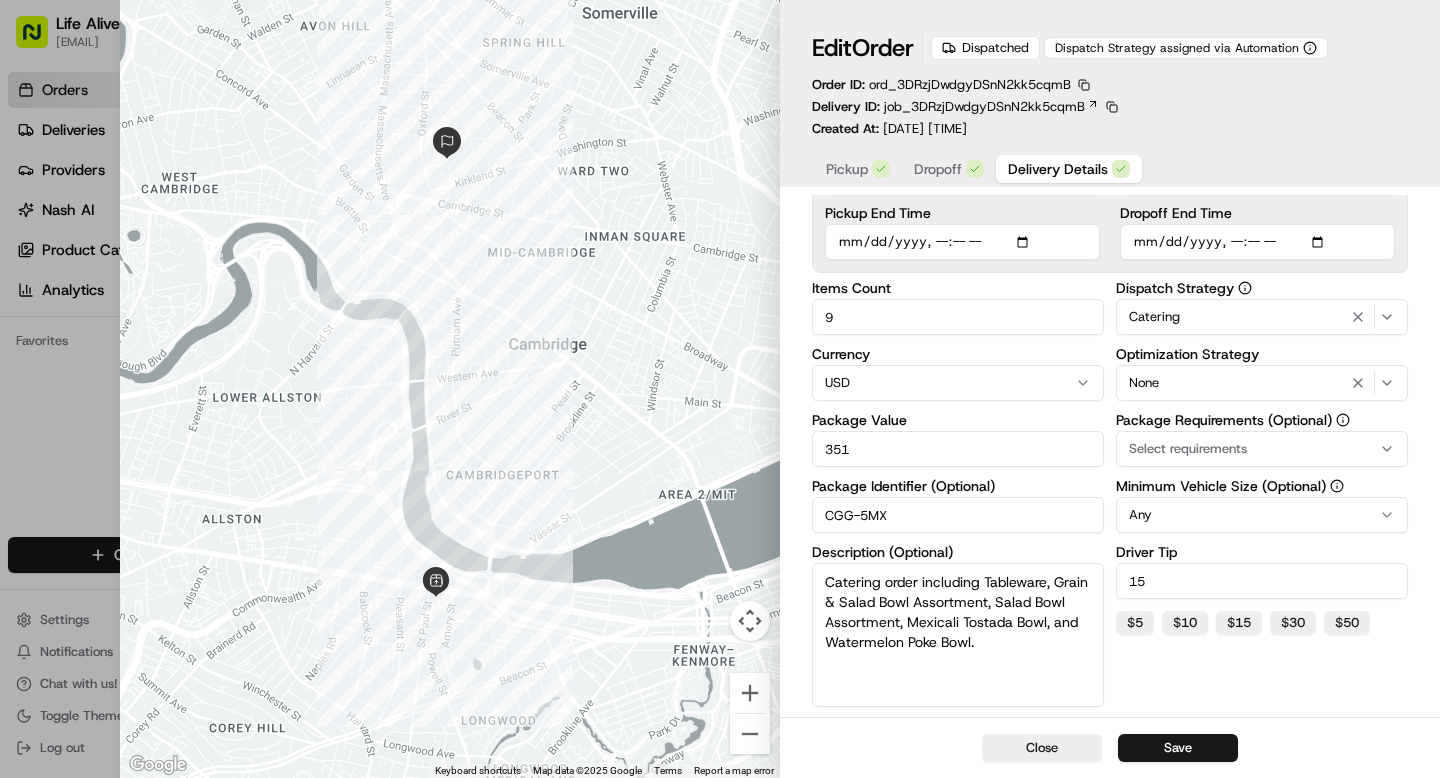 click on "Select requirements" at bounding box center [1262, 449] 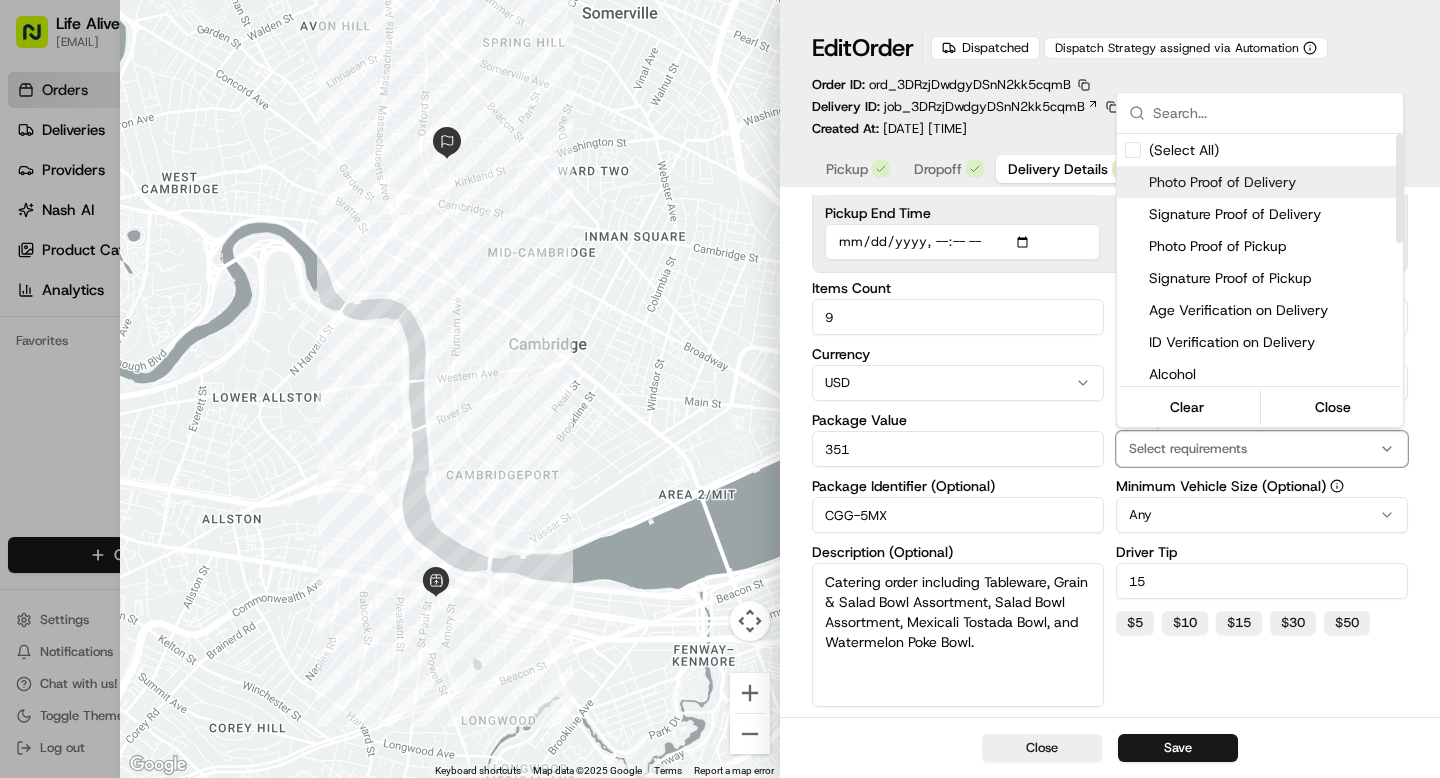 click on "Photo Proof of Delivery" at bounding box center [1272, 182] 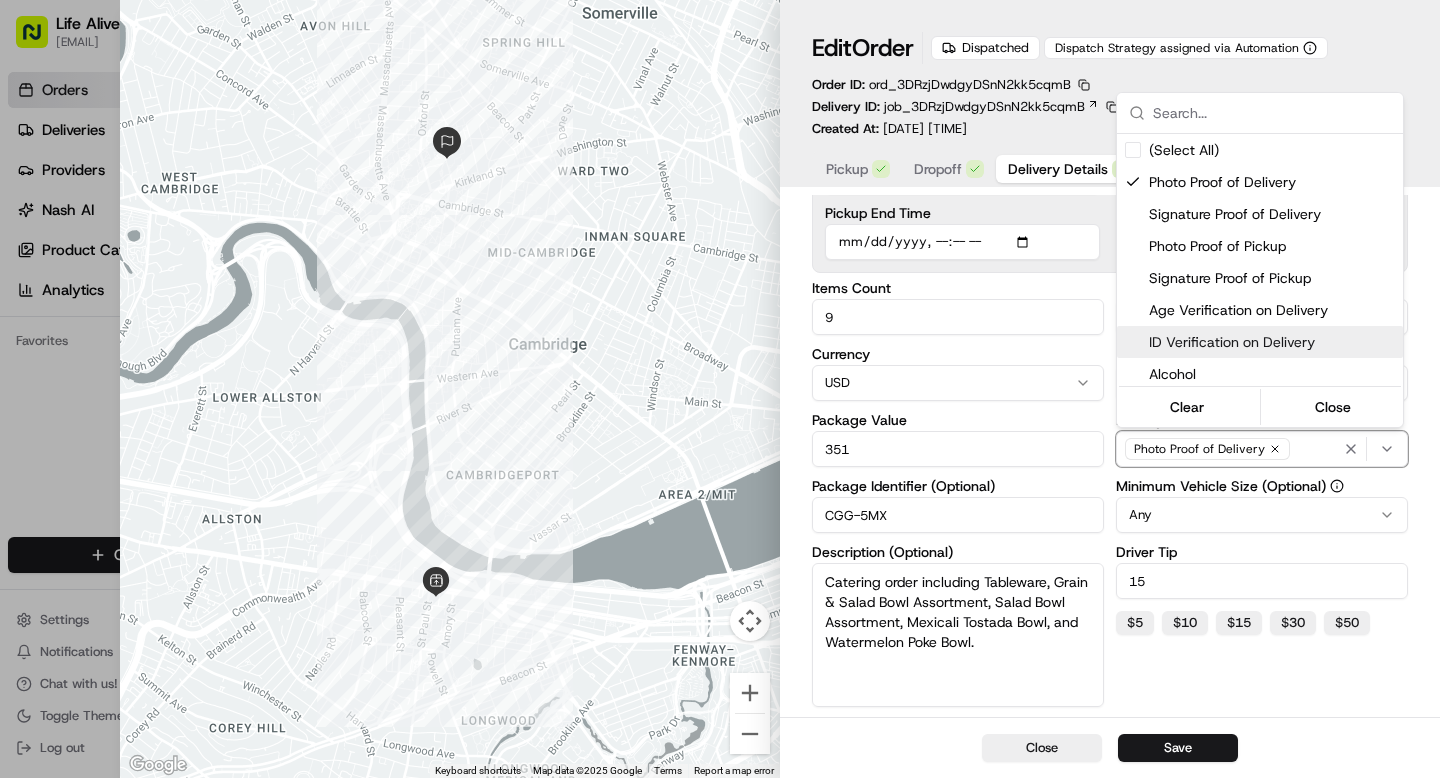click at bounding box center (720, 389) 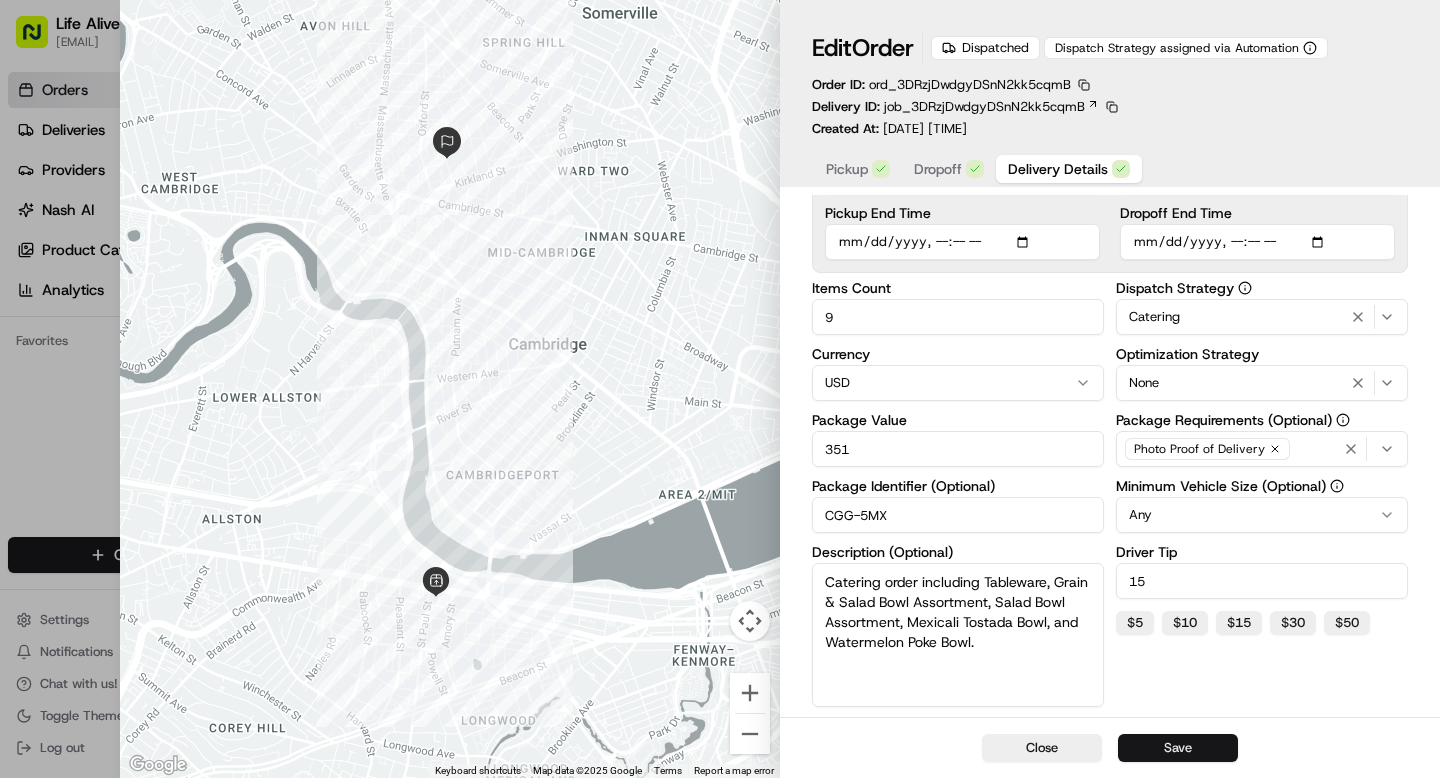 click on "Save" at bounding box center (1178, 748) 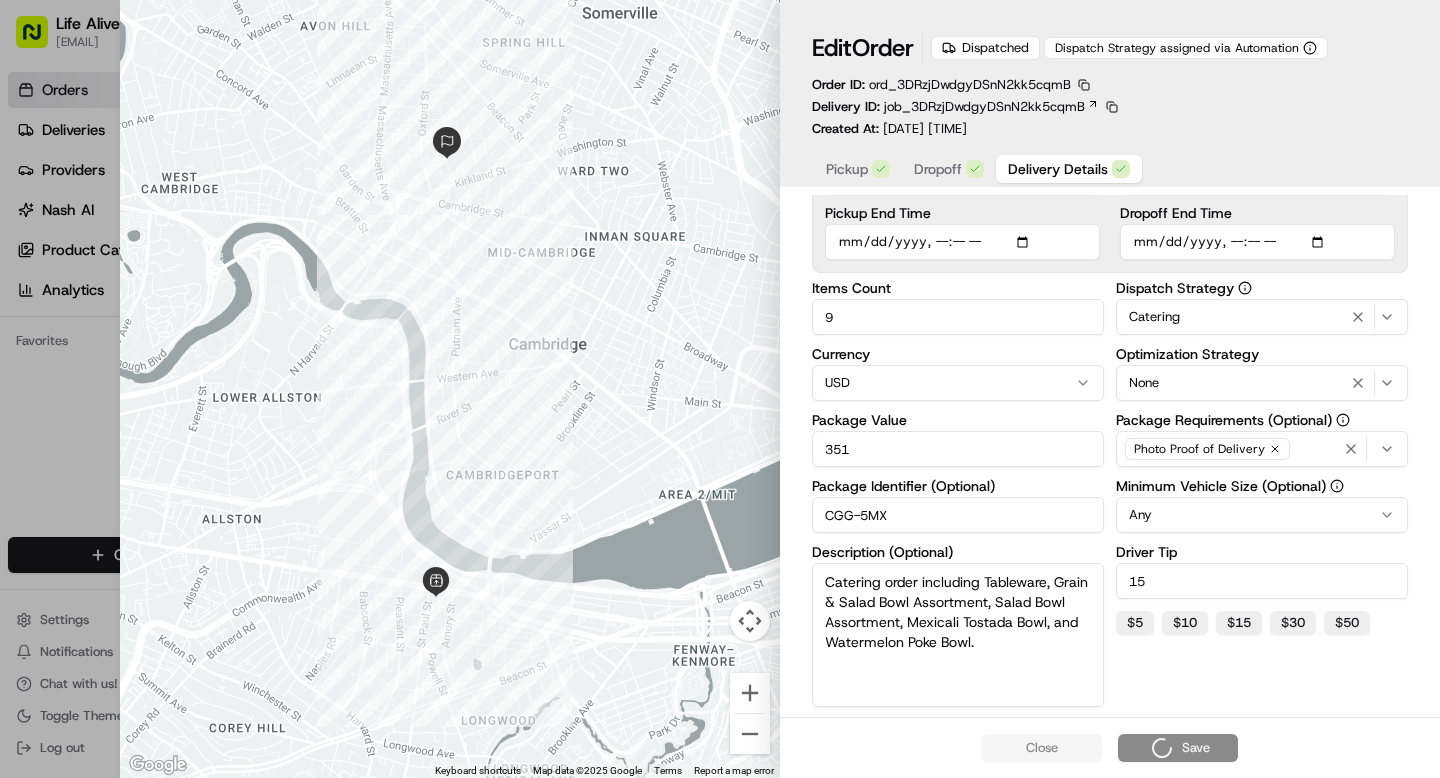 type on "1" 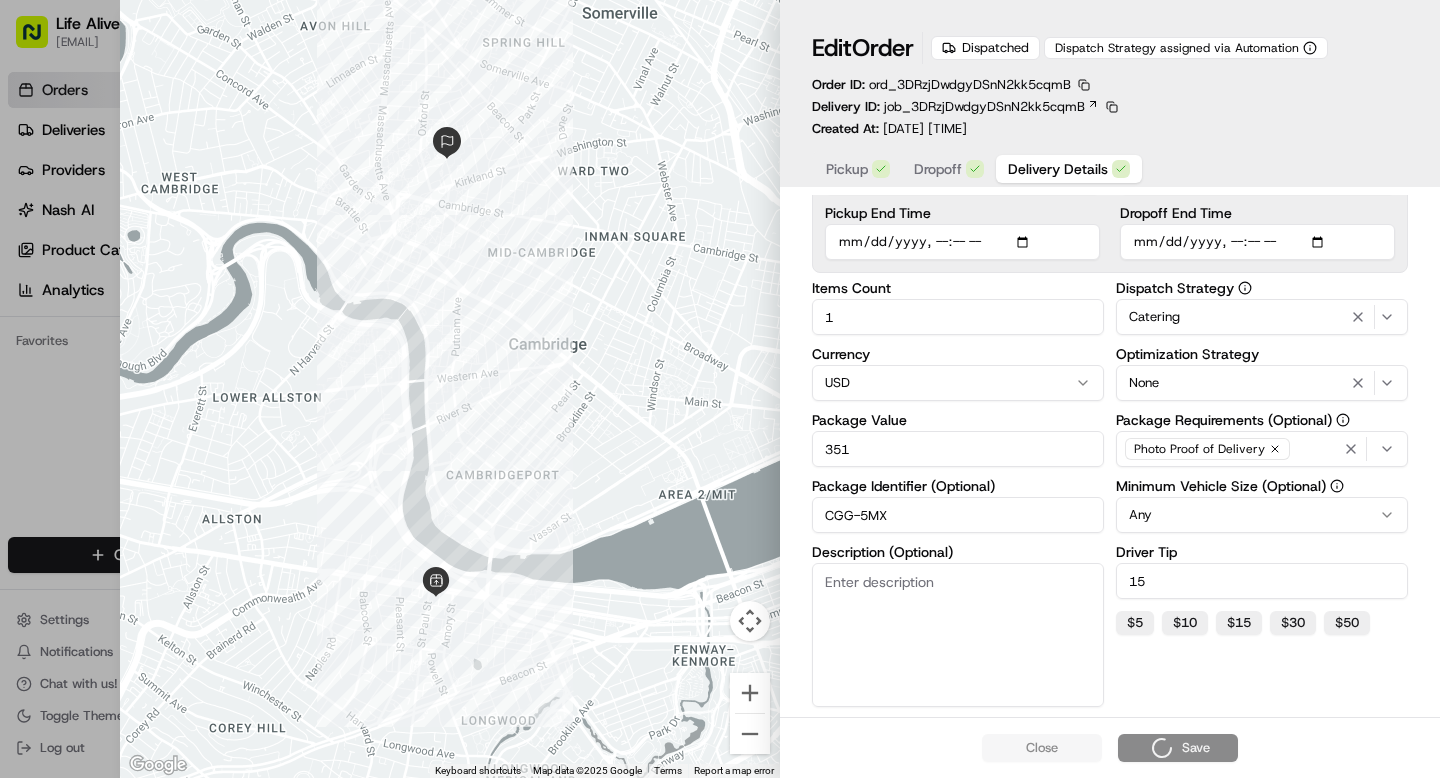 scroll, scrollTop: 184, scrollLeft: 0, axis: vertical 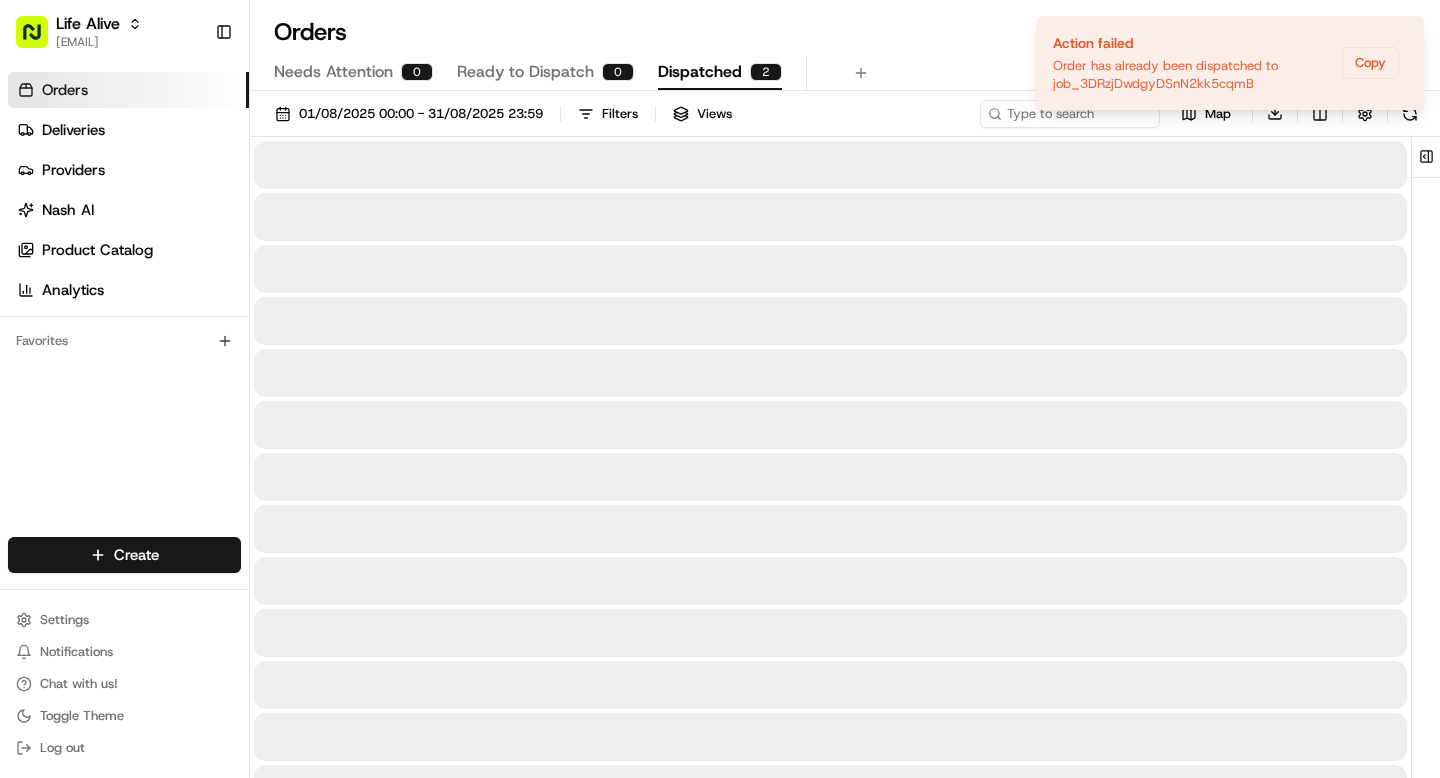 click on "Dispatched" at bounding box center [700, 72] 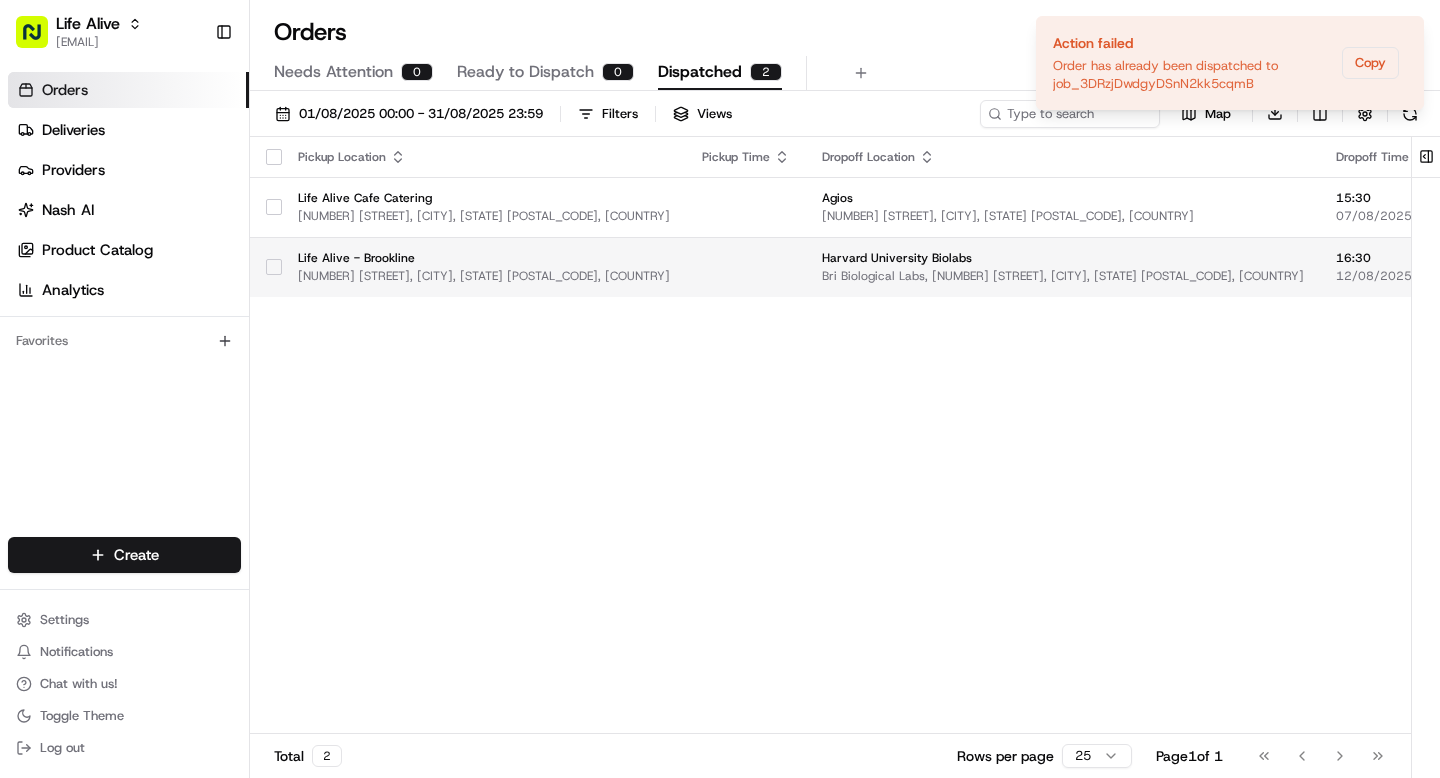 click at bounding box center [746, 267] 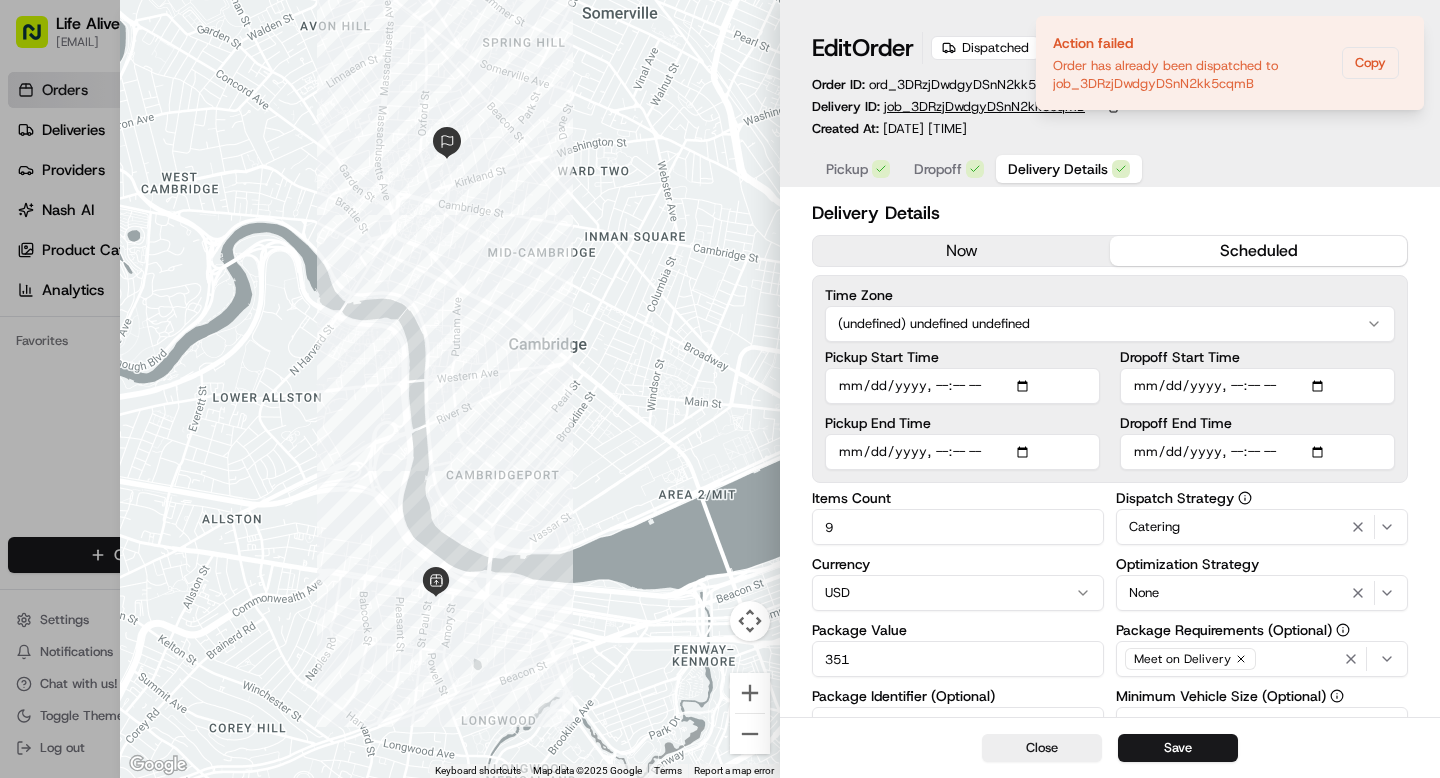 click on "job_3DRzjDwdgyDSnN2kk5cqmB" at bounding box center [984, 107] 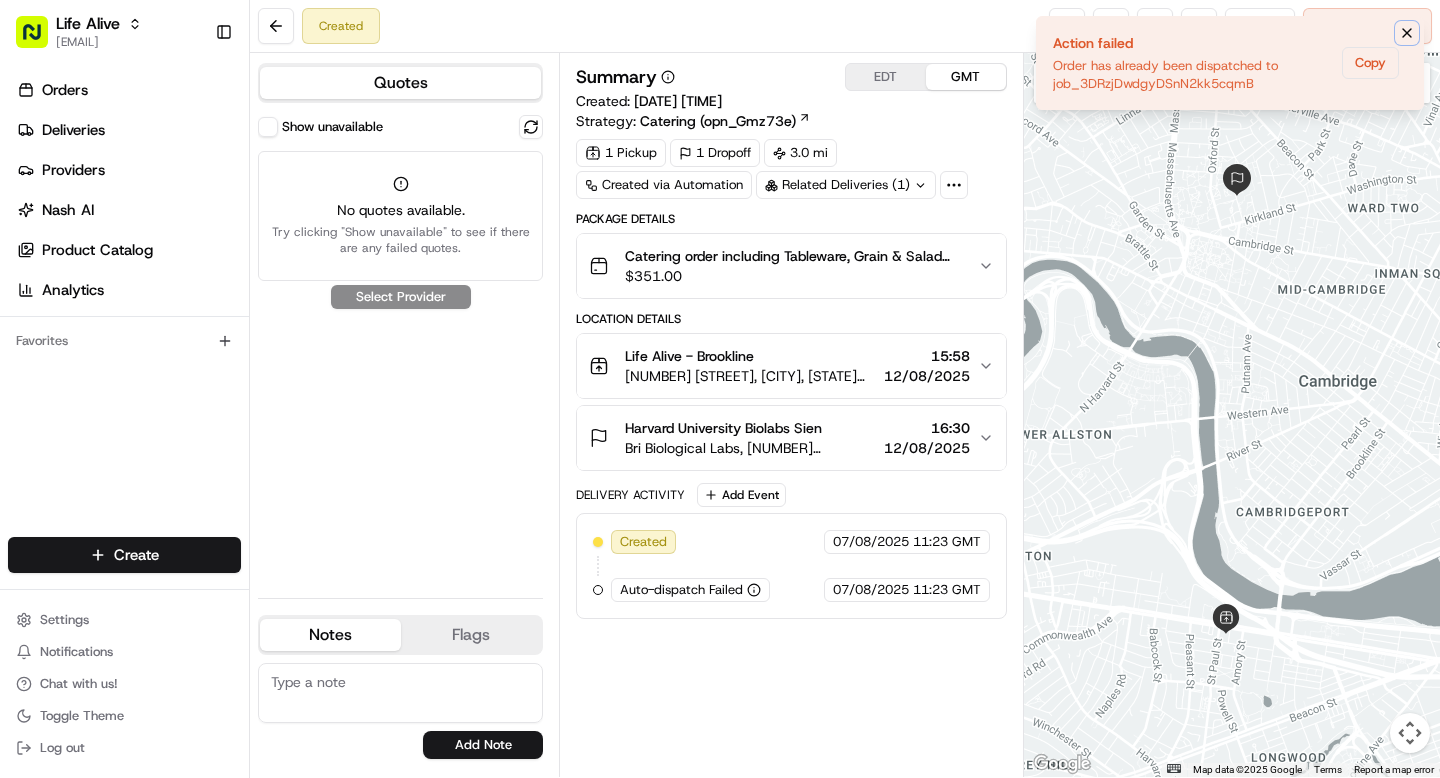 click 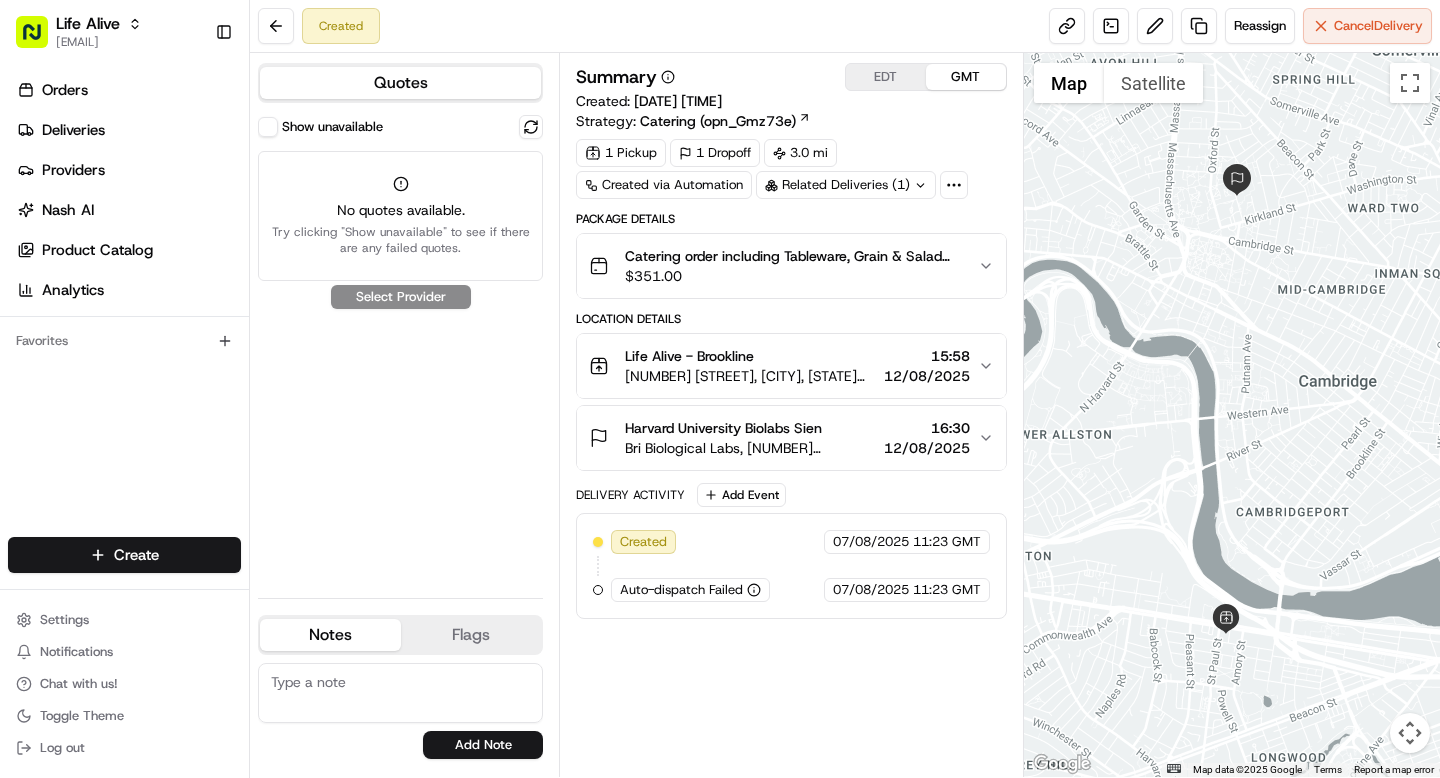 click on "15:58" at bounding box center [927, 356] 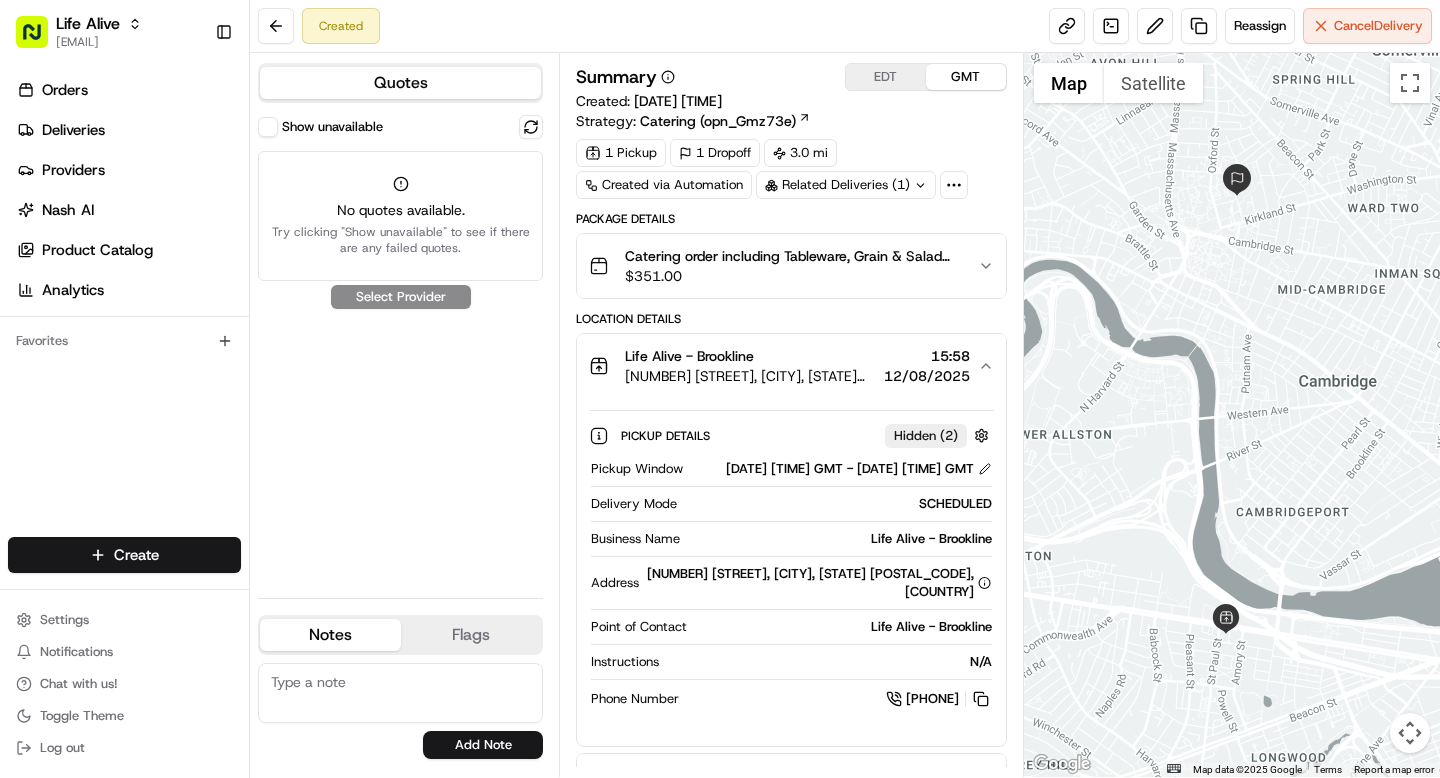 click on "Catering order including Tableware, Grain & Salad Bowl Assortment, Salad Bowl Assortment, Mexicali Tostada Bowl, and Watermelon Poke Bowl. $ 351.00" at bounding box center [791, 266] 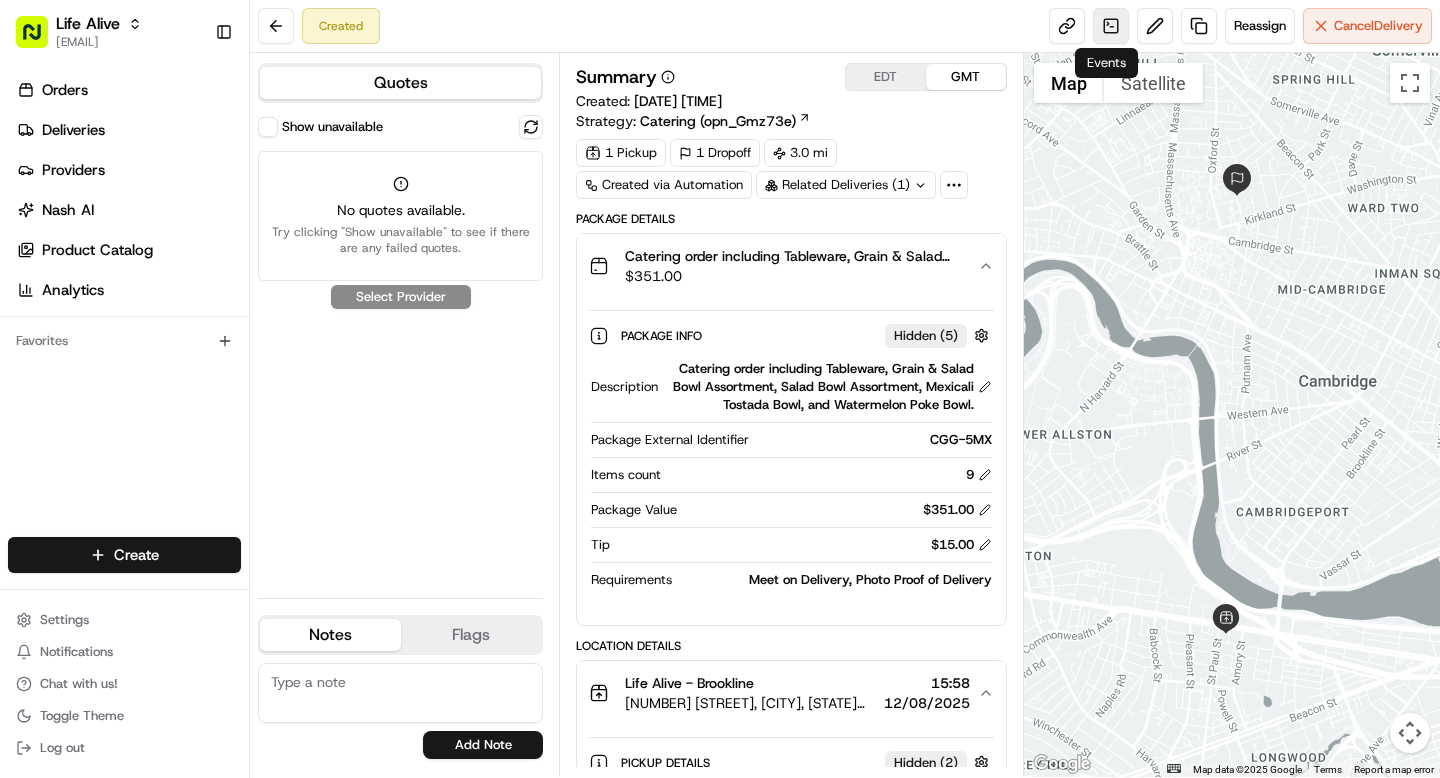 click at bounding box center (1111, 26) 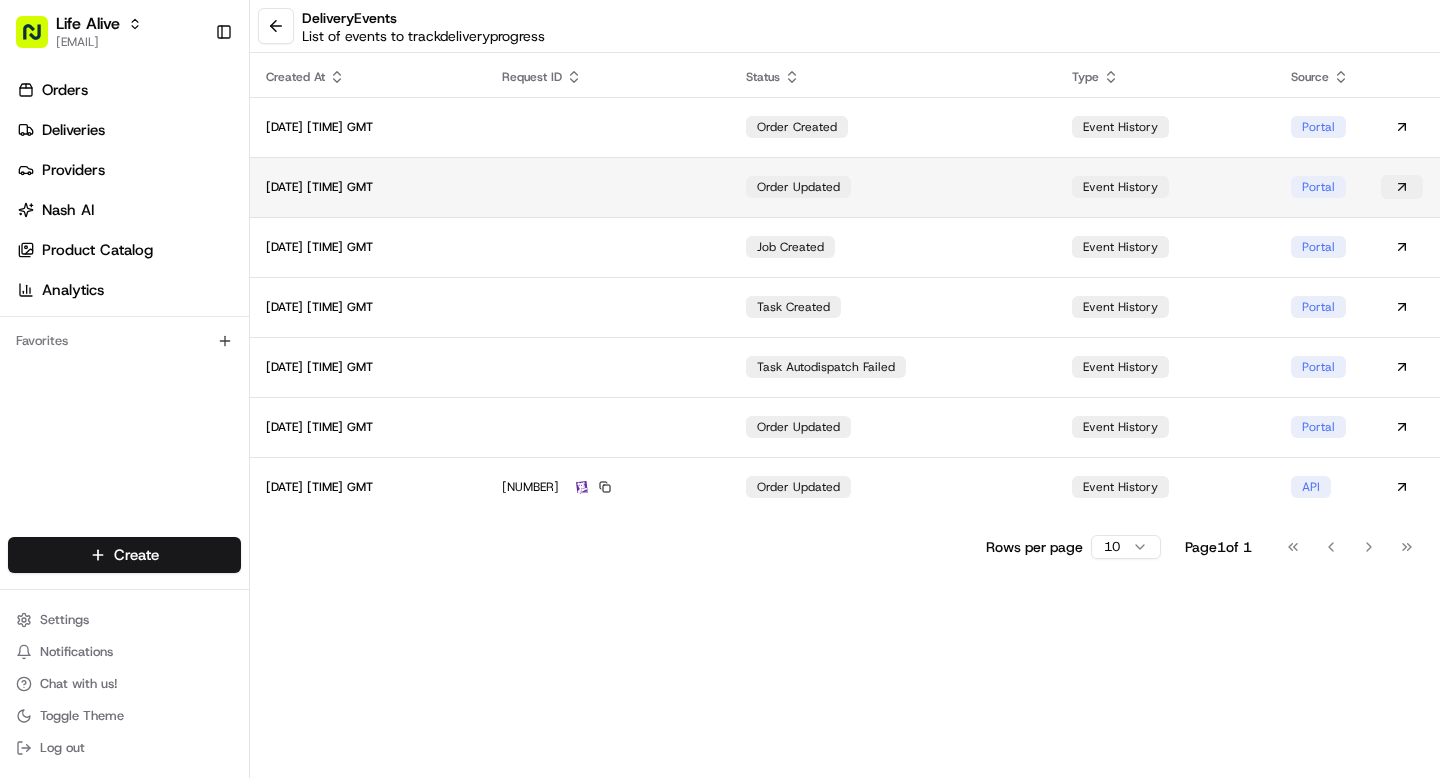 click at bounding box center (1402, 187) 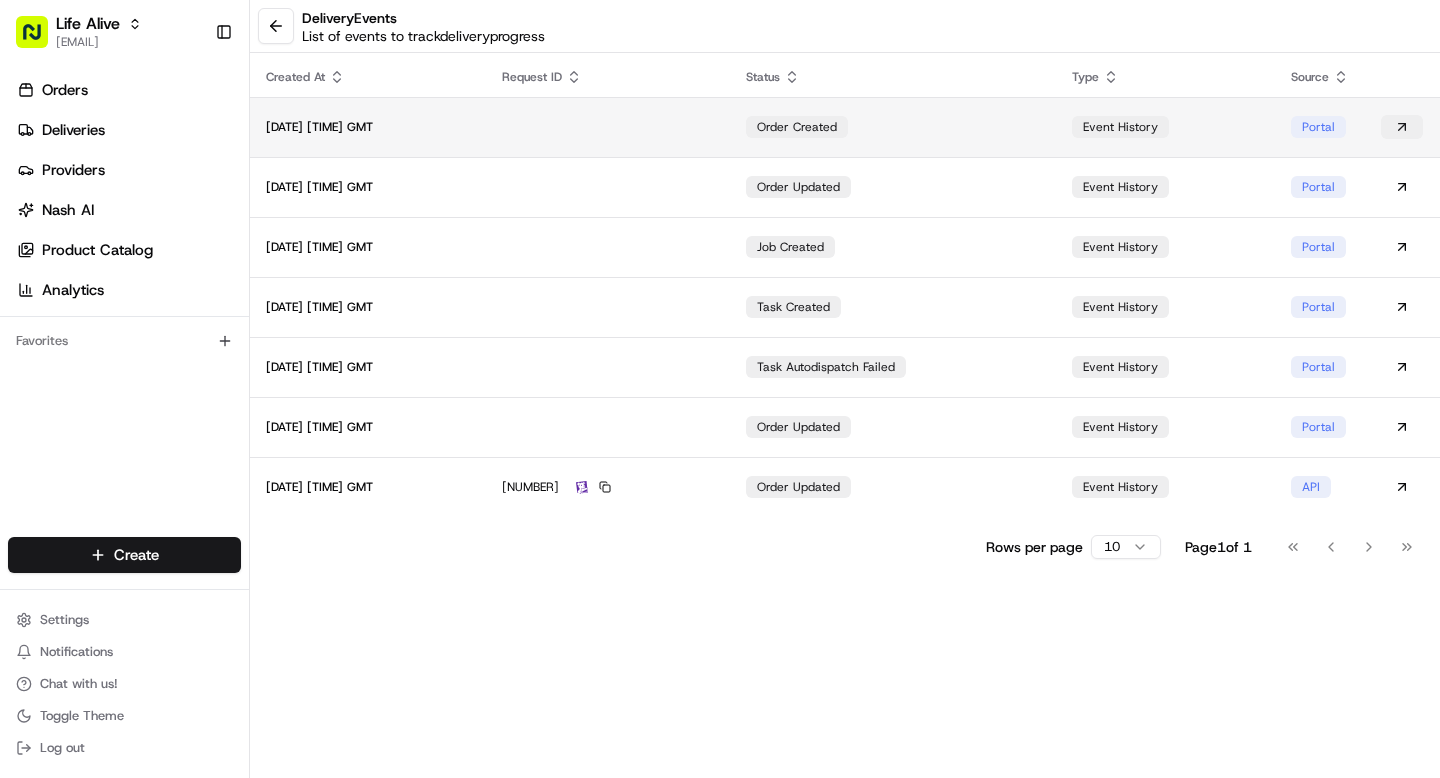 click at bounding box center (1402, 127) 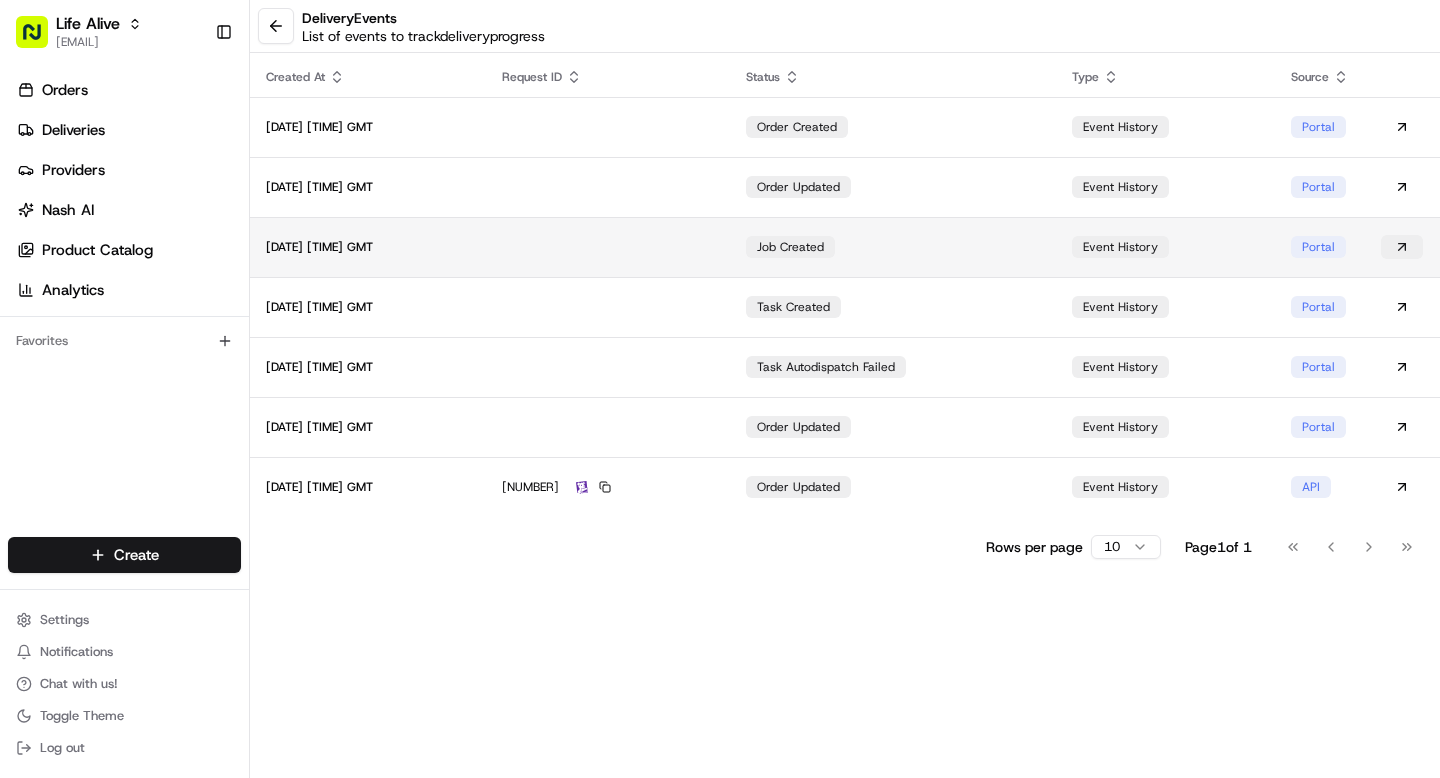 click at bounding box center (1402, 247) 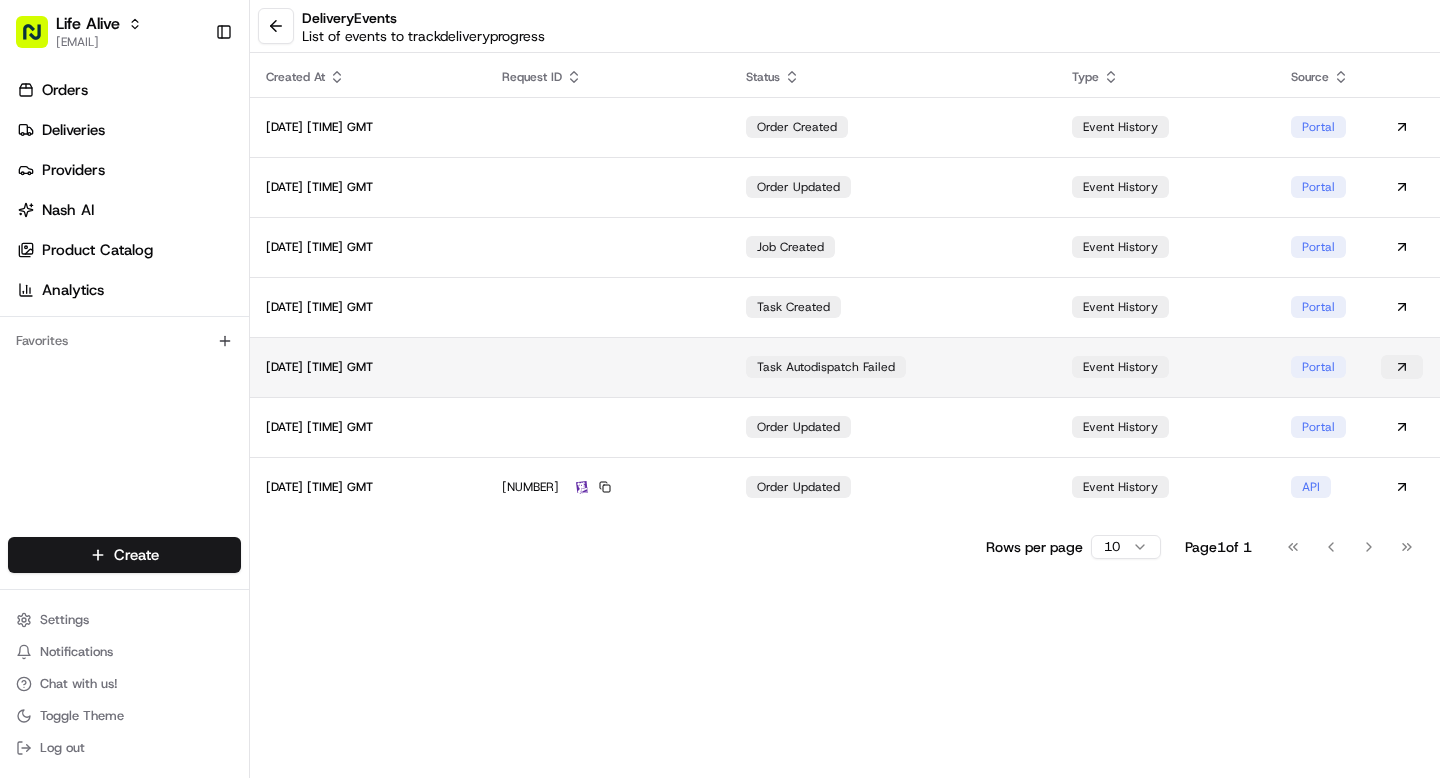 click at bounding box center [1402, 367] 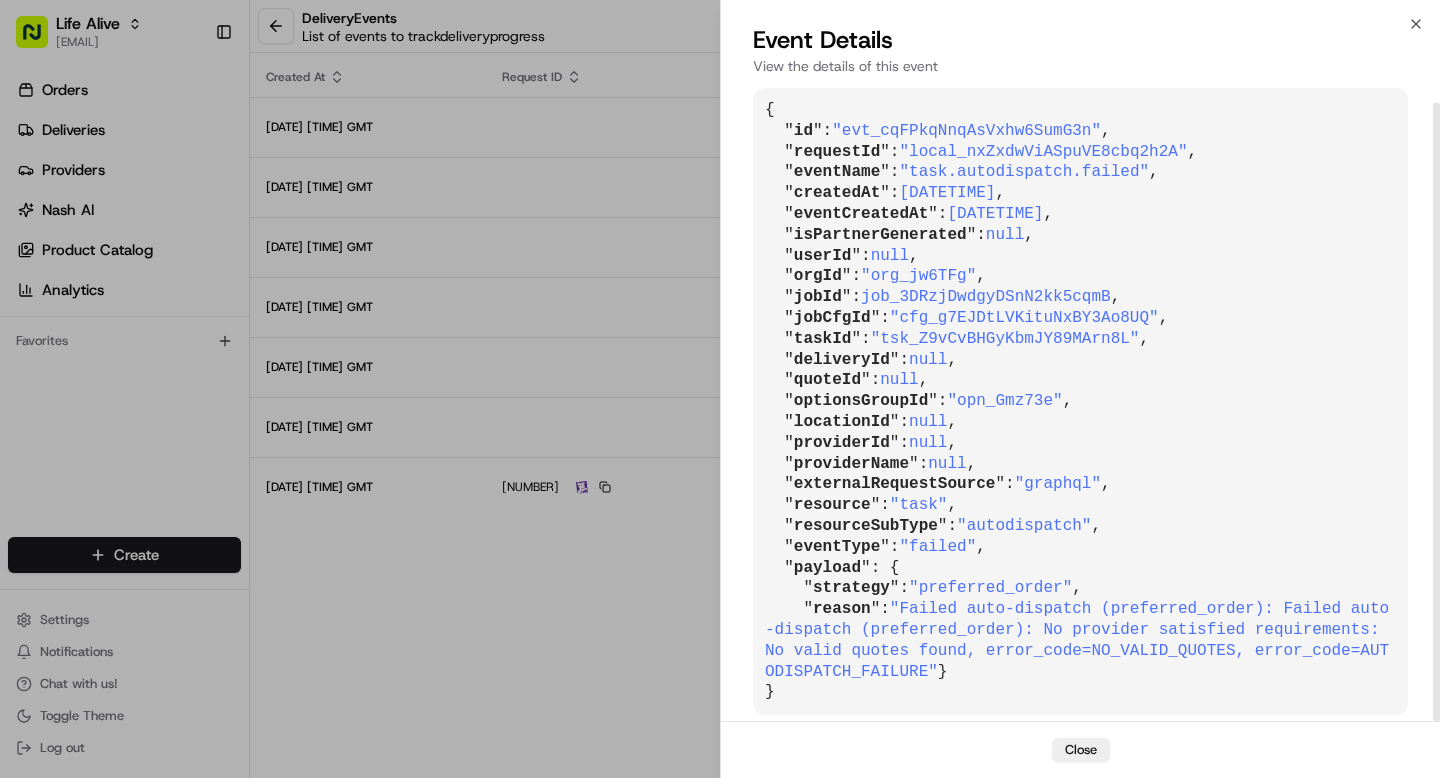 scroll, scrollTop: 19, scrollLeft: 0, axis: vertical 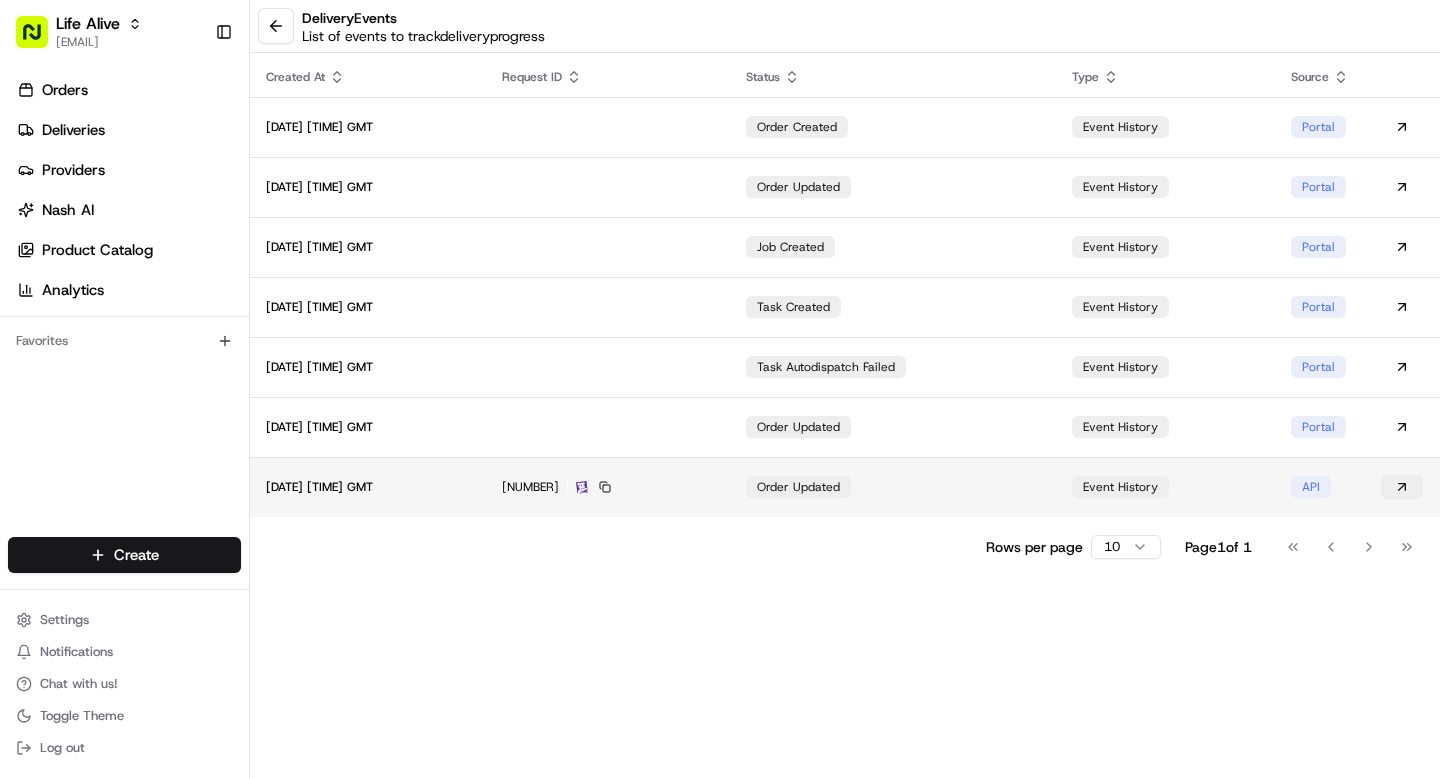 click at bounding box center [1402, 487] 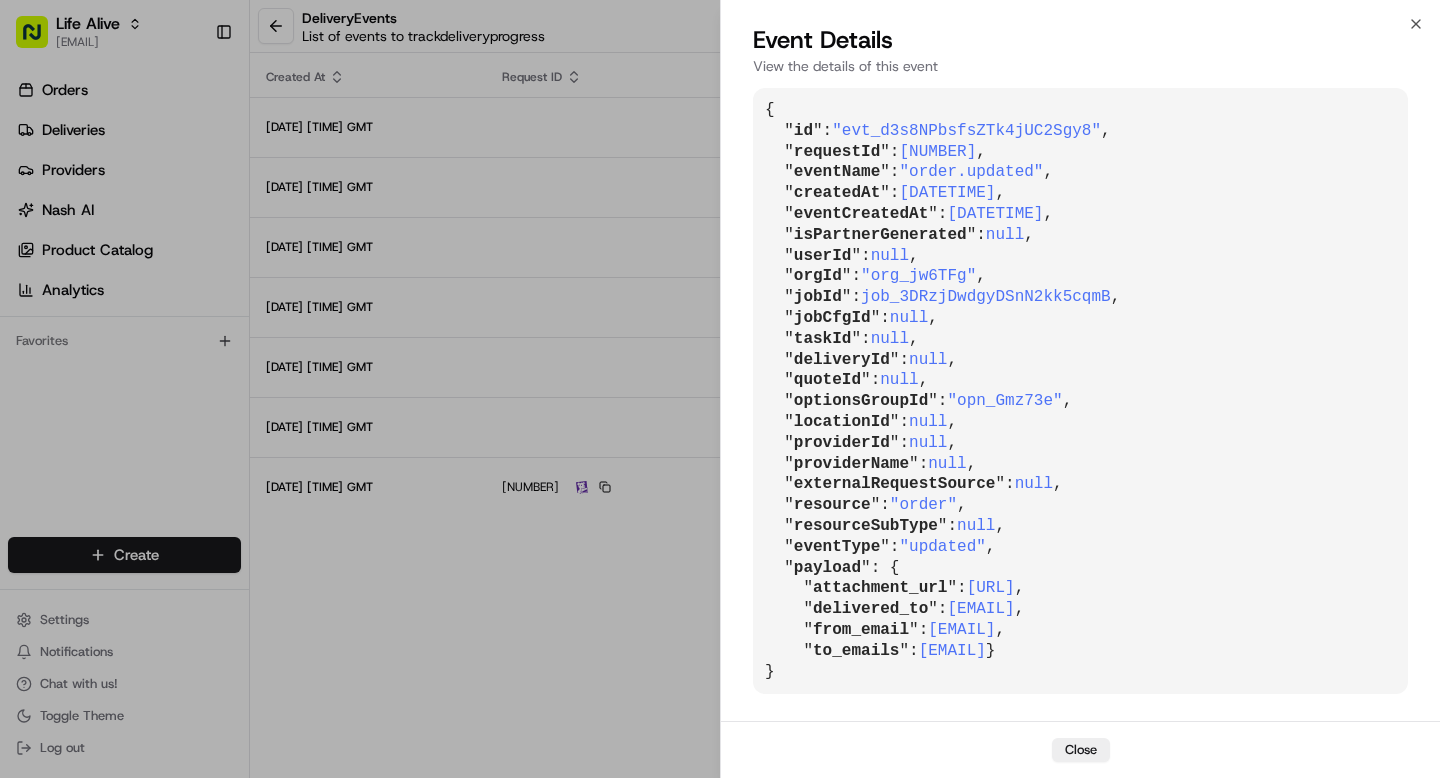 scroll, scrollTop: 102, scrollLeft: 0, axis: vertical 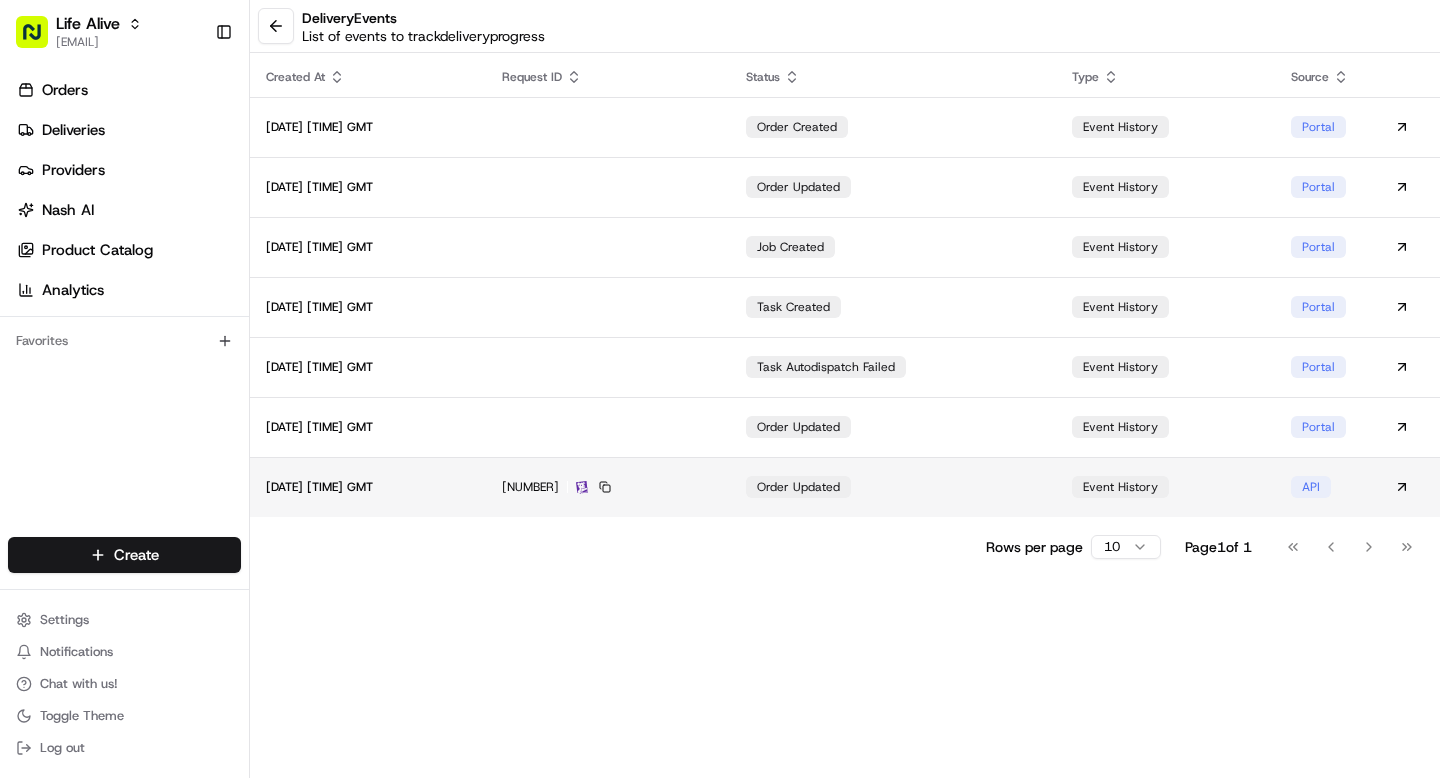 click on "1-68948c8e-39a69b8c449e7a61445e57b3" at bounding box center (608, 487) 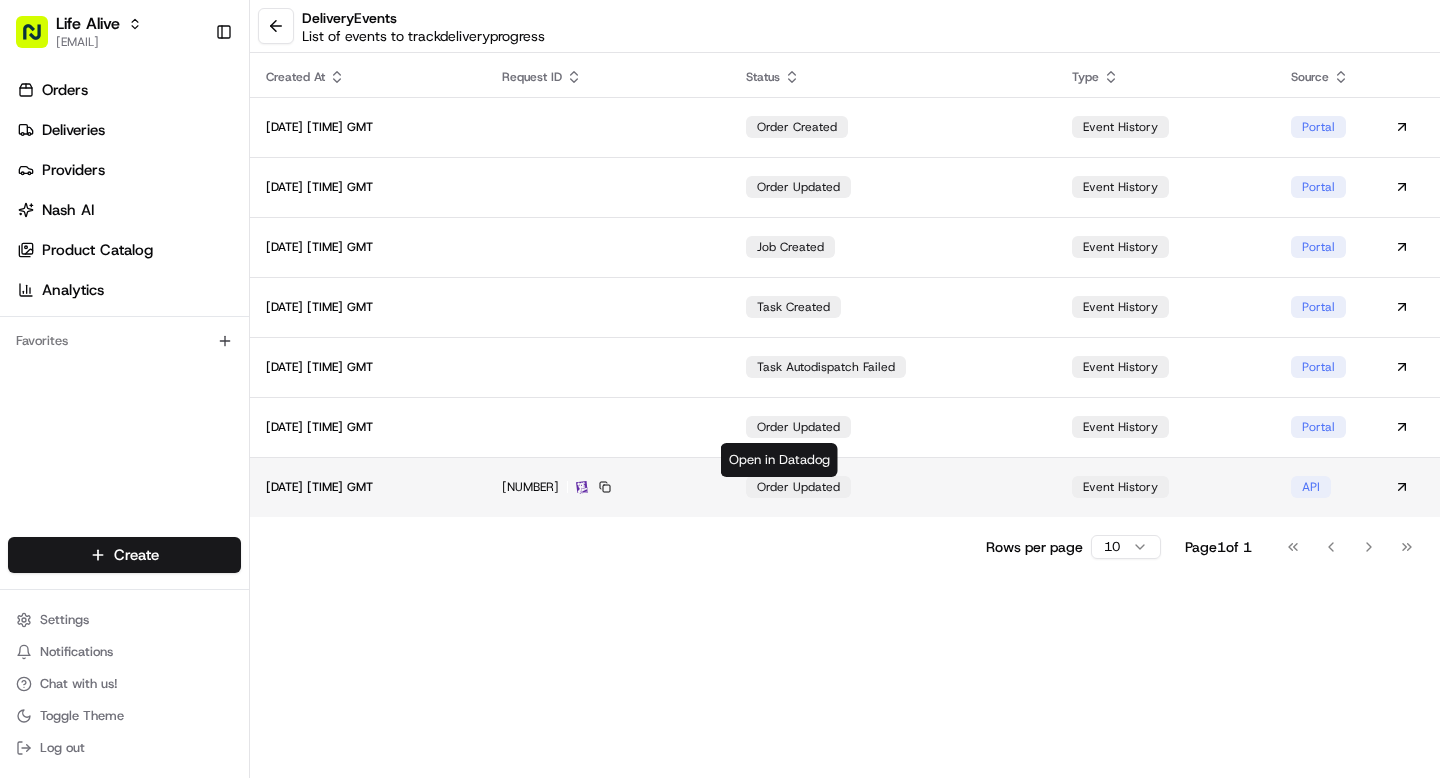 click at bounding box center (582, 487) 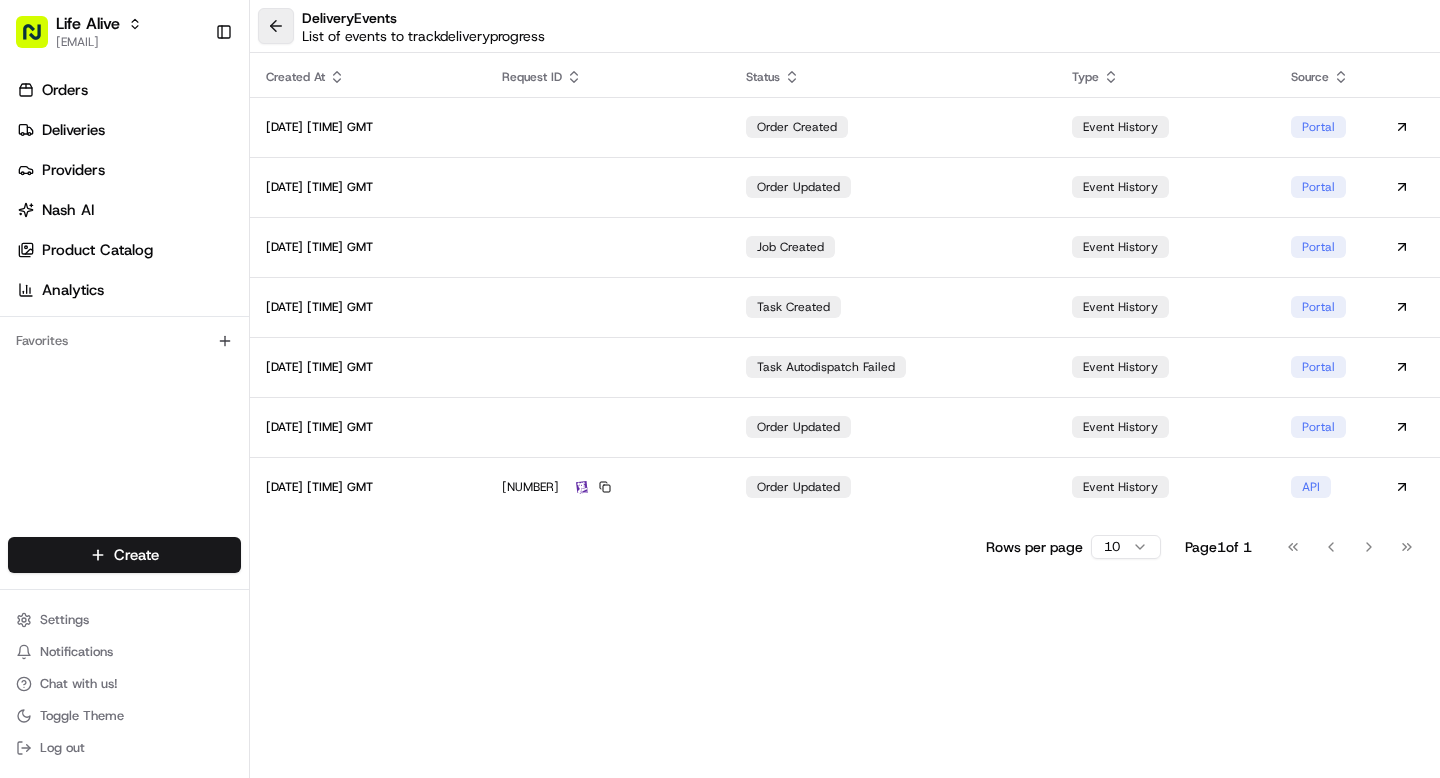 click at bounding box center [276, 26] 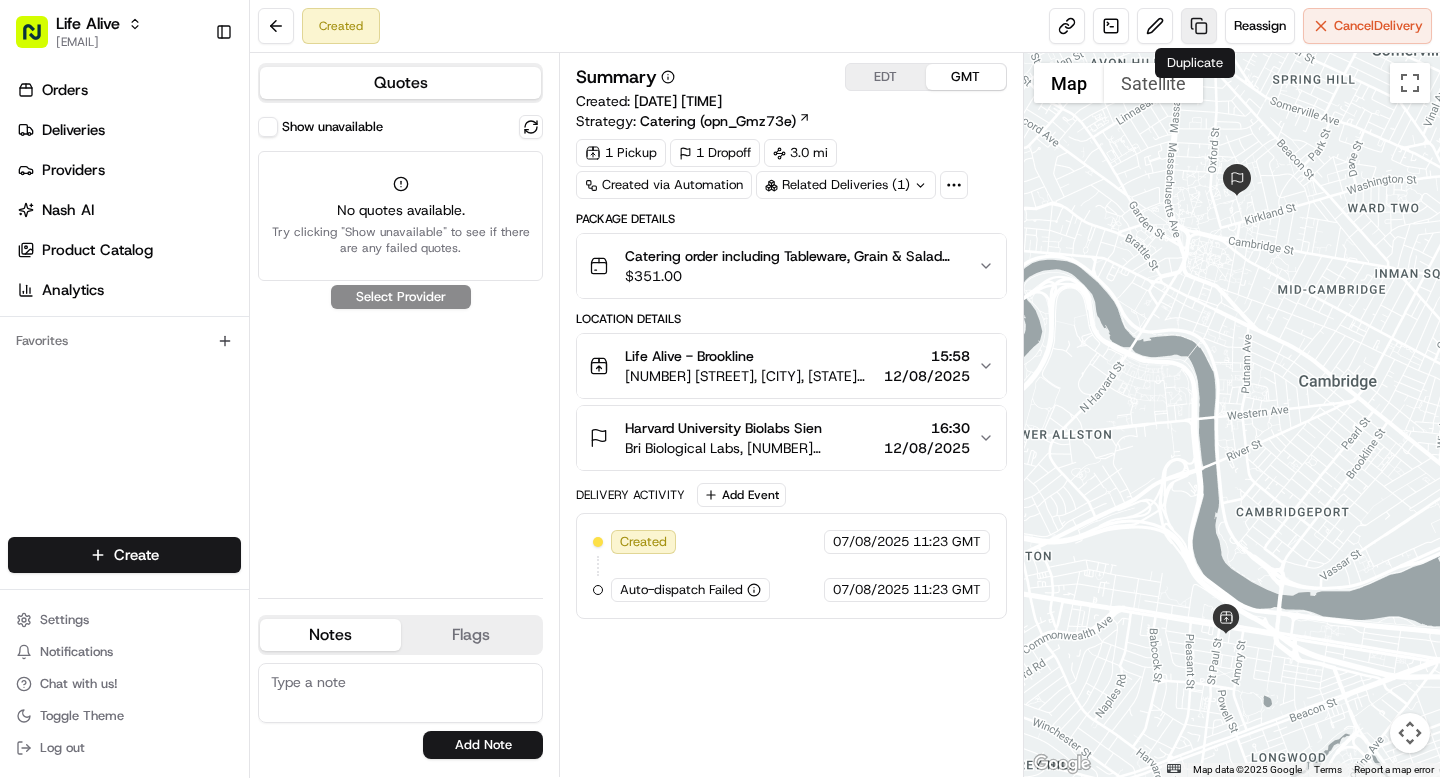 click at bounding box center (1199, 26) 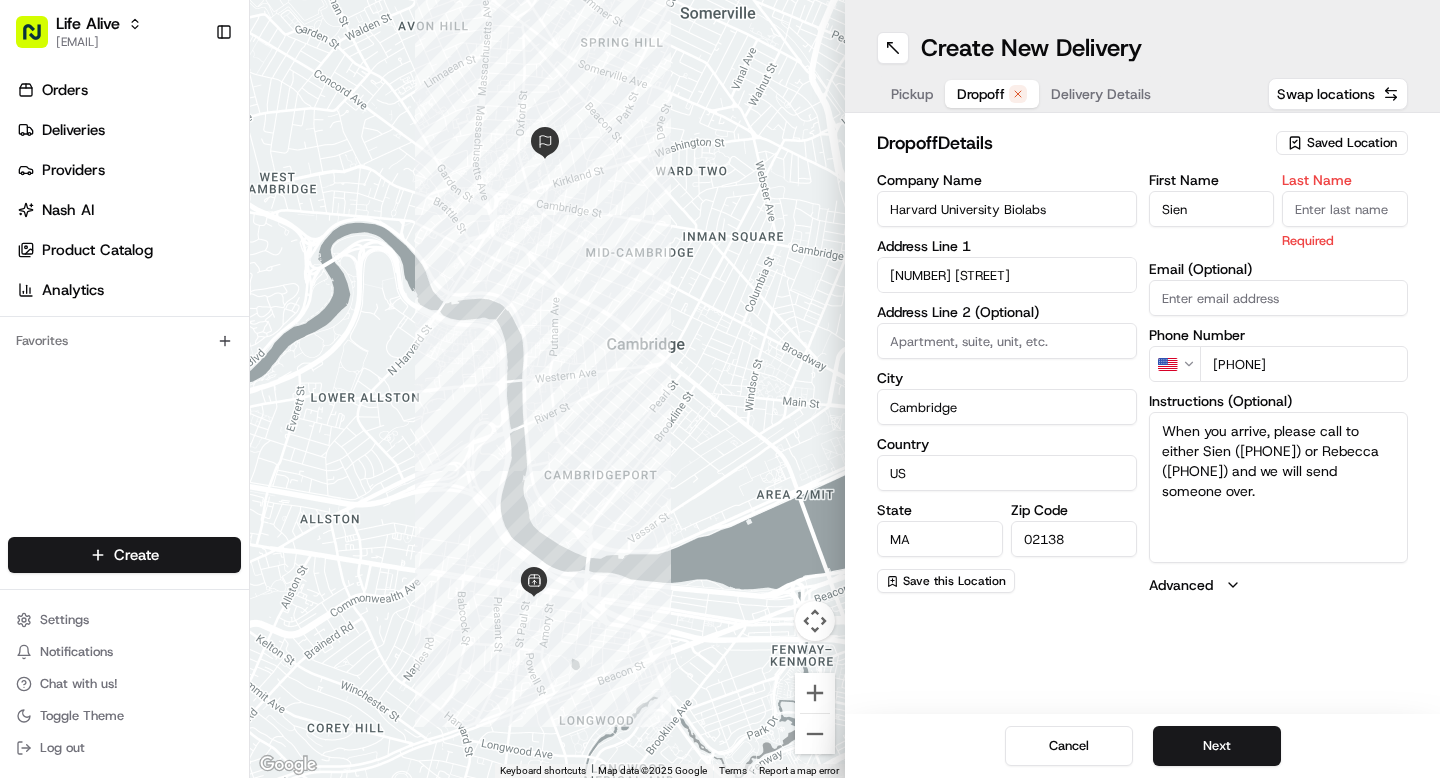 click on "Dropoff" at bounding box center (981, 94) 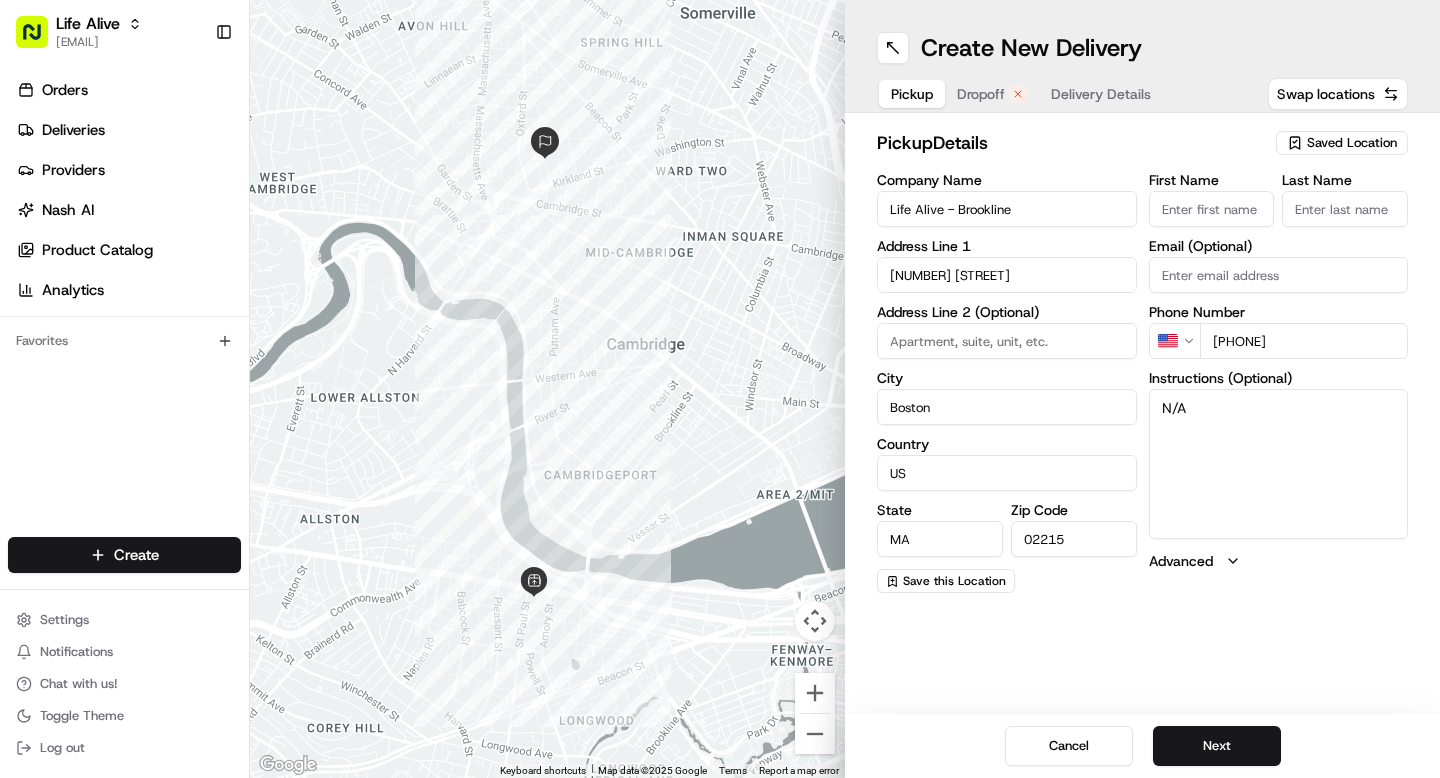 click on "Pickup" at bounding box center (912, 94) 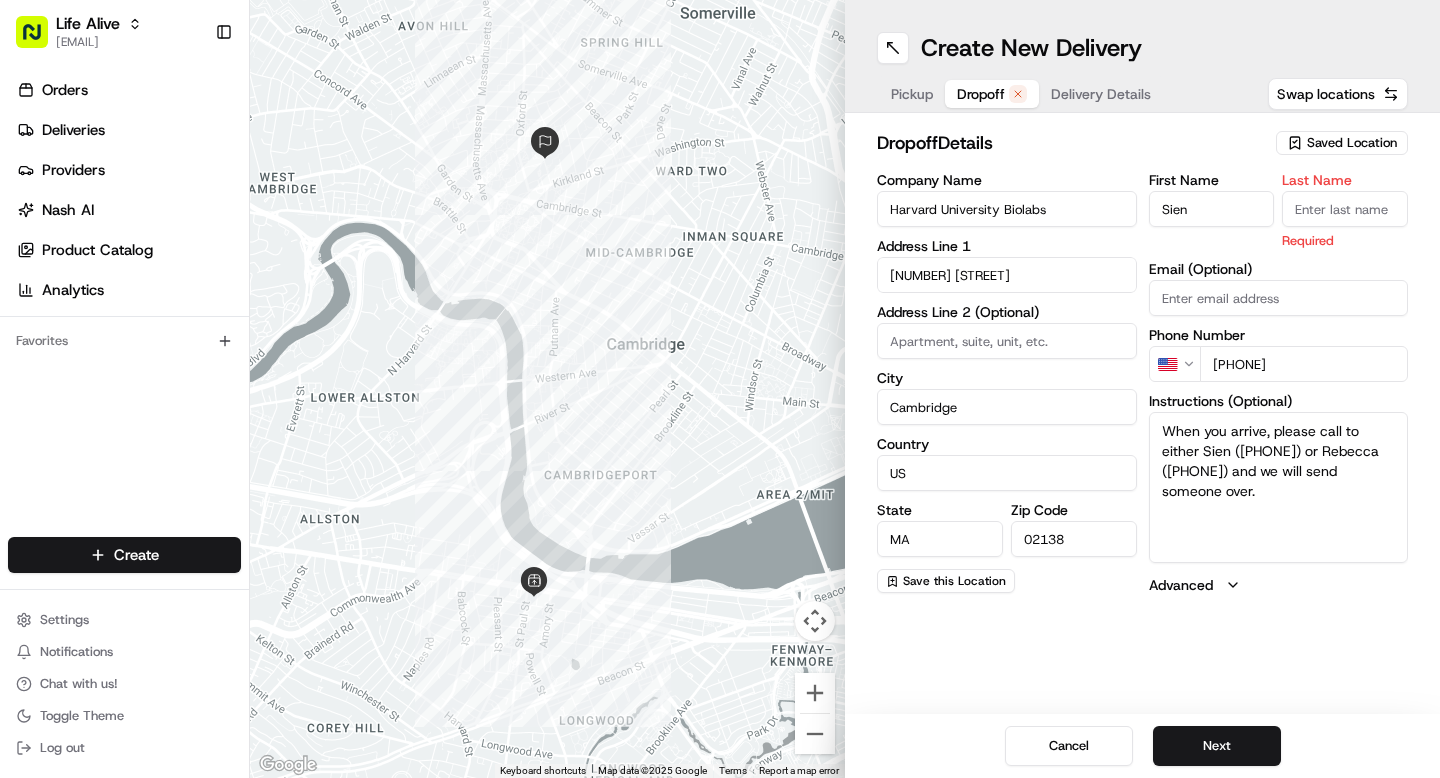 click on "Delivery Details" at bounding box center [1101, 94] 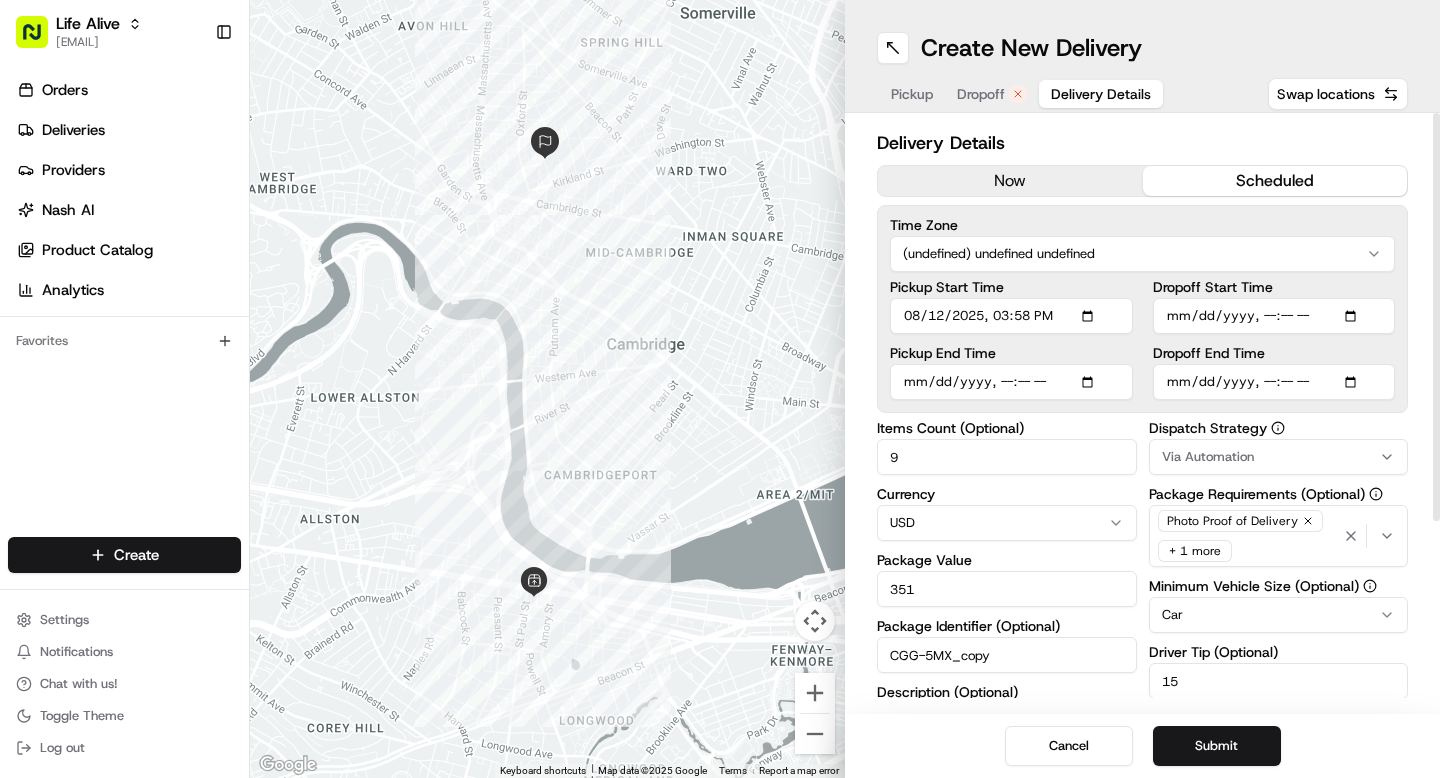 click on "Photo Proof of Delivery + 1 more" at bounding box center (1247, 536) 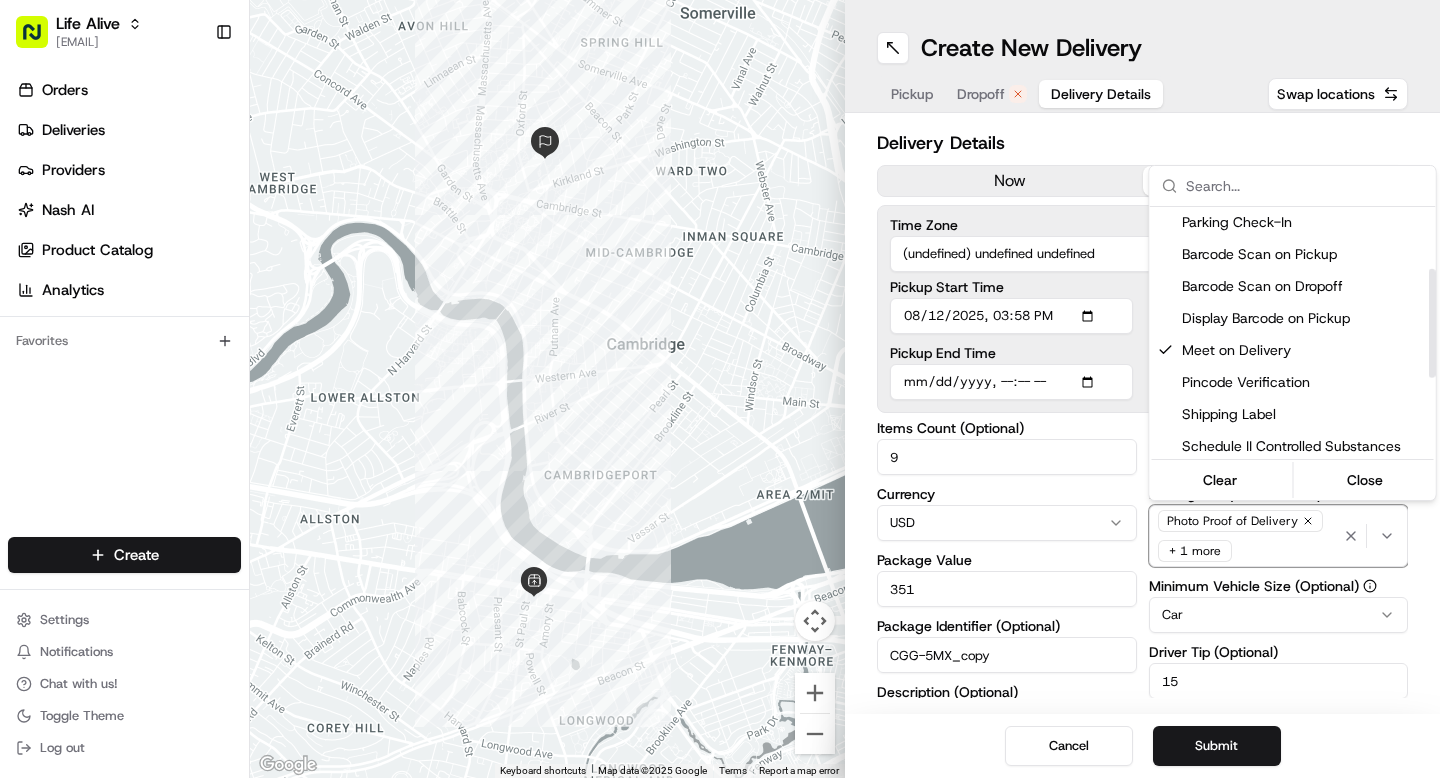 scroll, scrollTop: 326, scrollLeft: 0, axis: vertical 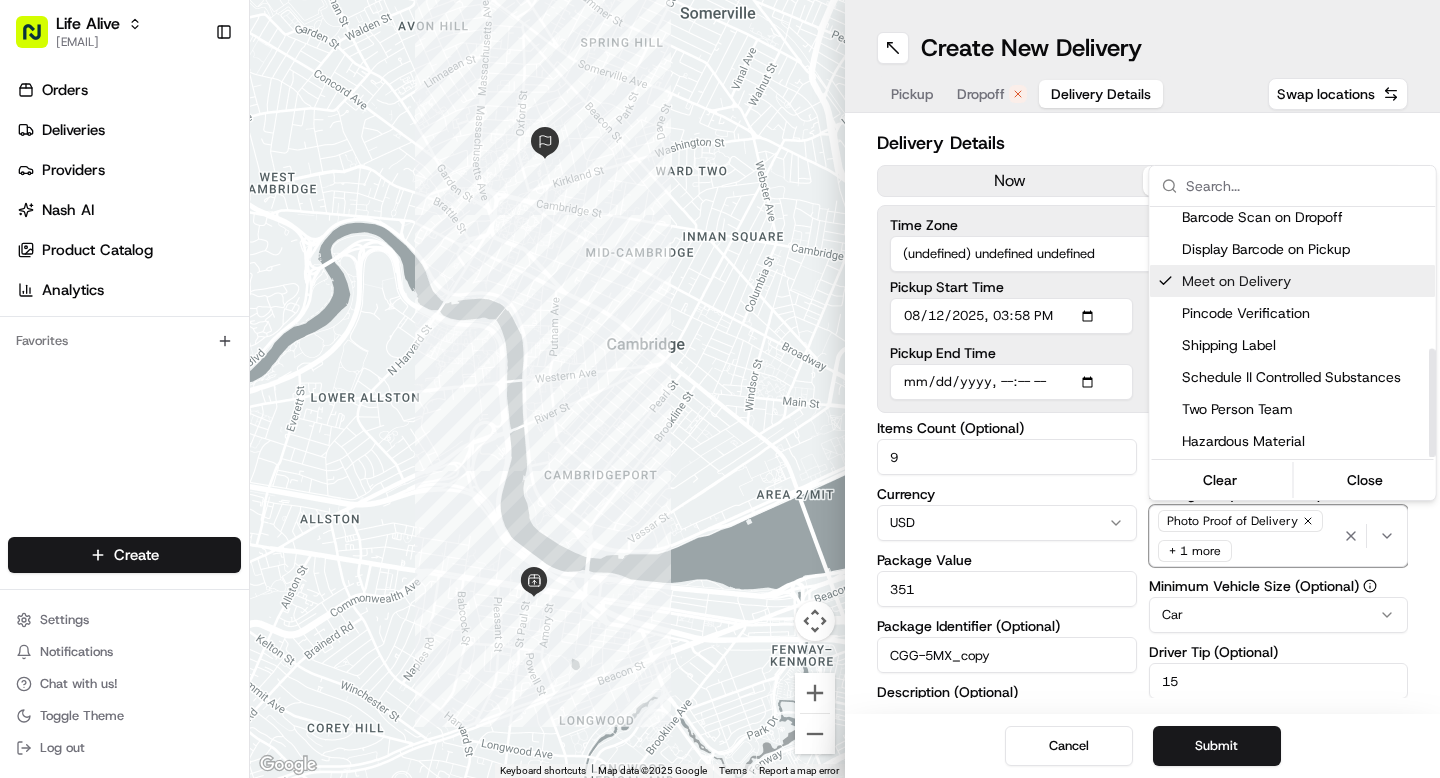 click on "Meet on Delivery" at bounding box center [1305, 281] 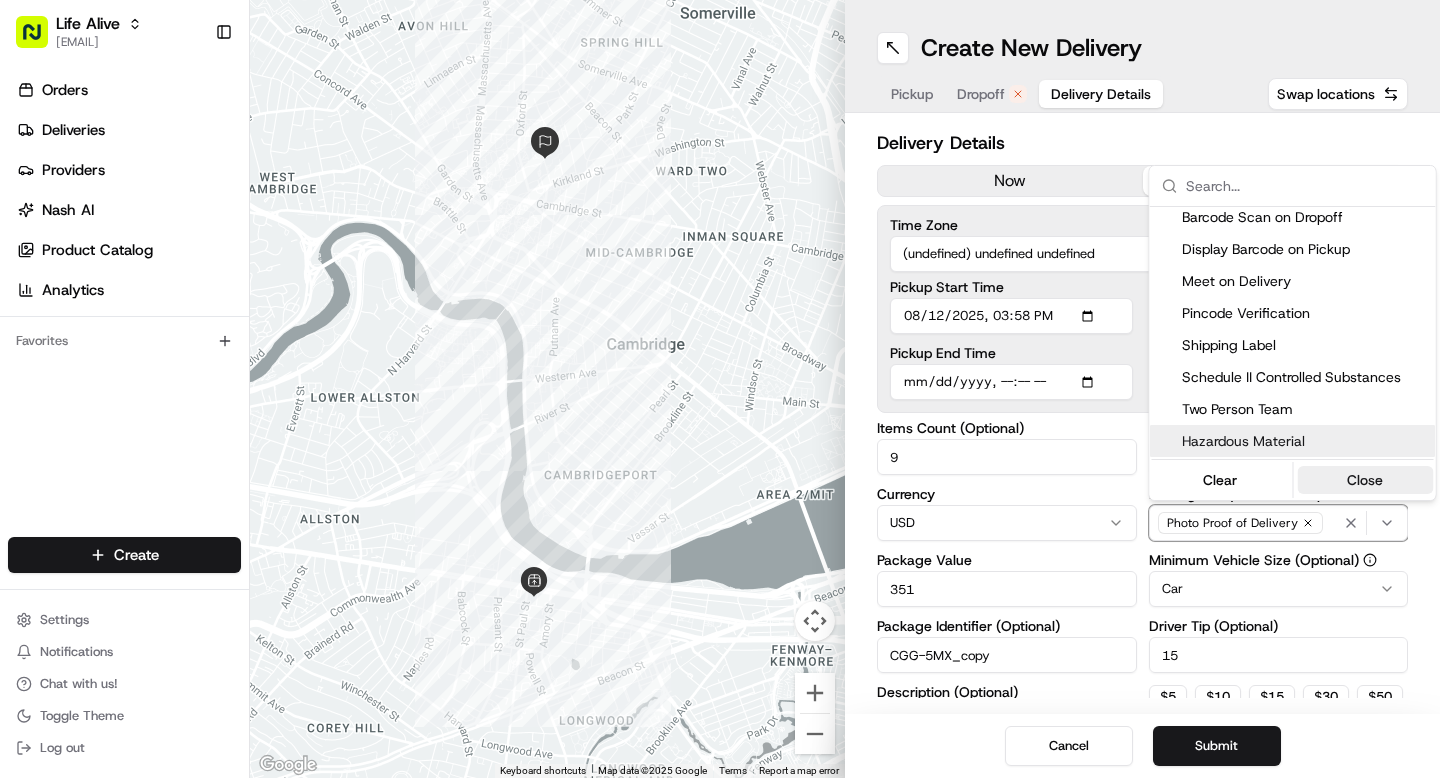 click on "Close" at bounding box center [1365, 480] 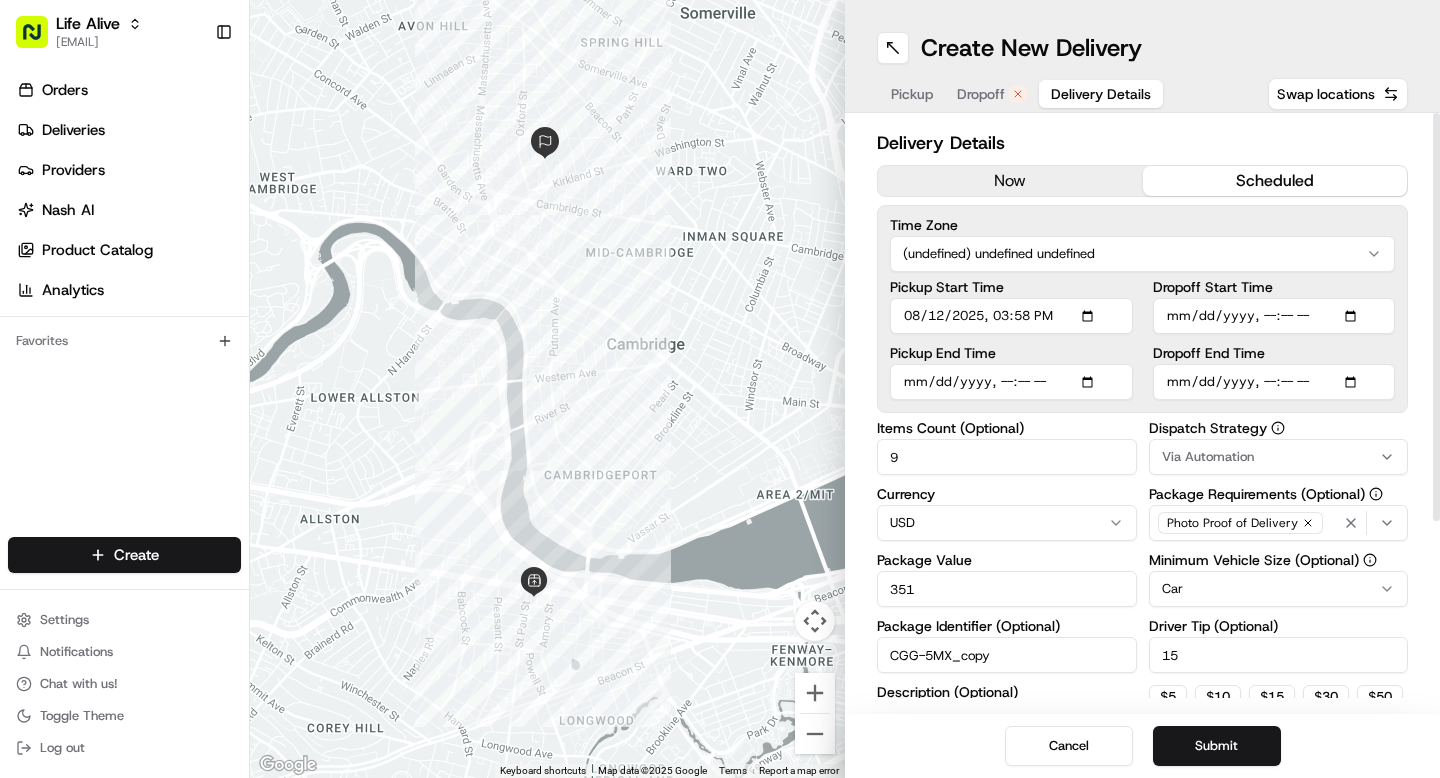 click on "Dropoff" at bounding box center [992, 94] 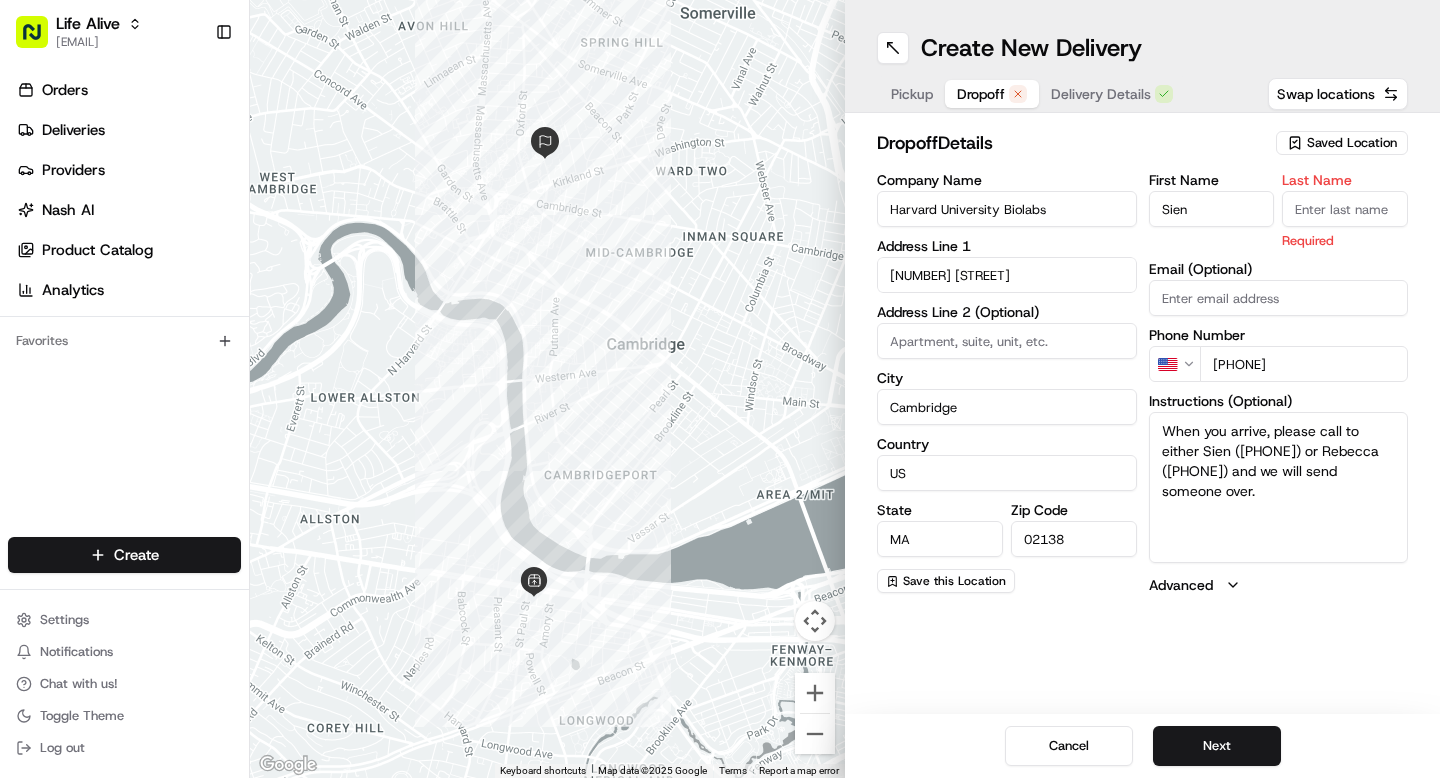 click on "Last Name" at bounding box center (1345, 209) 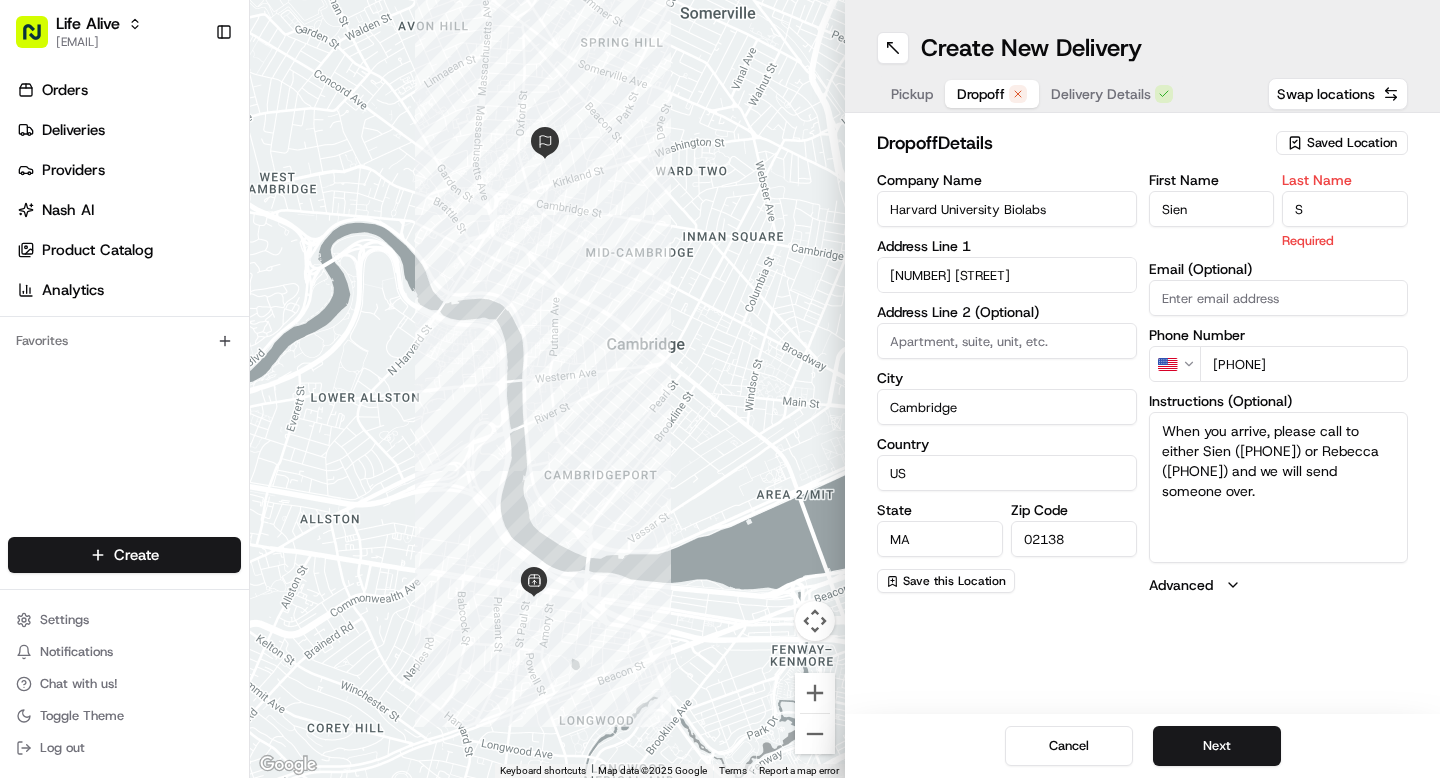 type on "S" 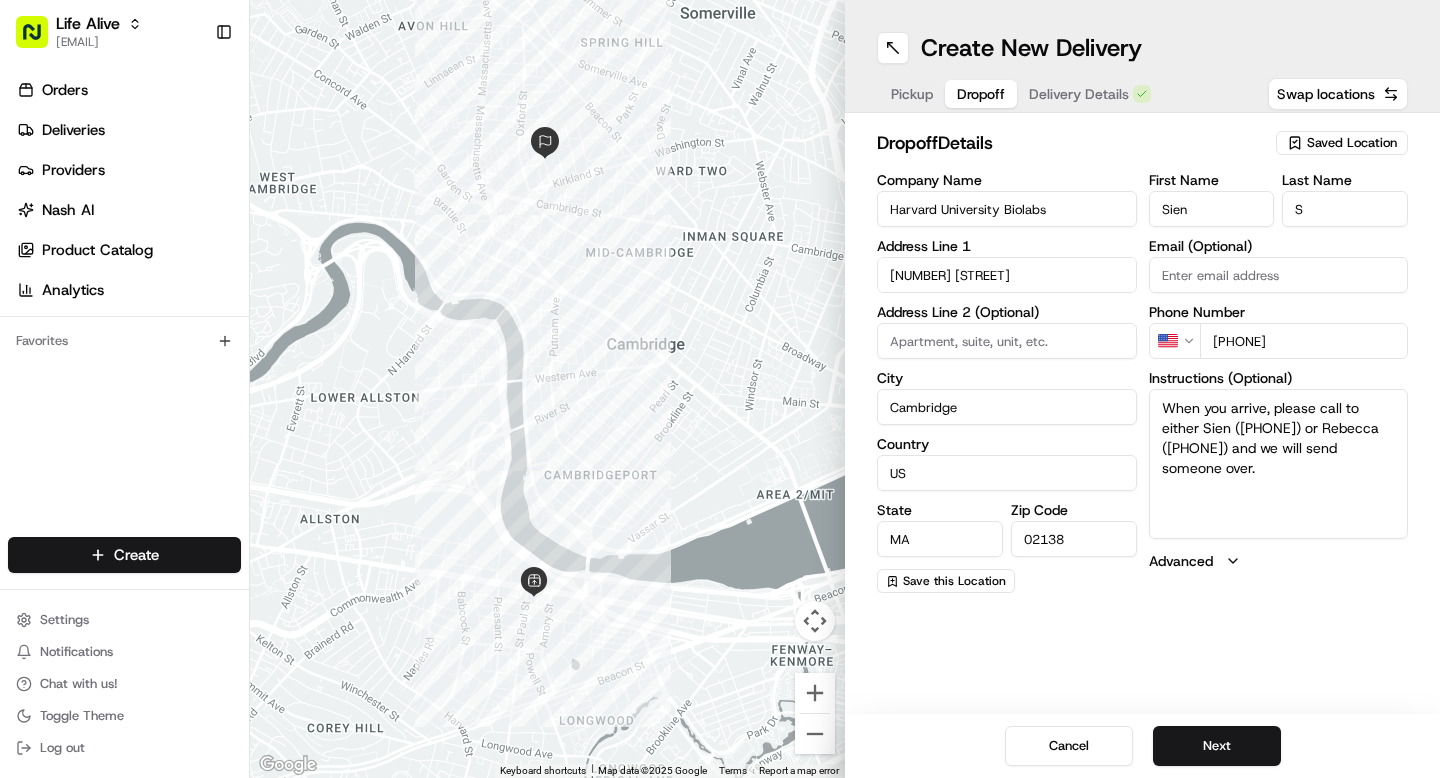 click on "Delivery Details" at bounding box center (1079, 94) 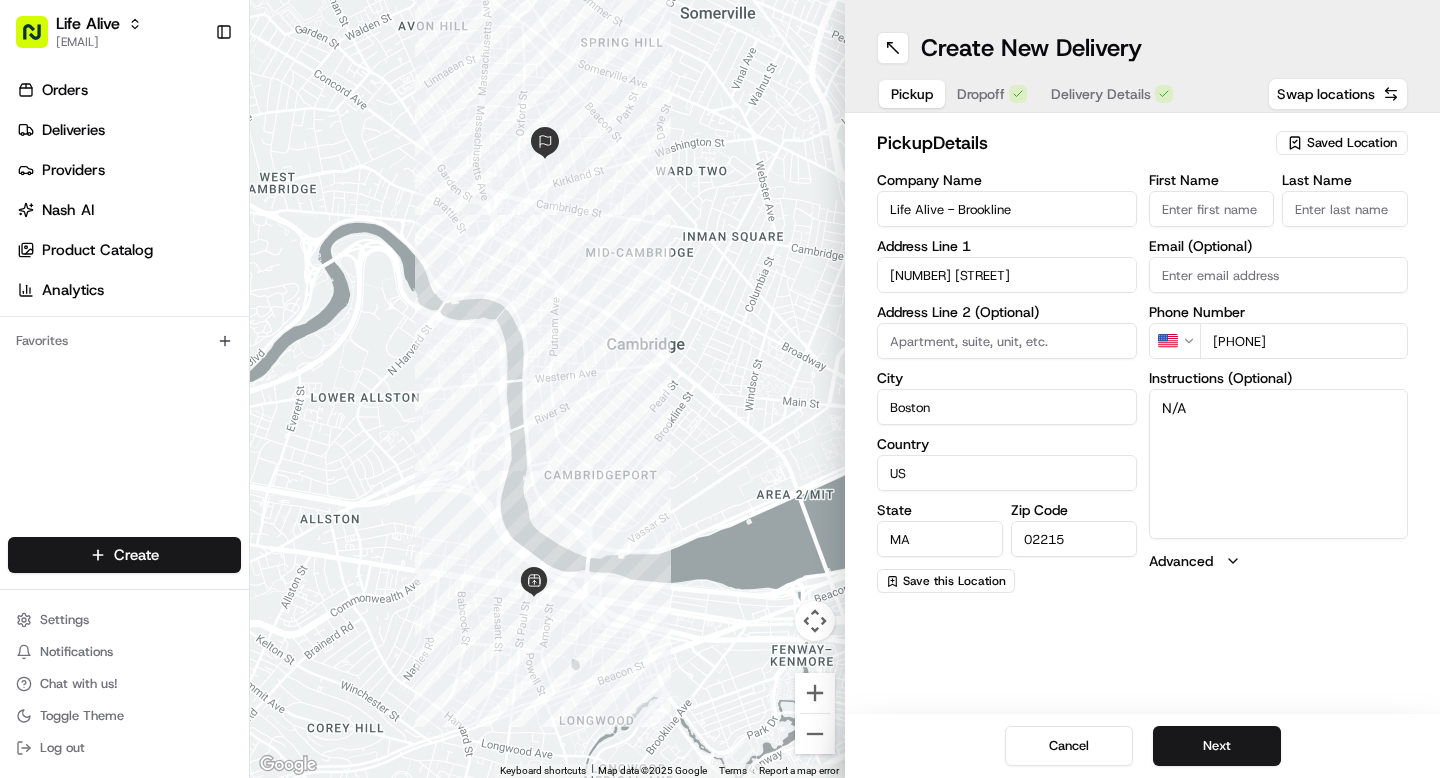 click on "Pickup" at bounding box center (912, 94) 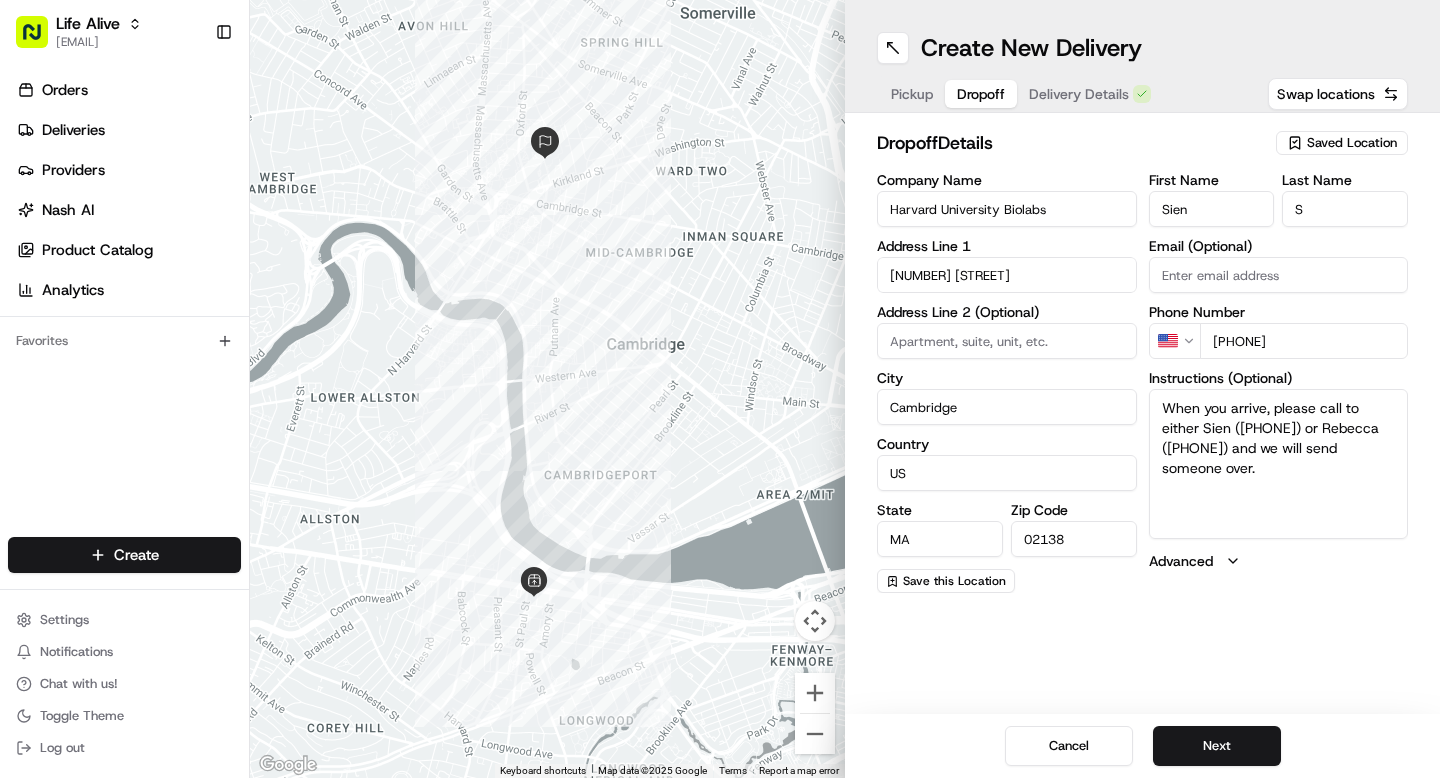 click on "Delivery Details" at bounding box center (1079, 94) 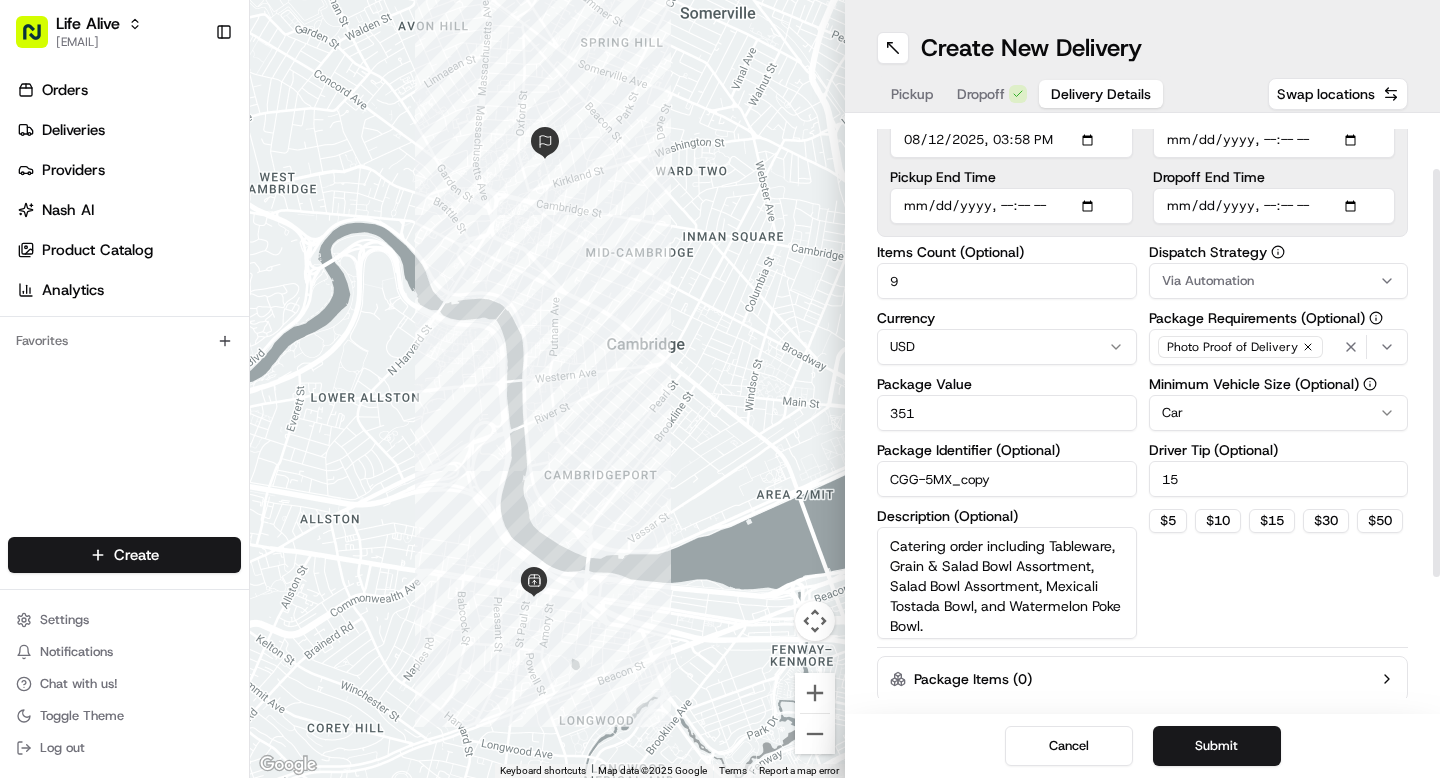 scroll, scrollTop: 266, scrollLeft: 0, axis: vertical 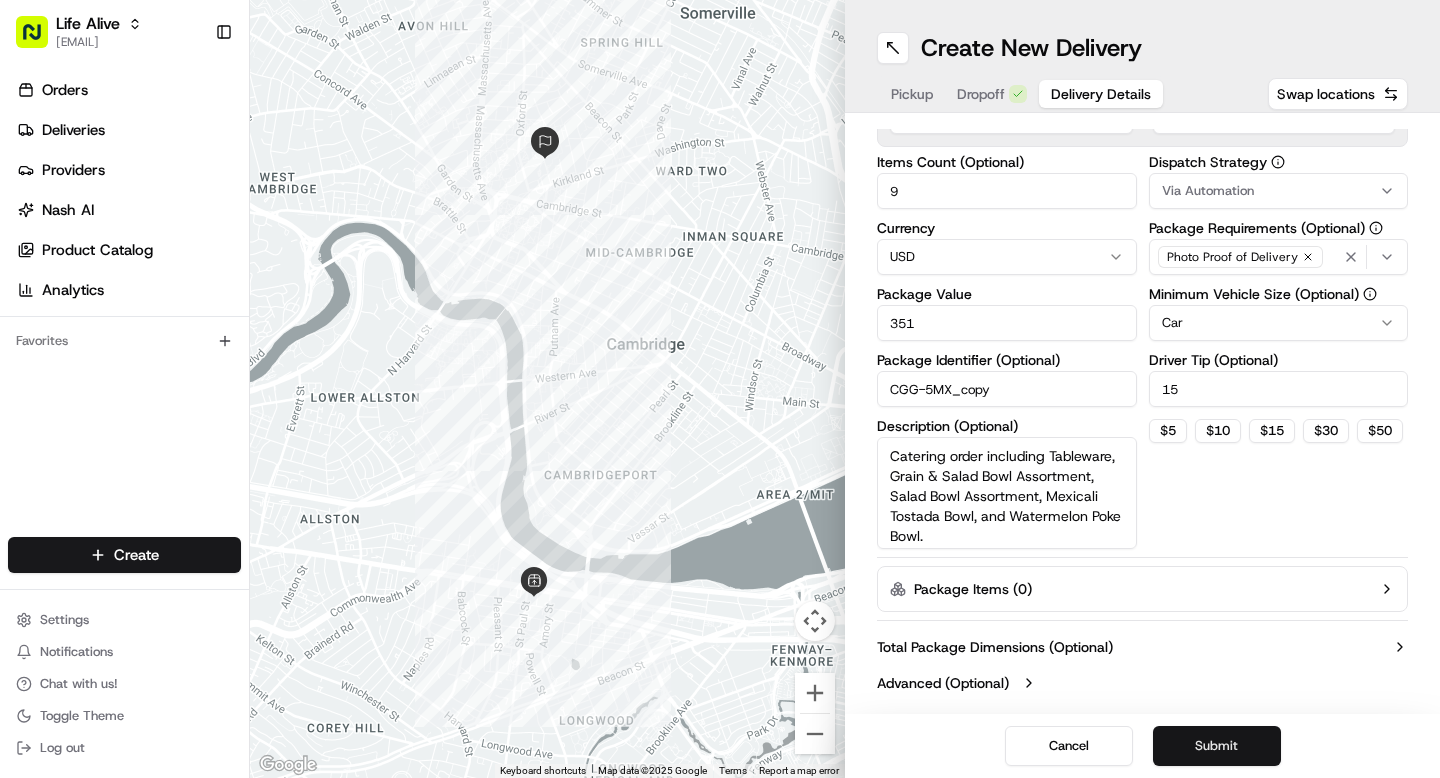 click on "Submit" at bounding box center [1217, 746] 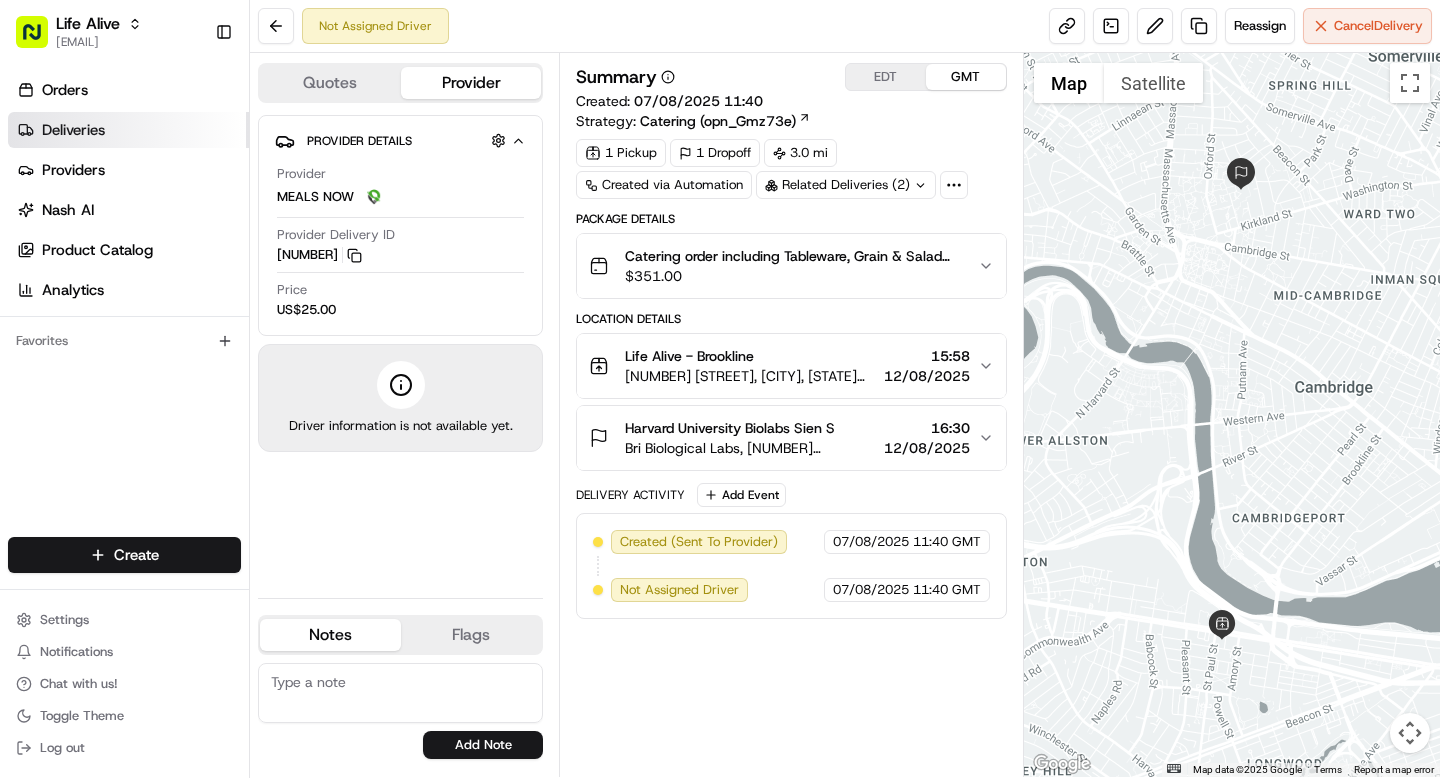 click on "Deliveries" at bounding box center [73, 130] 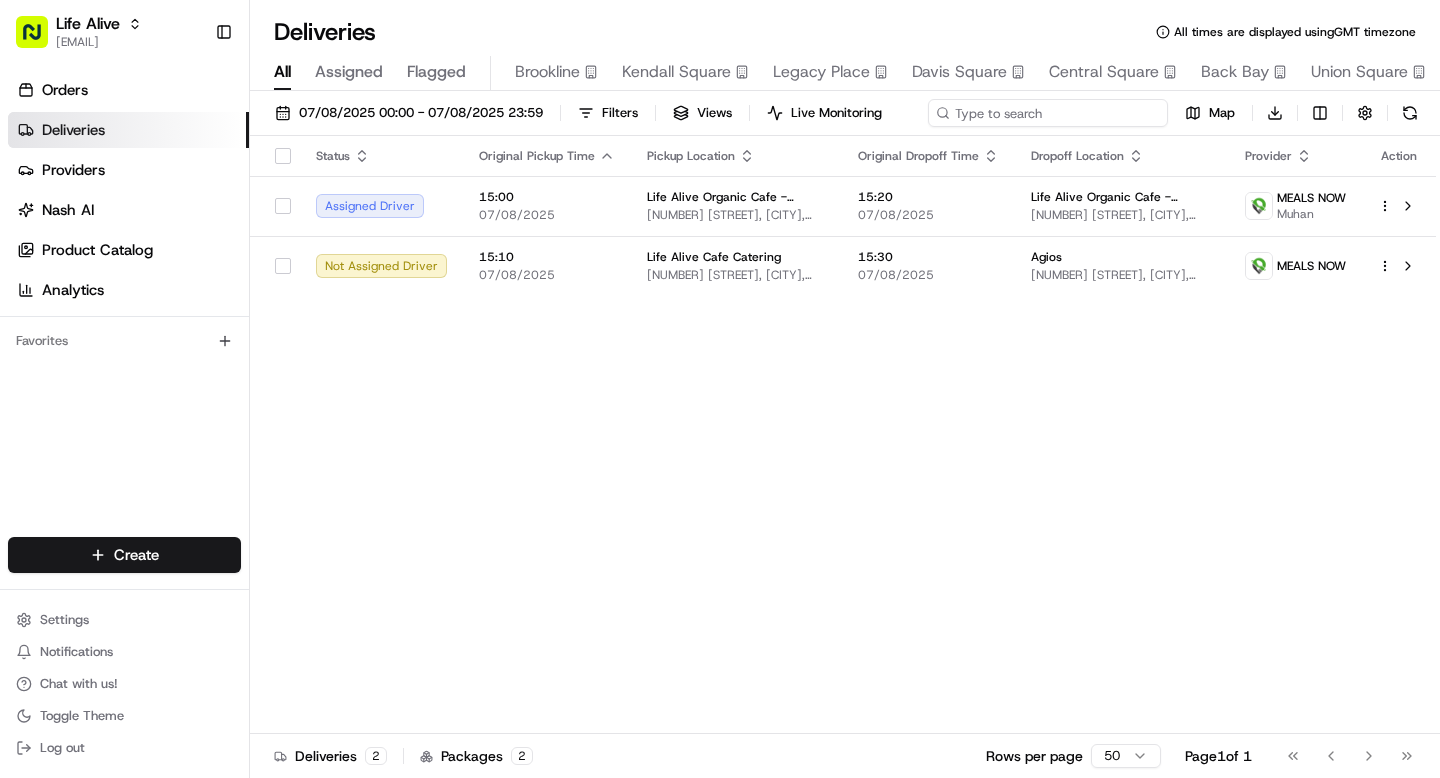 click at bounding box center (1048, 113) 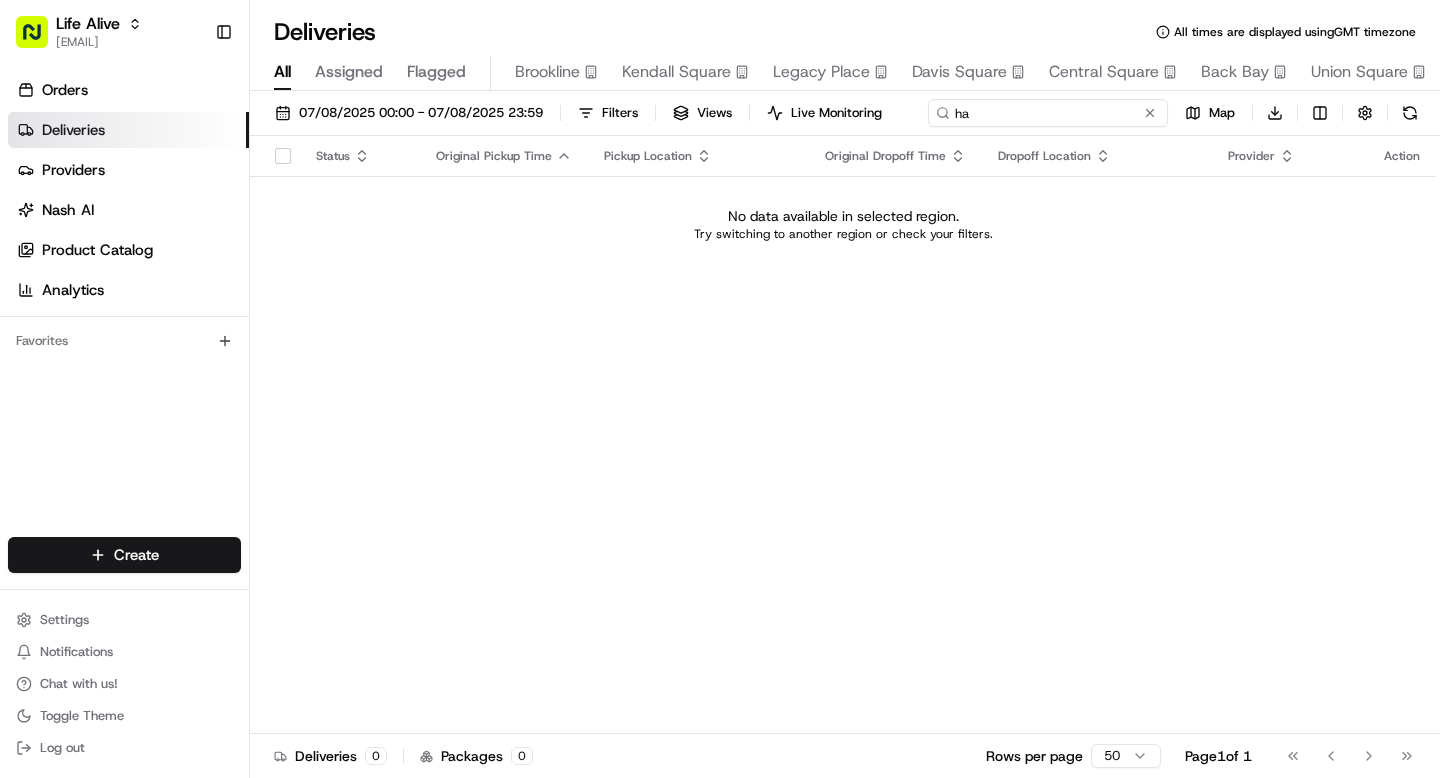 type on "h" 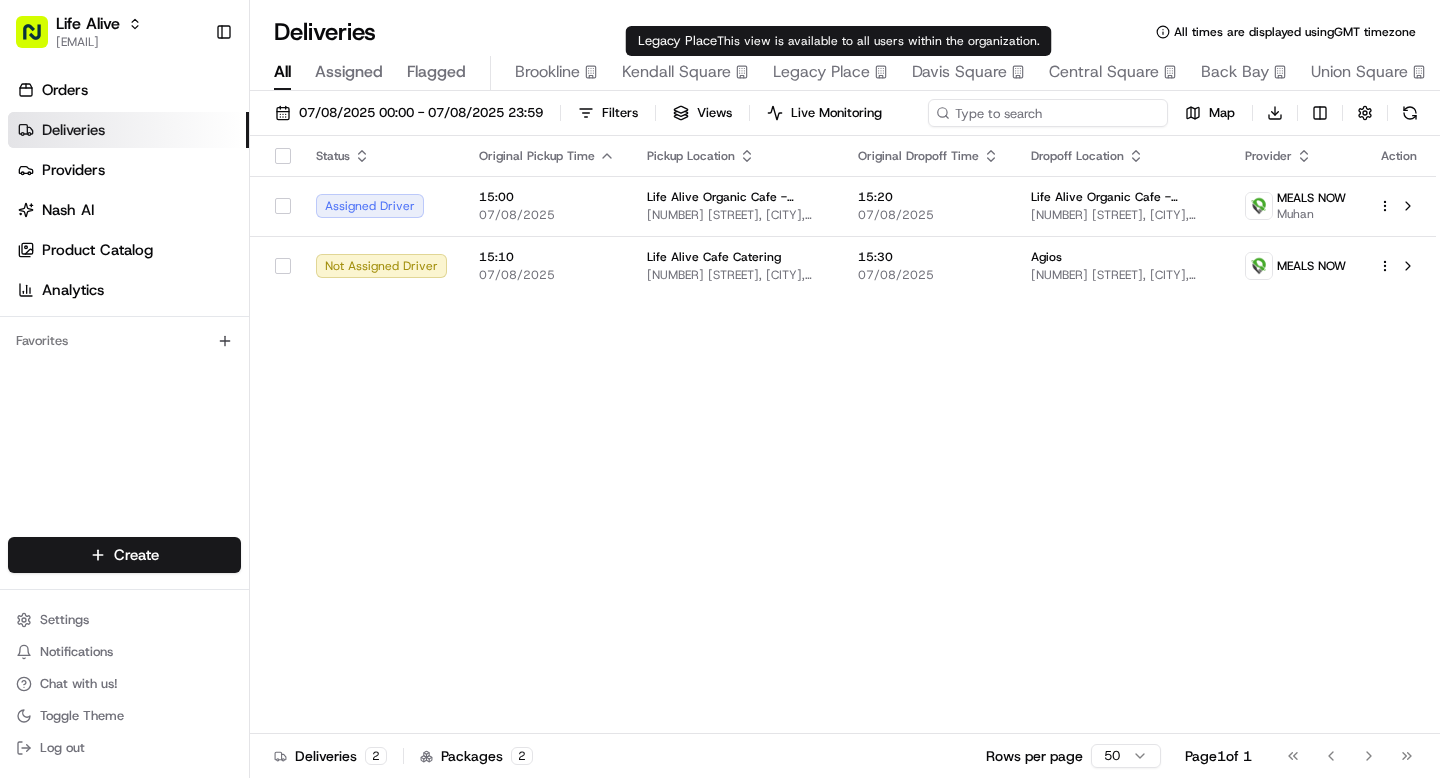 type 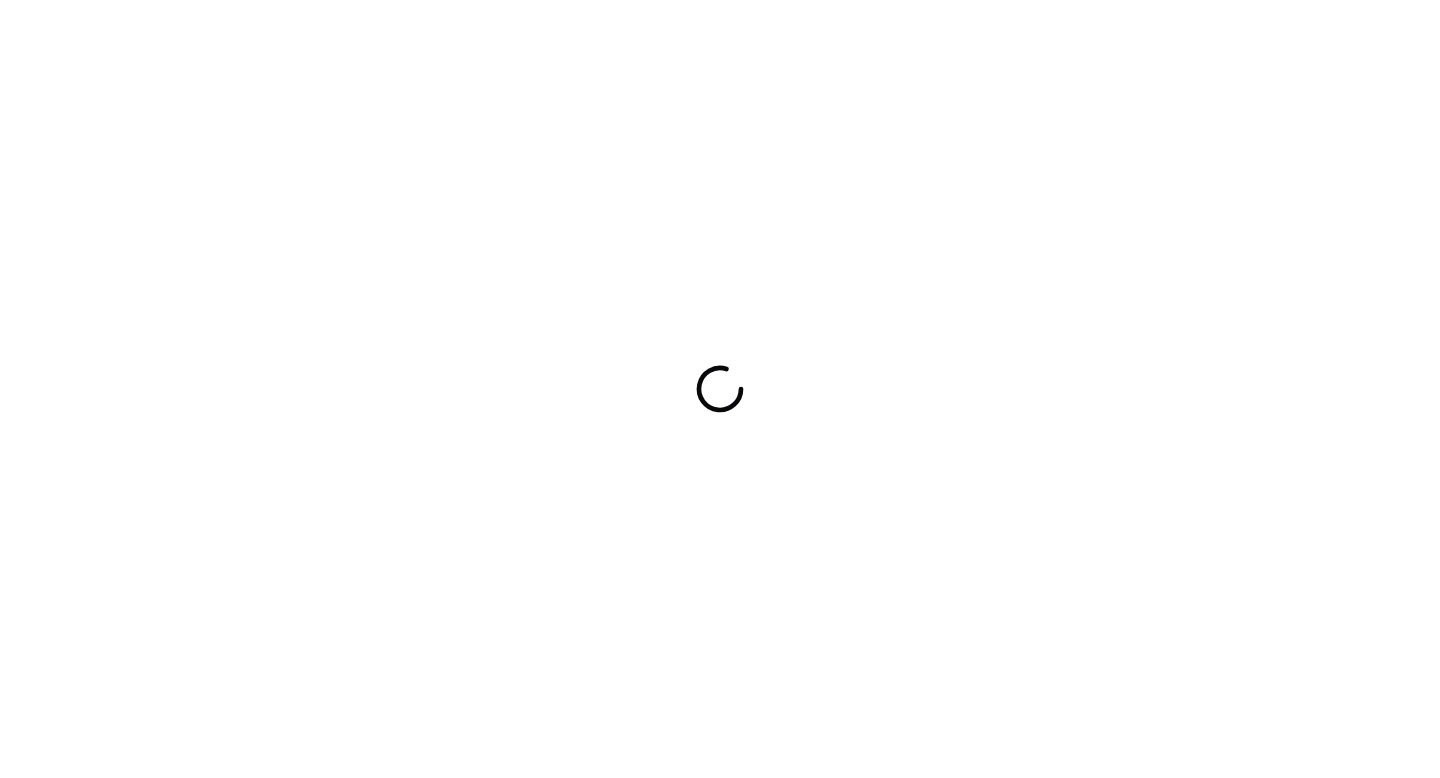 scroll, scrollTop: 0, scrollLeft: 0, axis: both 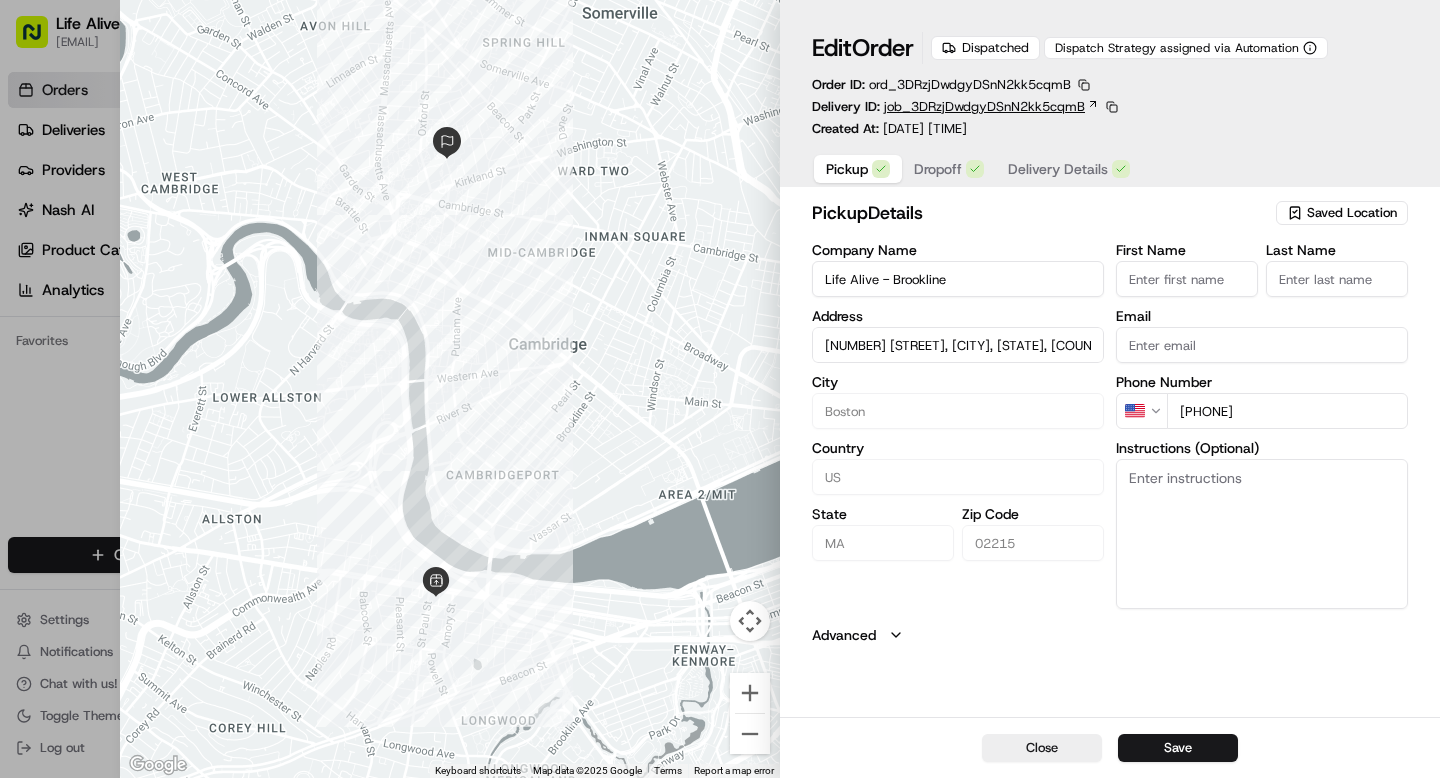 click 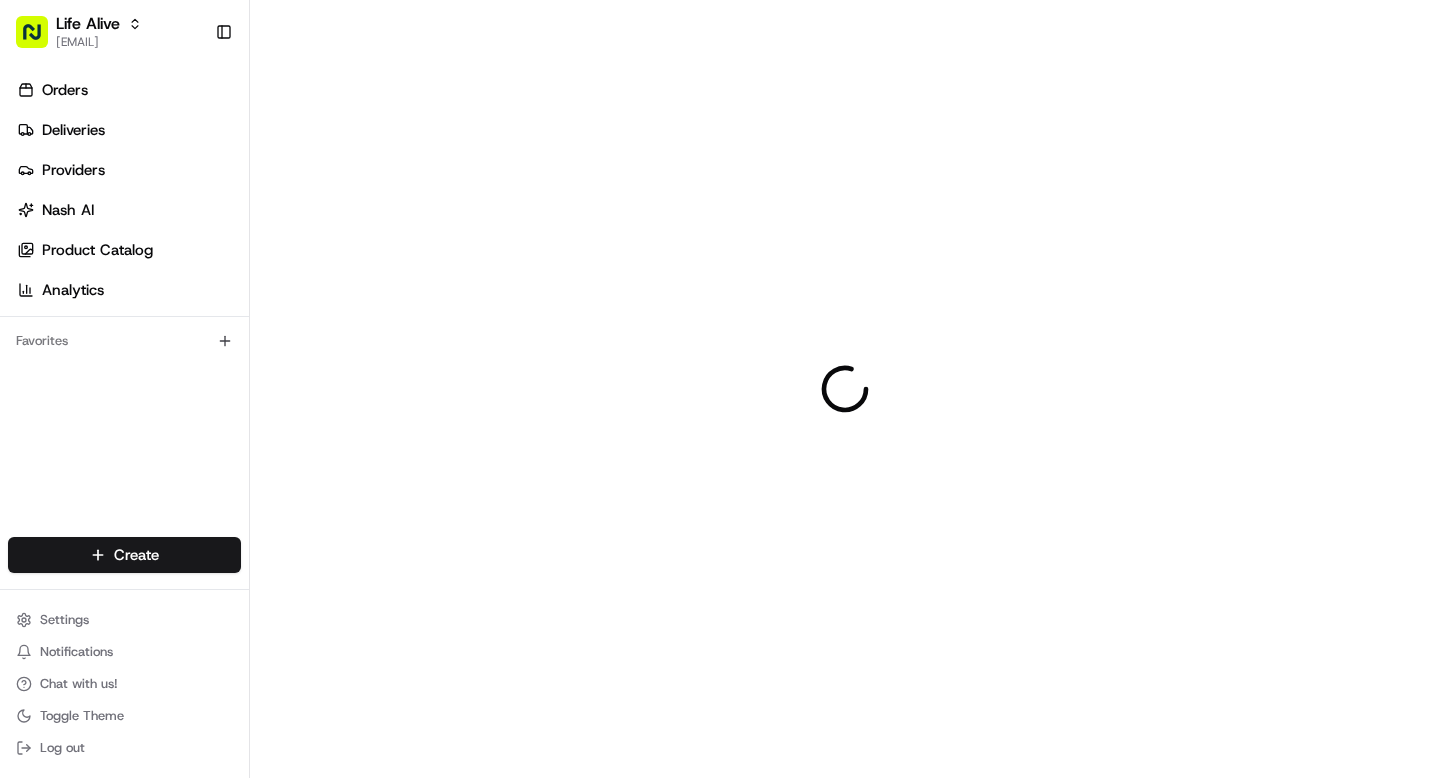 scroll, scrollTop: 0, scrollLeft: 0, axis: both 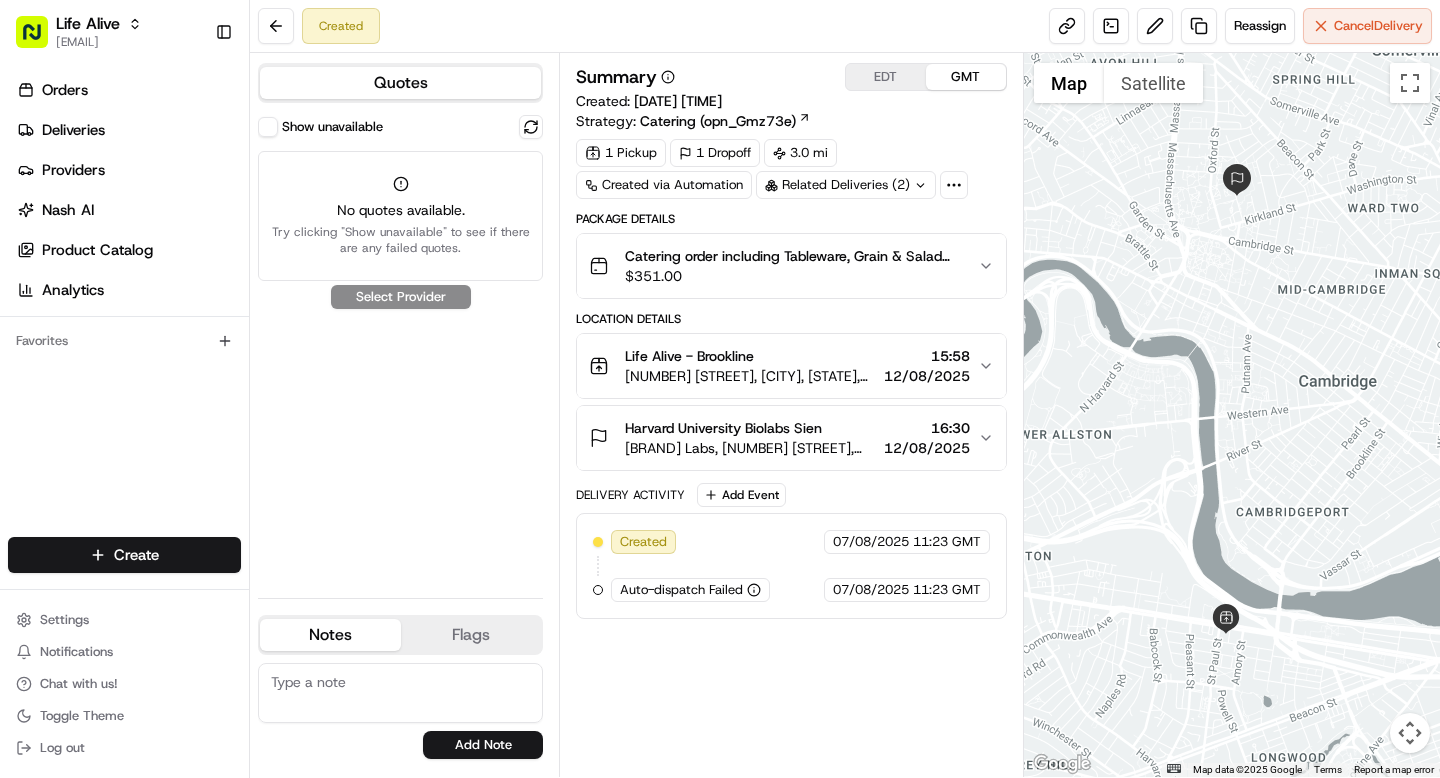 click on "Related Deliveries   (2)" at bounding box center [846, 185] 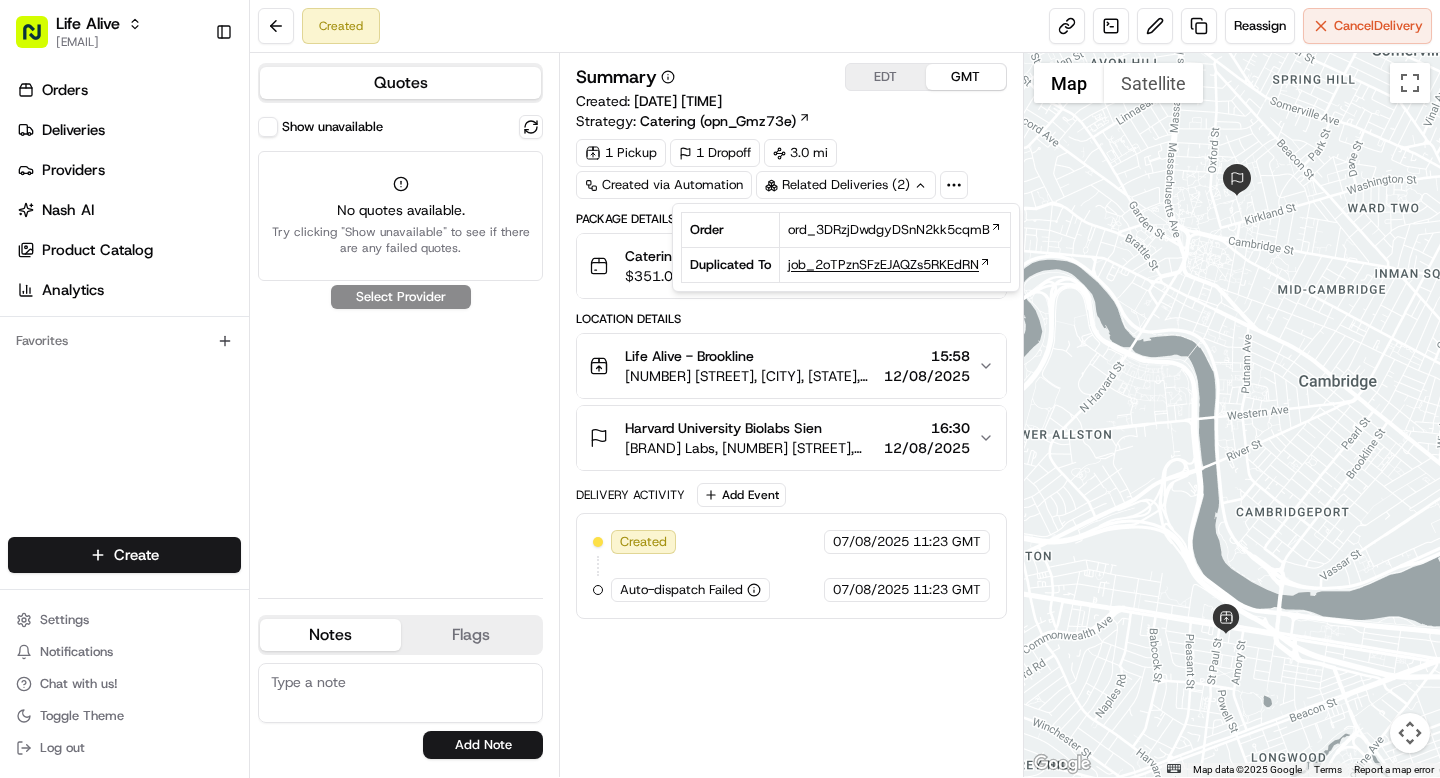 click on "job_2oTPznSFzEJAQZs5RKEdRN" at bounding box center [883, 265] 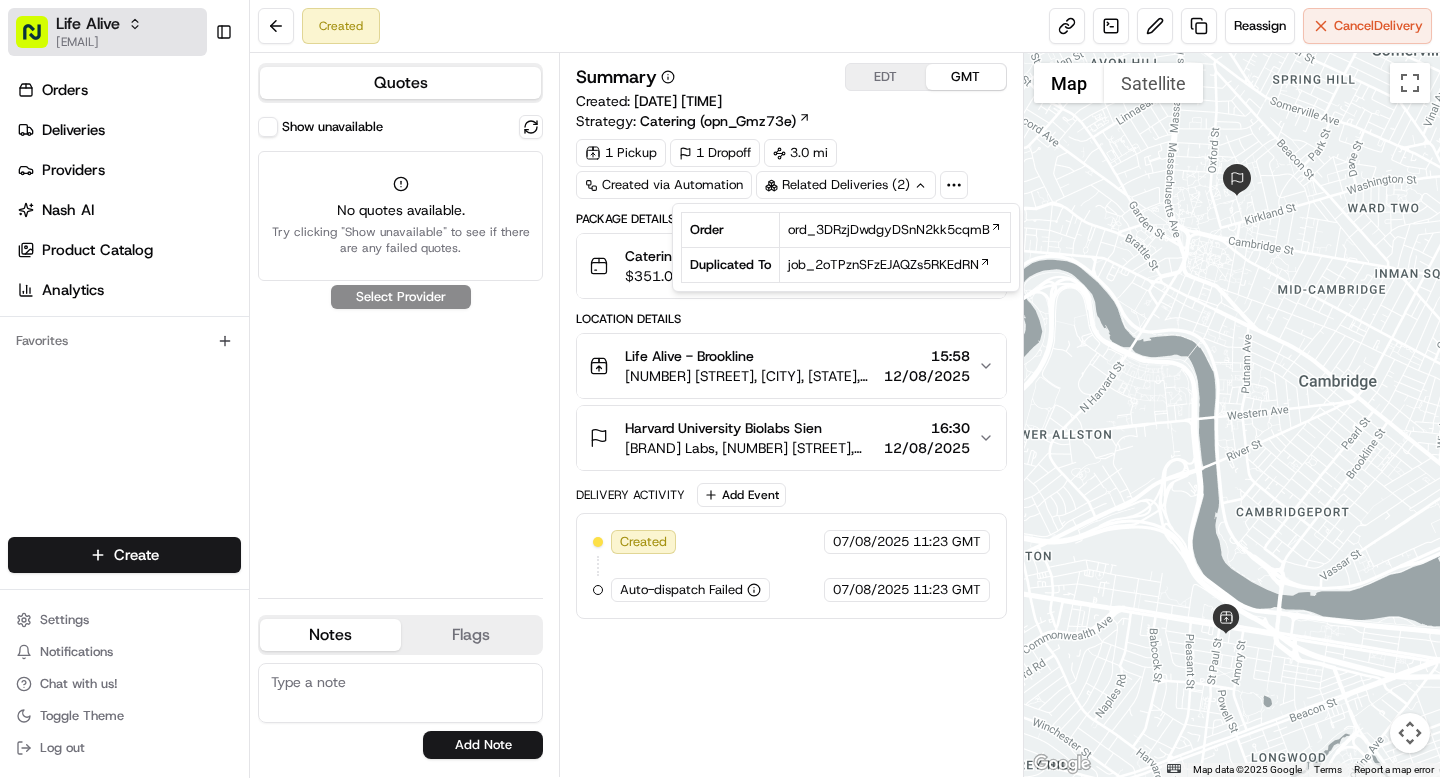 click on "Life Alive" at bounding box center [88, 24] 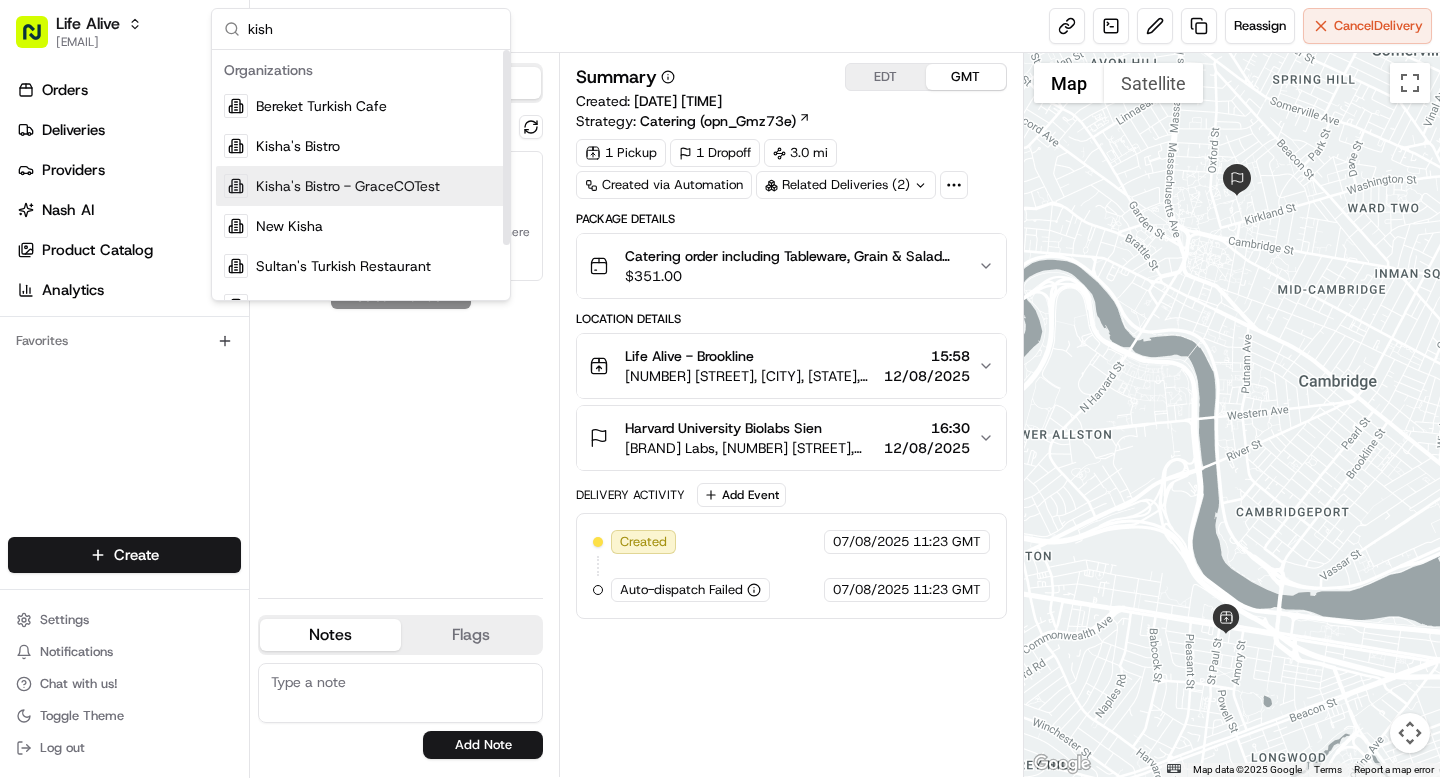 type on "kish" 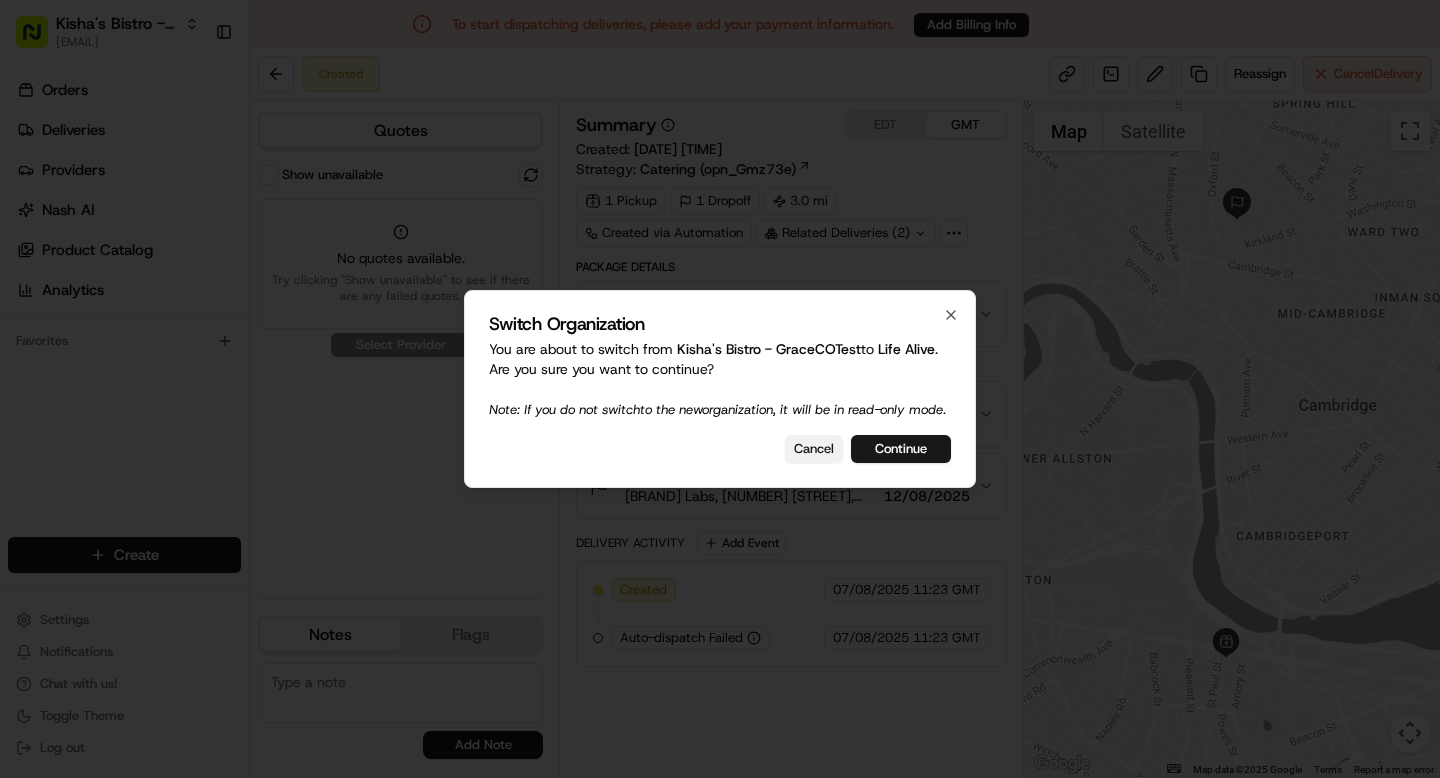 click on "Cancel" at bounding box center [814, 449] 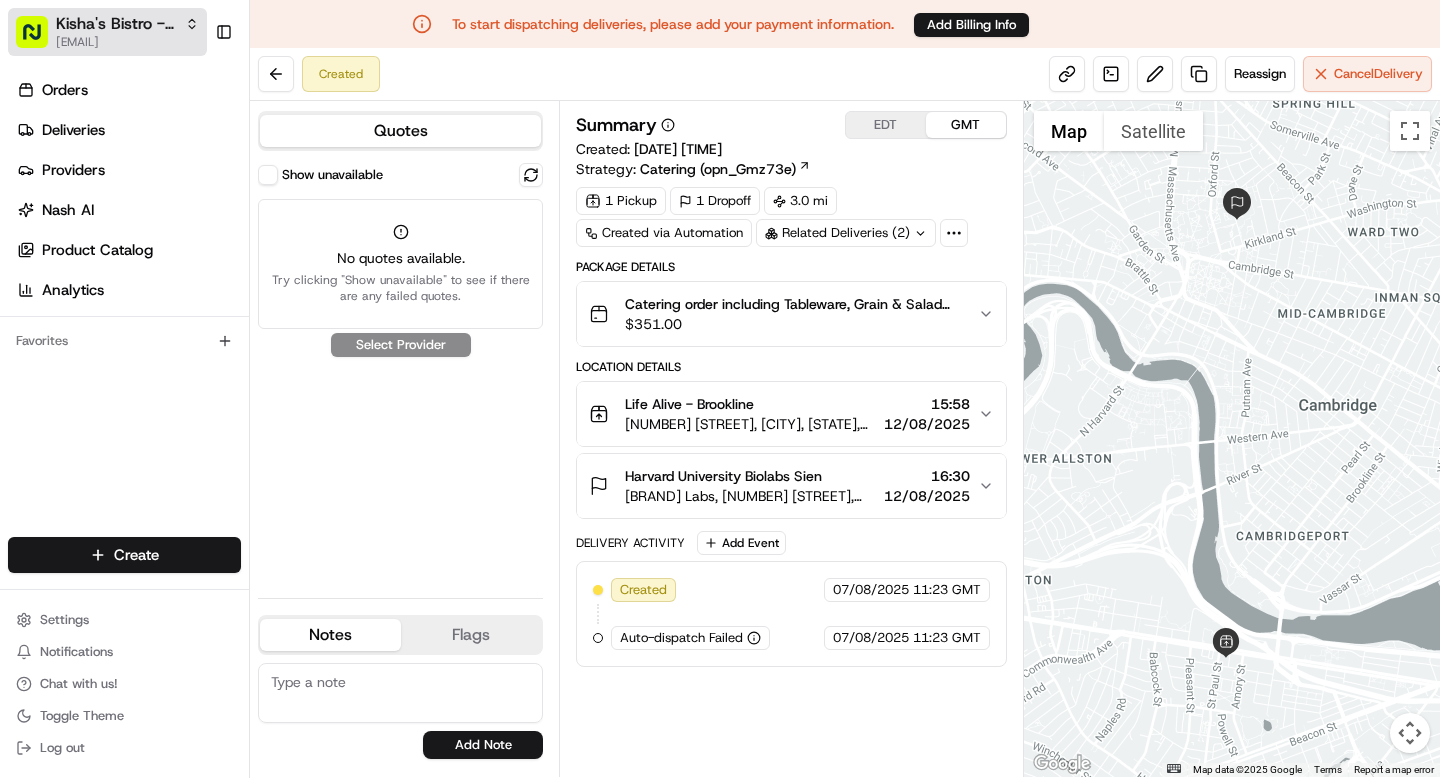 click on "support@example.com" at bounding box center [127, 42] 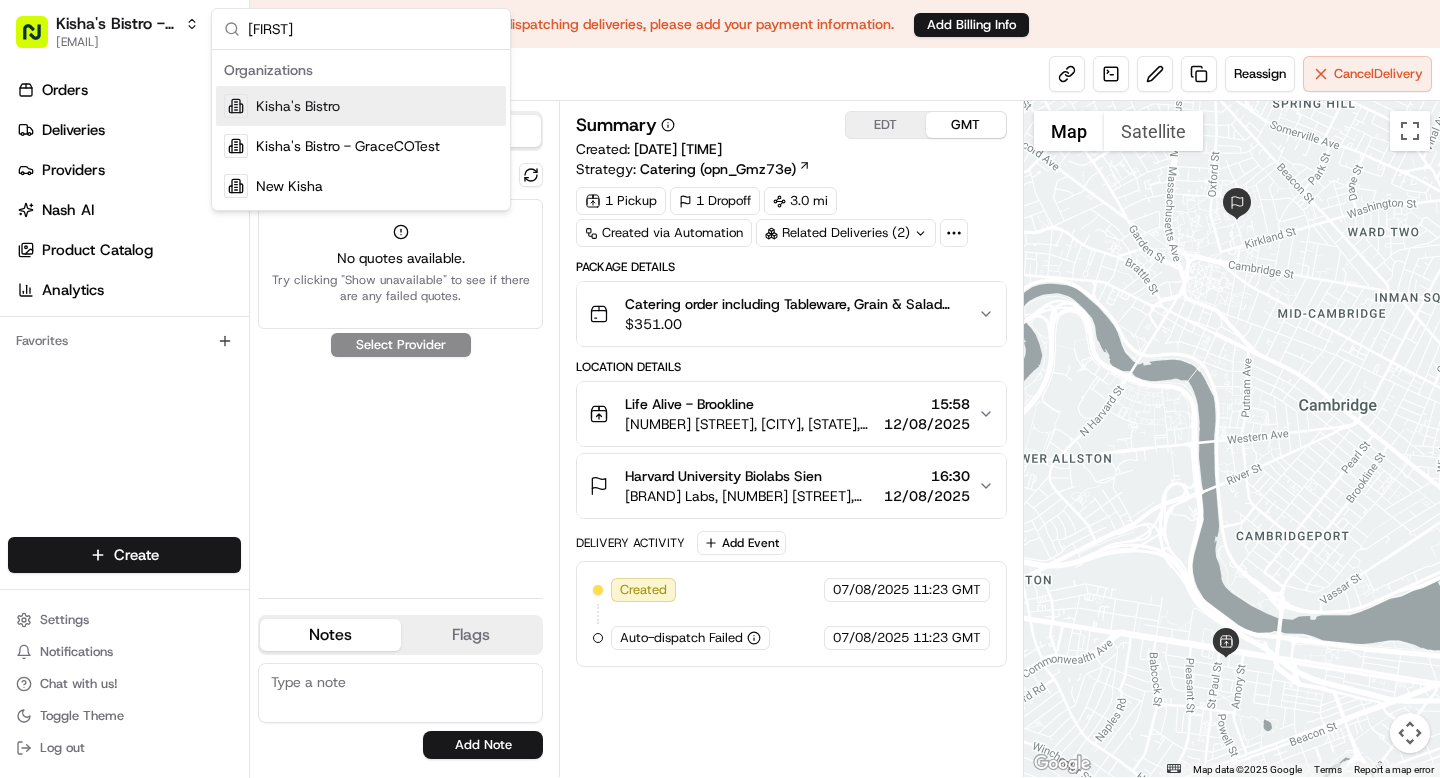 type on "Kisha" 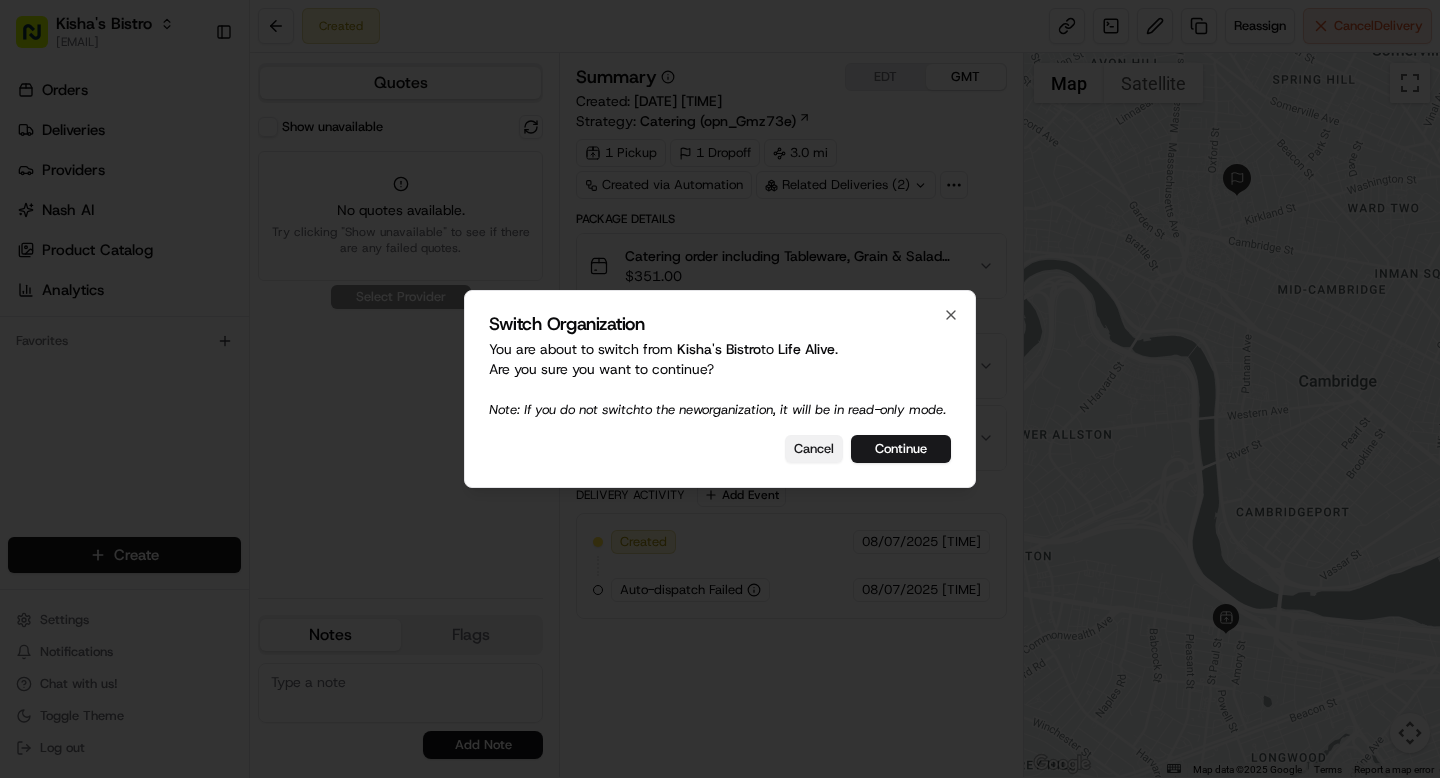 click on "Cancel" at bounding box center (814, 449) 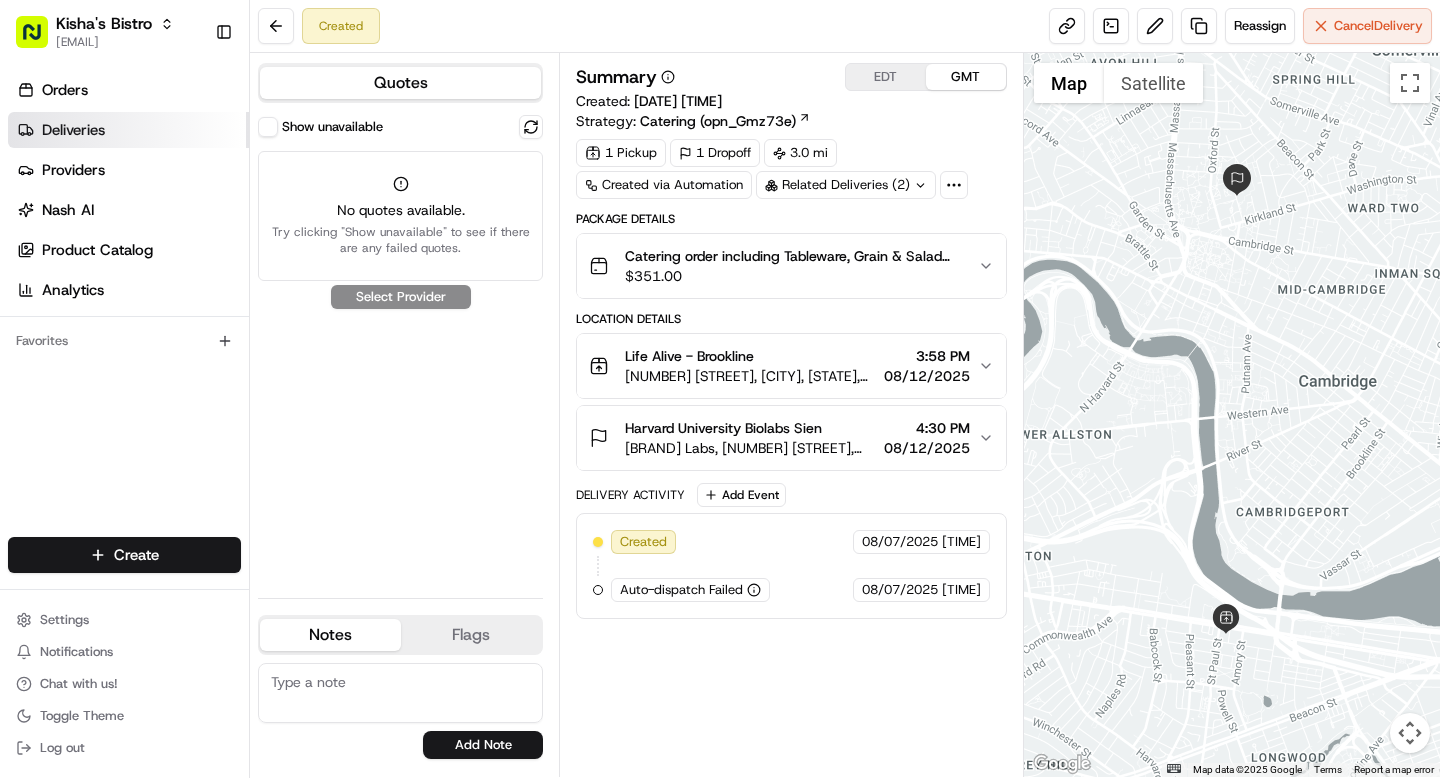 click on "Deliveries" at bounding box center [73, 130] 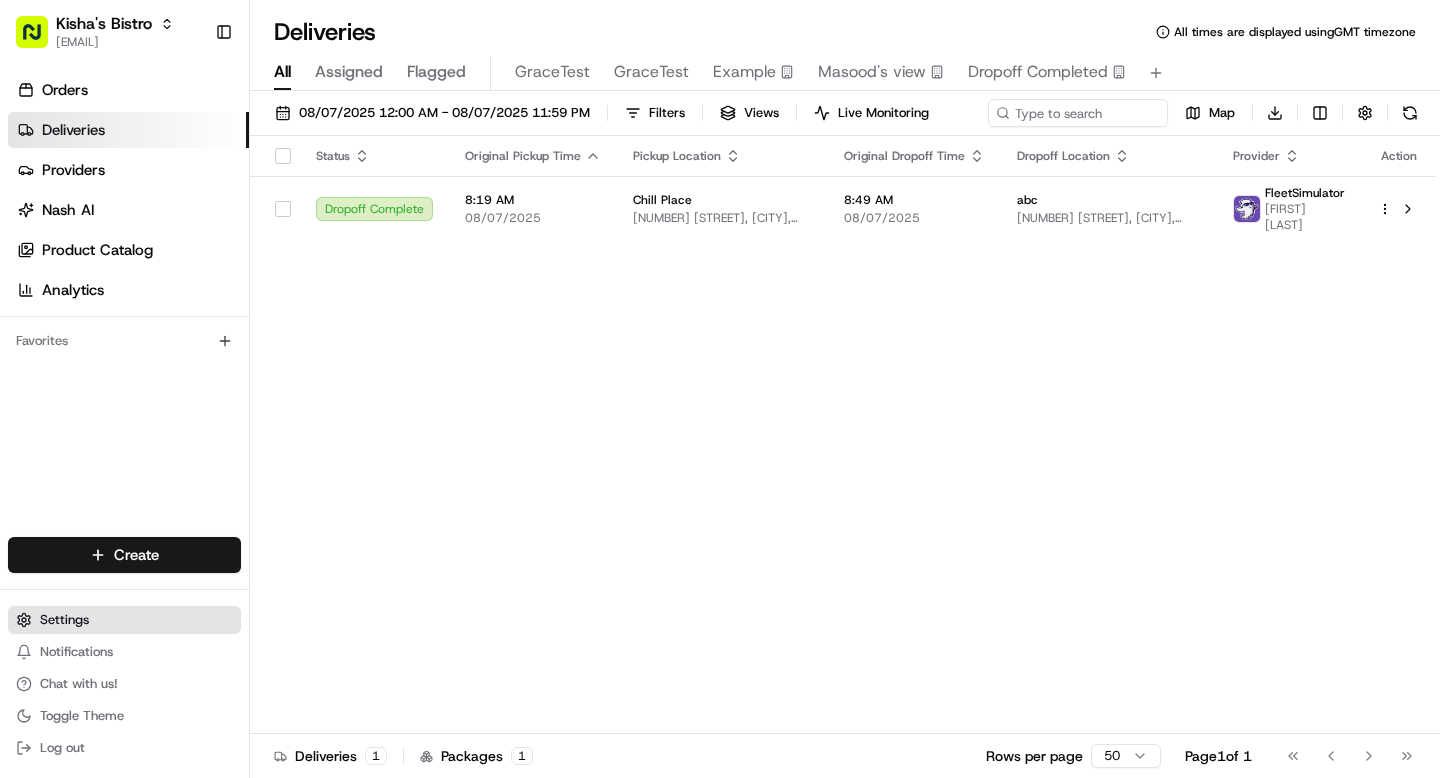 click on "Settings" at bounding box center (64, 620) 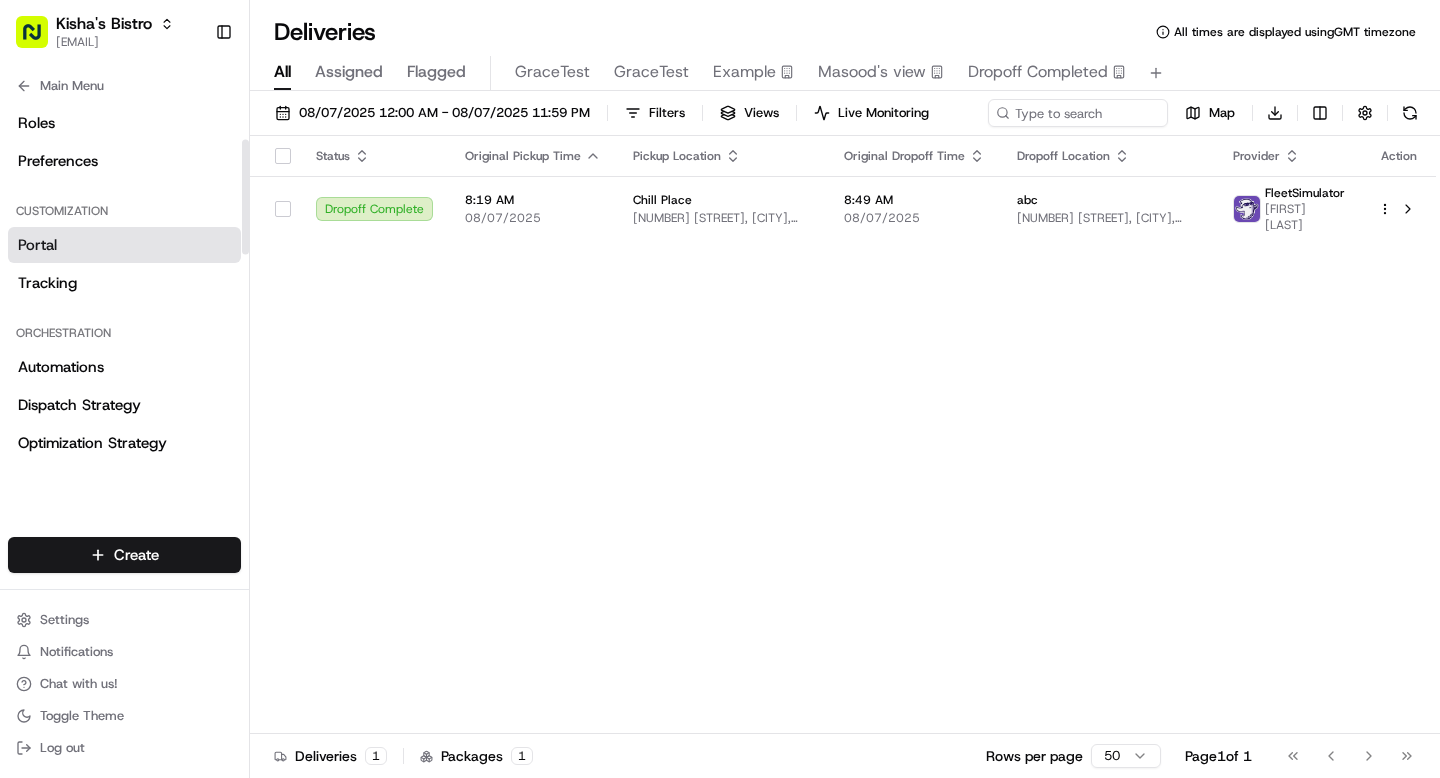 scroll, scrollTop: 132, scrollLeft: 0, axis: vertical 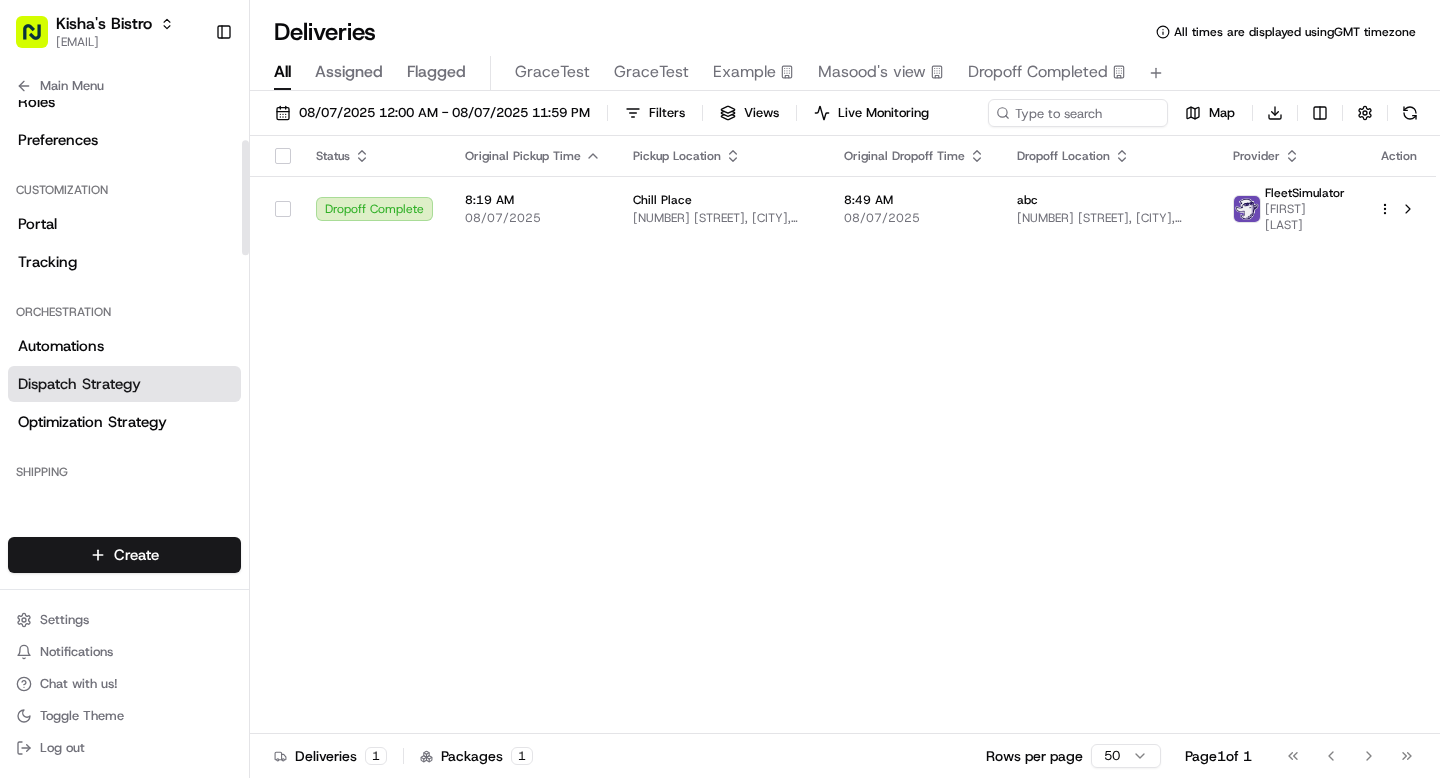 click on "Dispatch Strategy" at bounding box center (124, 384) 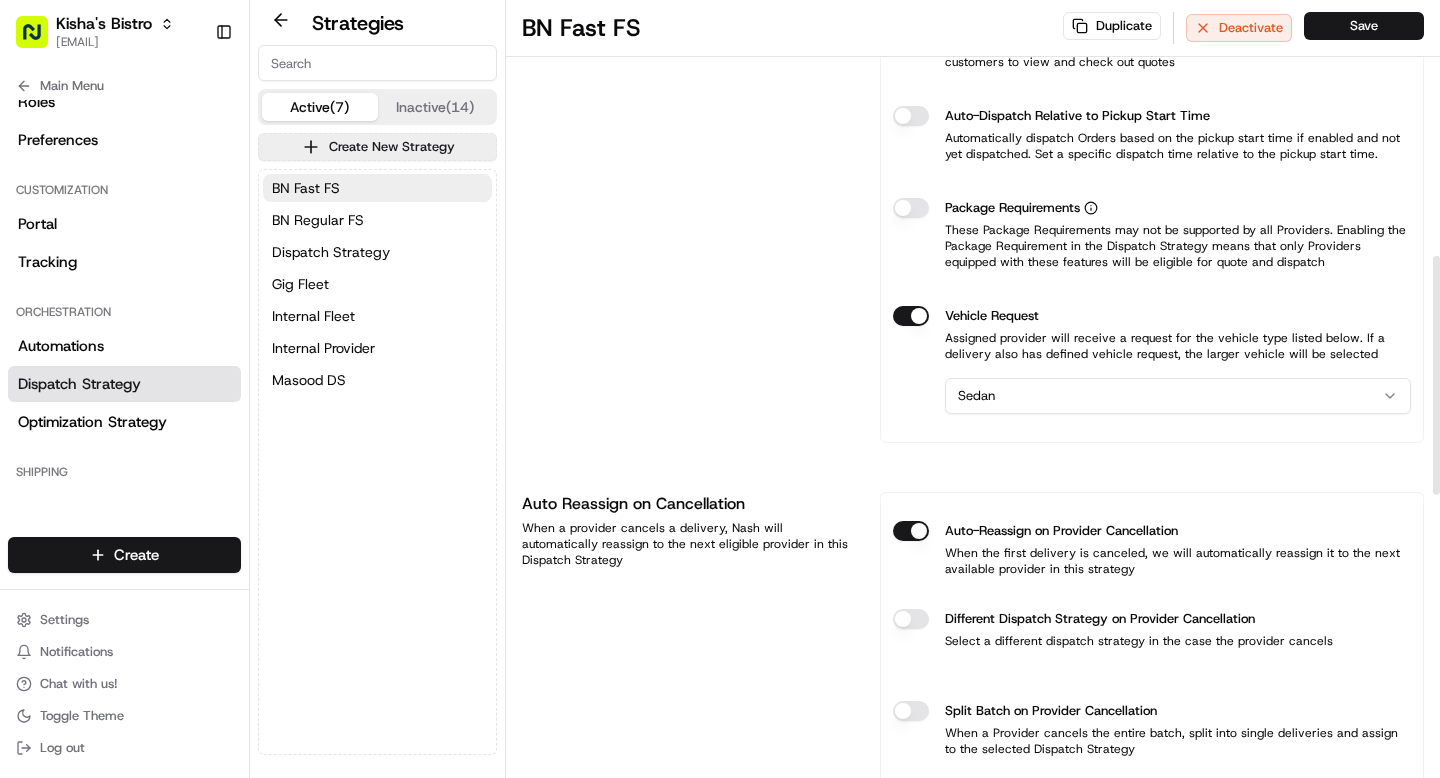 scroll, scrollTop: 854, scrollLeft: 0, axis: vertical 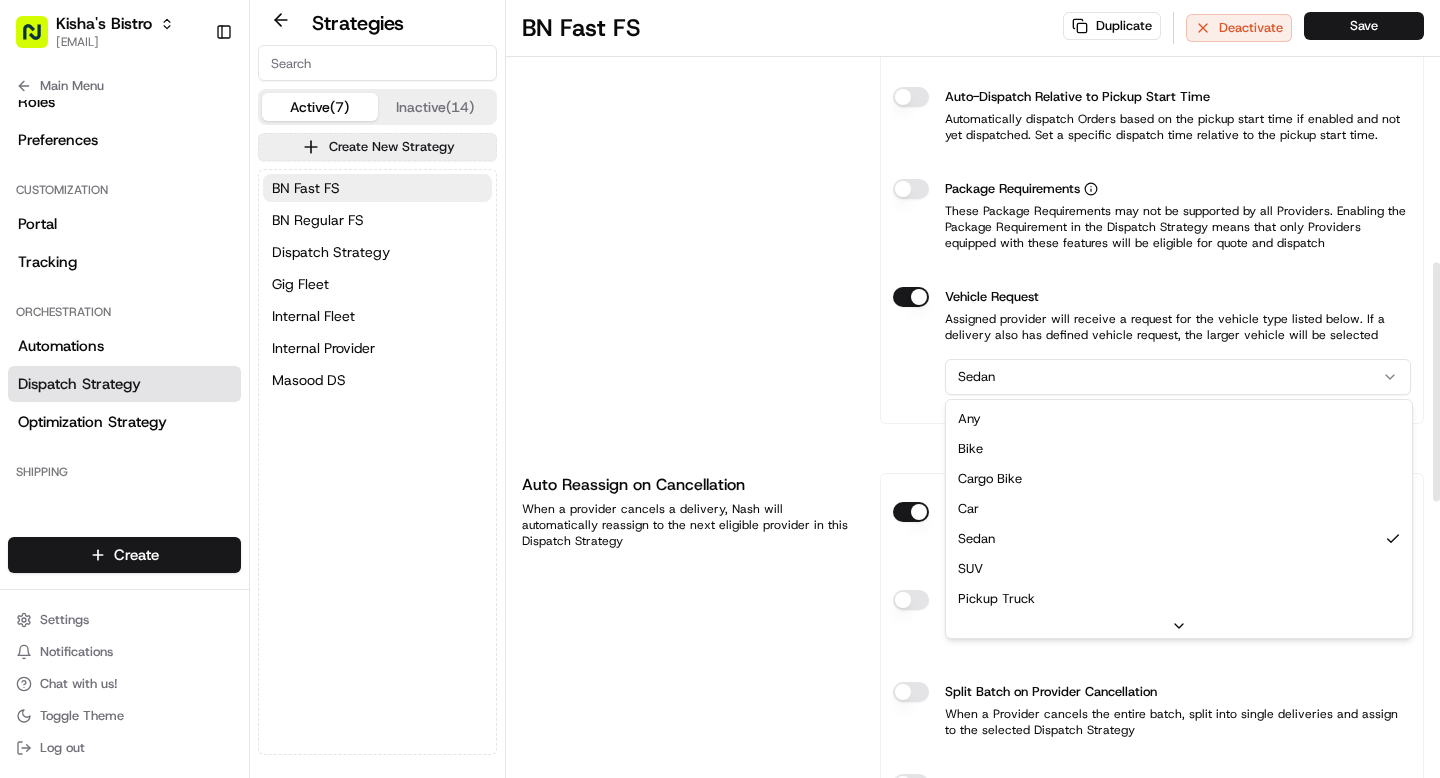 click on "Kisha's Bistro grace@usenash.com Toggle Sidebar Orders Deliveries Providers Nash AI Product Catalog Analytics Favorites Main Menu Members & Organization Organization Users Roles Preferences Customization Portal Tracking Orchestration Automations Dispatch Strategy Optimization Strategy Shipping Labels Manifest Locations Pickup Locations Dropoff Locations Zones Shifts Delivery Windows Billing Billing Refund Requests Integrations Notification Triggers Webhooks API Keys Request Logs Other Feature Flags Create Settings Notifications Chat with us! Toggle Theme Log out Strategies Active  (7) Inactive  (14) Create New Strategy BN Fast FS  BN Regular FS Dispatch Strategy Gig Fleet Internal Fleet Internal Provider Masood DS  BN Fast FS  Duplicate Deactivate Save Strategy Info Last edited Aug 01, 2025 2:36 PM BN Fast FS dss_cEkBFc This strategy is used in automations Changes to this strategy will affect your automated workflows View usage Provider Selection Manual Ranking Lowest Cost Most Reliable 1 ." at bounding box center [720, 389] 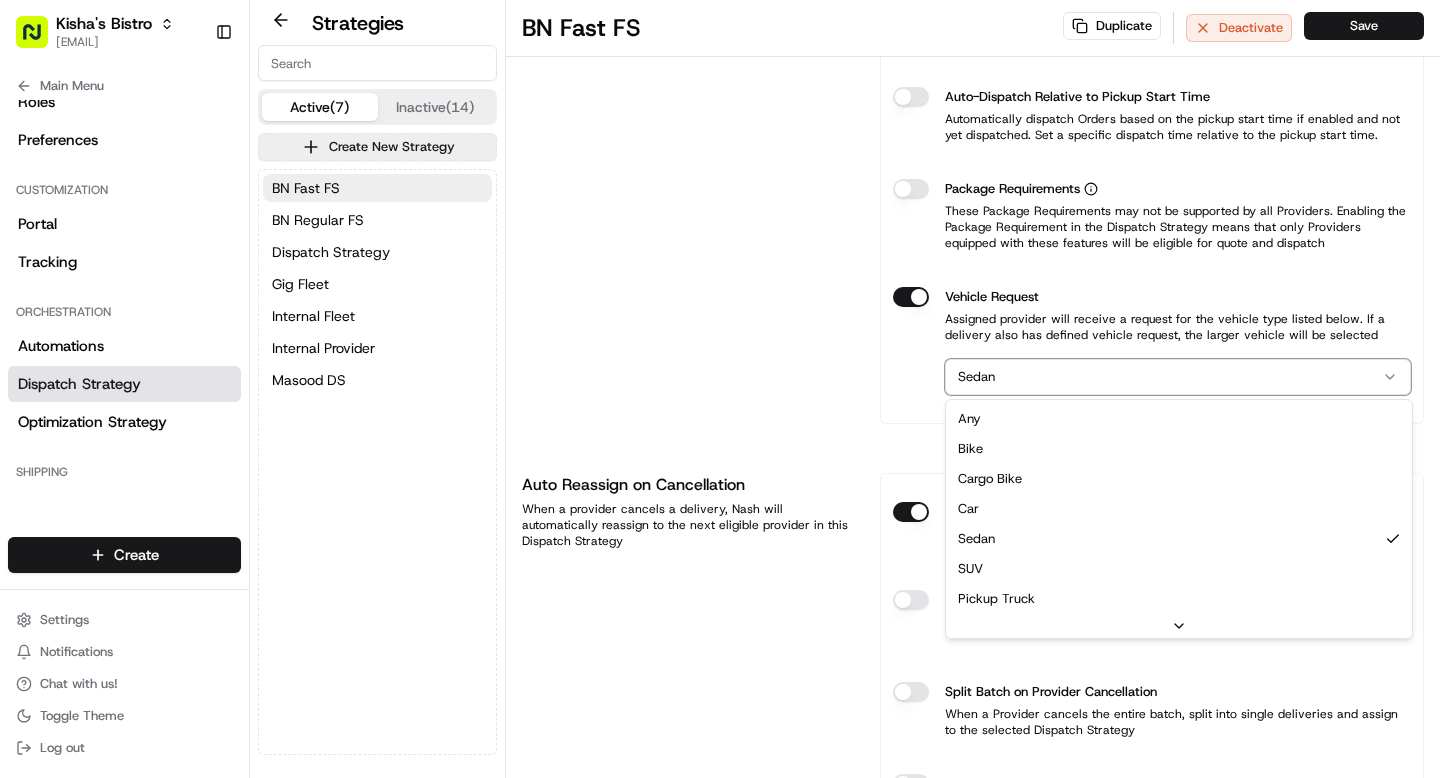 click on "Kisha's Bistro grace@usenash.com Toggle Sidebar Orders Deliveries Providers Nash AI Product Catalog Analytics Favorites Main Menu Members & Organization Organization Users Roles Preferences Customization Portal Tracking Orchestration Automations Dispatch Strategy Optimization Strategy Shipping Labels Manifest Locations Pickup Locations Dropoff Locations Zones Shifts Delivery Windows Billing Billing Refund Requests Integrations Notification Triggers Webhooks API Keys Request Logs Other Feature Flags Create Settings Notifications Chat with us! Toggle Theme Log out Strategies Active  (7) Inactive  (14) Create New Strategy BN Fast FS  BN Regular FS Dispatch Strategy Gig Fleet Internal Fleet Internal Provider Masood DS  BN Fast FS  Duplicate Deactivate Save Strategy Info Last edited Aug 01, 2025 2:36 PM BN Fast FS dss_cEkBFc This strategy is used in automations Changes to this strategy will affect your automated workflows View usage Provider Selection Manual Ranking Lowest Cost Most Reliable 1 ." at bounding box center [720, 389] 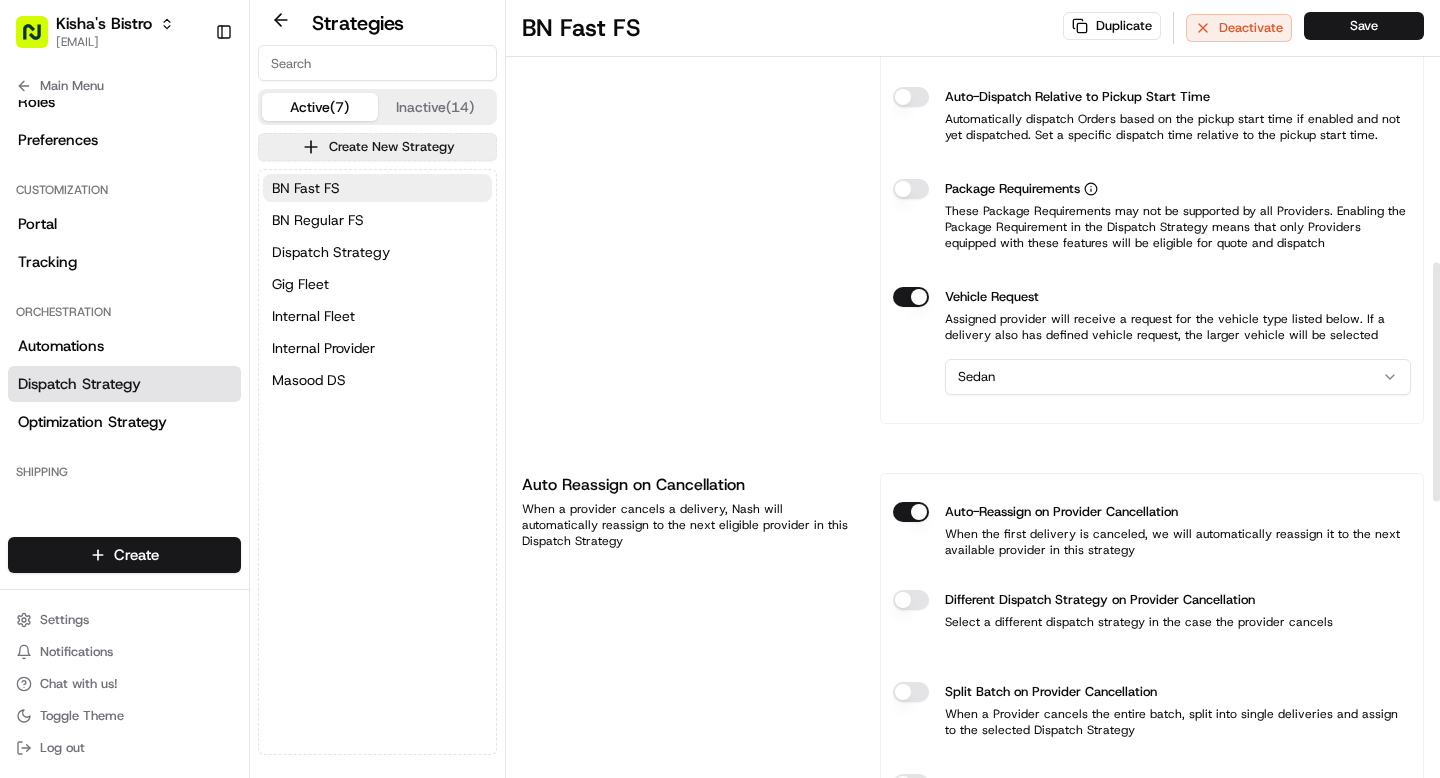 click on "Kisha's Bistro grace@usenash.com Toggle Sidebar Orders Deliveries Providers Nash AI Product Catalog Analytics Favorites Main Menu Members & Organization Organization Users Roles Preferences Customization Portal Tracking Orchestration Automations Dispatch Strategy Optimization Strategy Shipping Labels Manifest Locations Pickup Locations Dropoff Locations Zones Shifts Delivery Windows Billing Billing Refund Requests Integrations Notification Triggers Webhooks API Keys Request Logs Other Feature Flags Create Settings Notifications Chat with us! Toggle Theme Log out Strategies Active  (7) Inactive  (14) Create New Strategy BN Fast FS  BN Regular FS Dispatch Strategy Gig Fleet Internal Fleet Internal Provider Masood DS  BN Fast FS  Duplicate Deactivate Save Strategy Info Last edited Aug 01, 2025 2:36 PM BN Fast FS dss_cEkBFc This strategy is used in automations Changes to this strategy will affect your automated workflows View usage Provider Selection Manual Ranking Lowest Cost Most Reliable 1 ." at bounding box center (720, 389) 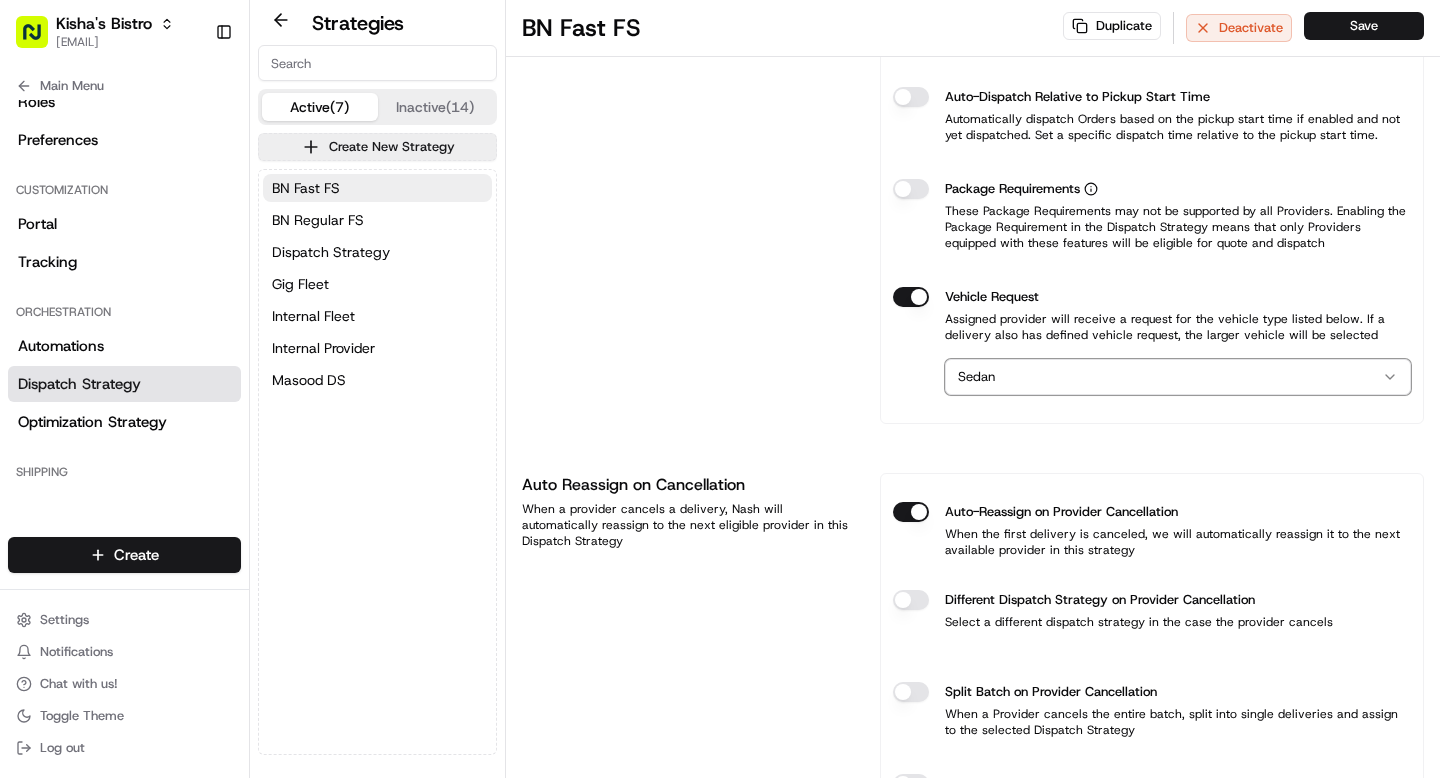 click on "Kisha's Bistro grace@usenash.com Toggle Sidebar Orders Deliveries Providers Nash AI Product Catalog Analytics Favorites Main Menu Members & Organization Organization Users Roles Preferences Customization Portal Tracking Orchestration Automations Dispatch Strategy Optimization Strategy Shipping Labels Manifest Locations Pickup Locations Dropoff Locations Zones Shifts Delivery Windows Billing Billing Refund Requests Integrations Notification Triggers Webhooks API Keys Request Logs Other Feature Flags Create Settings Notifications Chat with us! Toggle Theme Log out Strategies Active  (7) Inactive  (14) Create New Strategy BN Fast FS  BN Regular FS Dispatch Strategy Gig Fleet Internal Fleet Internal Provider Masood DS  BN Fast FS  Duplicate Deactivate Save Strategy Info Last edited Aug 01, 2025 2:36 PM BN Fast FS dss_cEkBFc This strategy is used in automations Changes to this strategy will affect your automated workflows View usage Provider Selection Manual Ranking Lowest Cost Most Reliable 1 ." at bounding box center (720, 389) 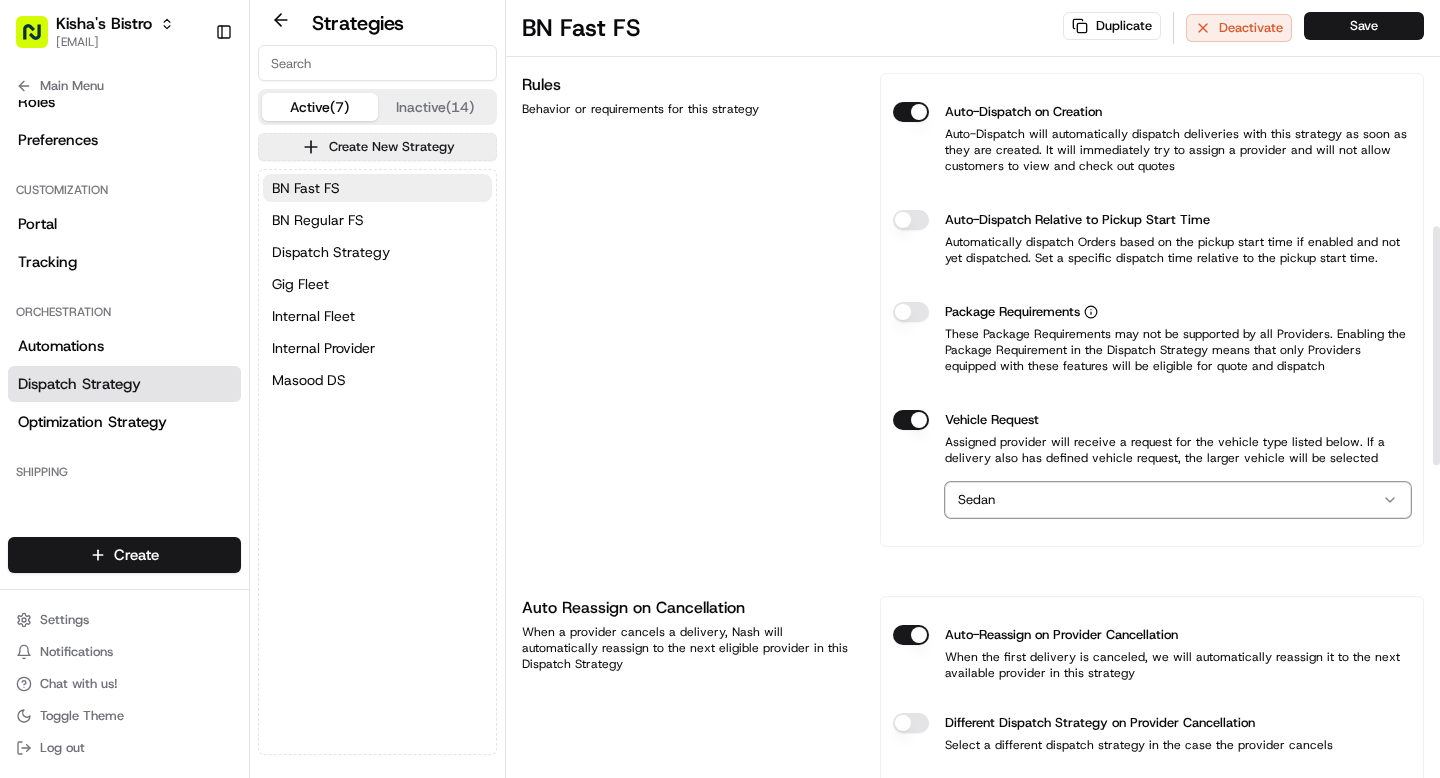 scroll, scrollTop: 700, scrollLeft: 0, axis: vertical 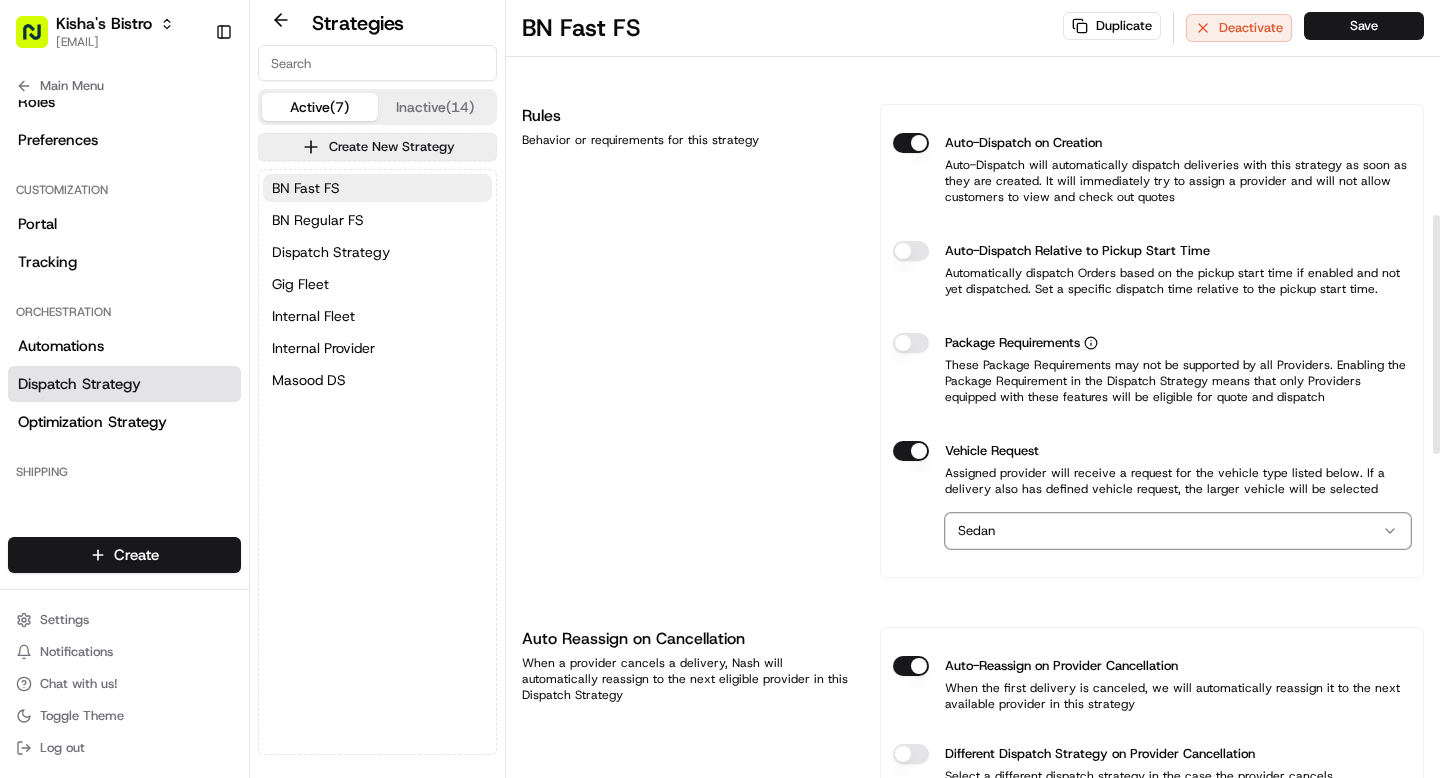 type 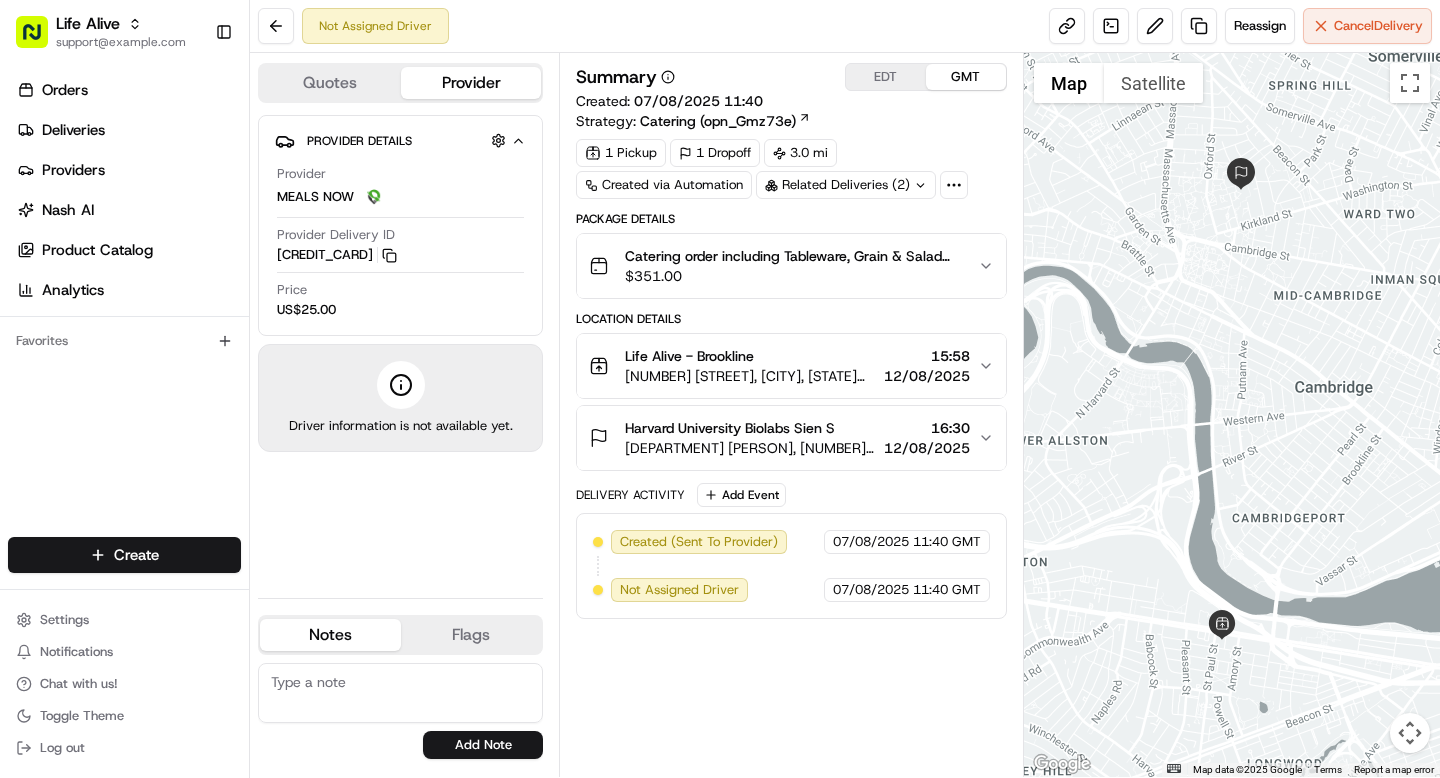 scroll, scrollTop: 0, scrollLeft: 0, axis: both 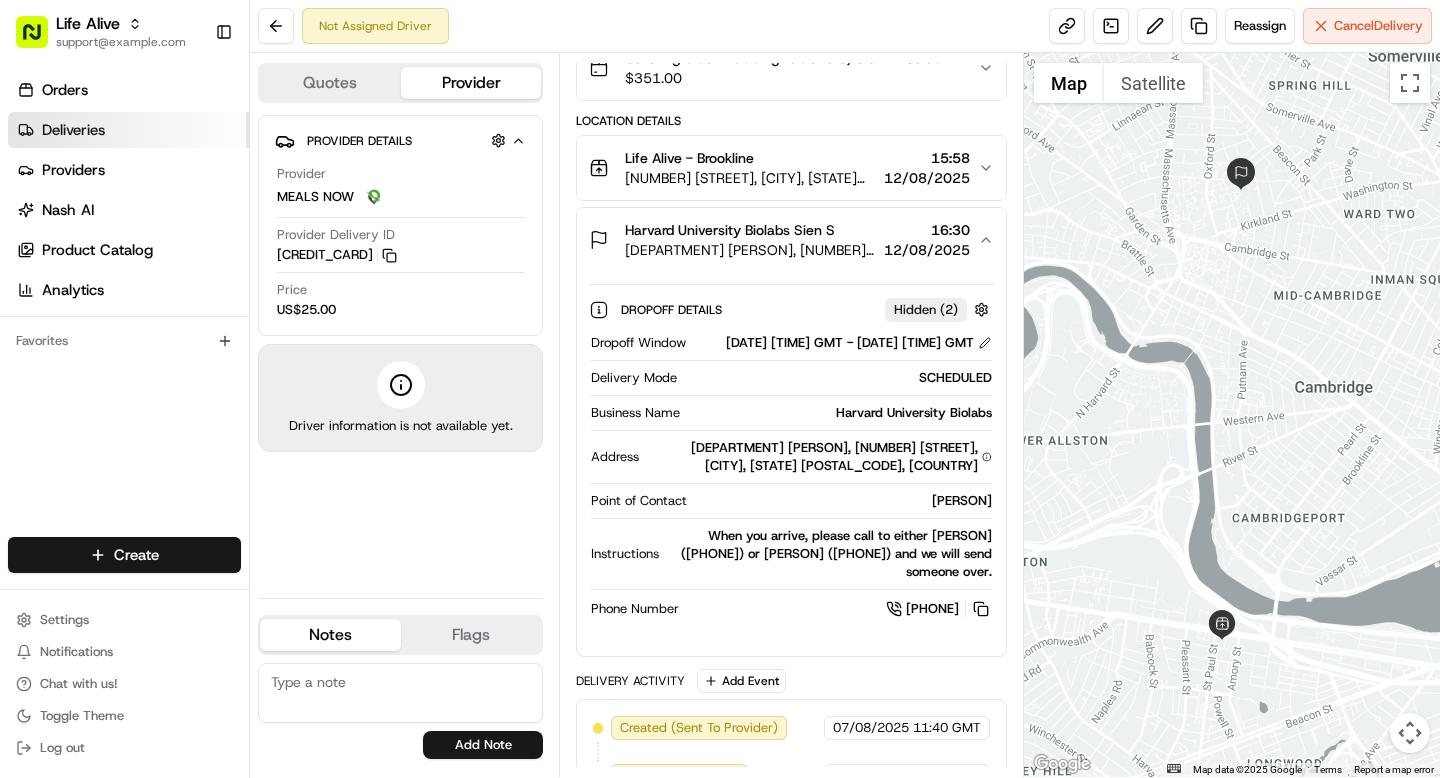 click on "Deliveries" at bounding box center (73, 130) 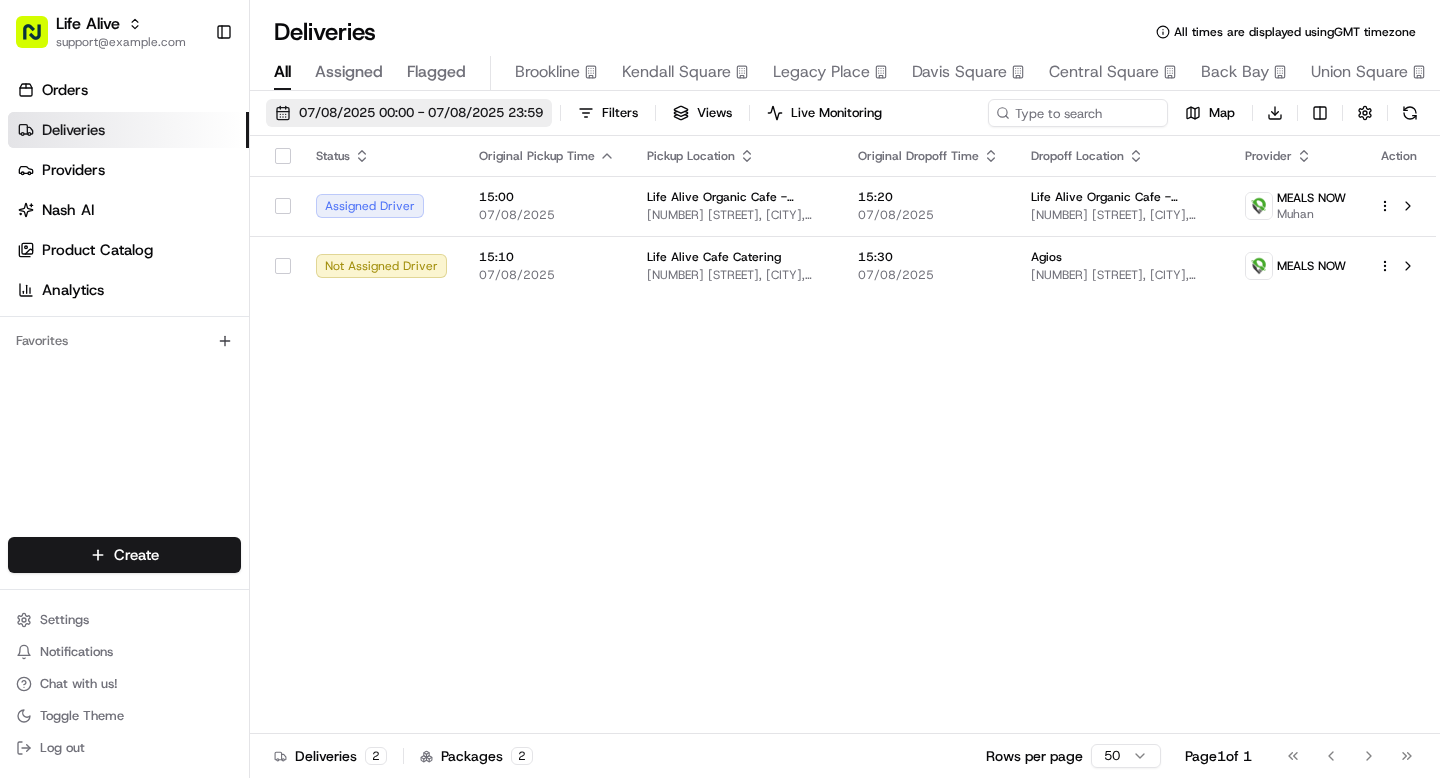 click on "07/08/2025 00:00 - 07/08/2025 23:59" at bounding box center (421, 113) 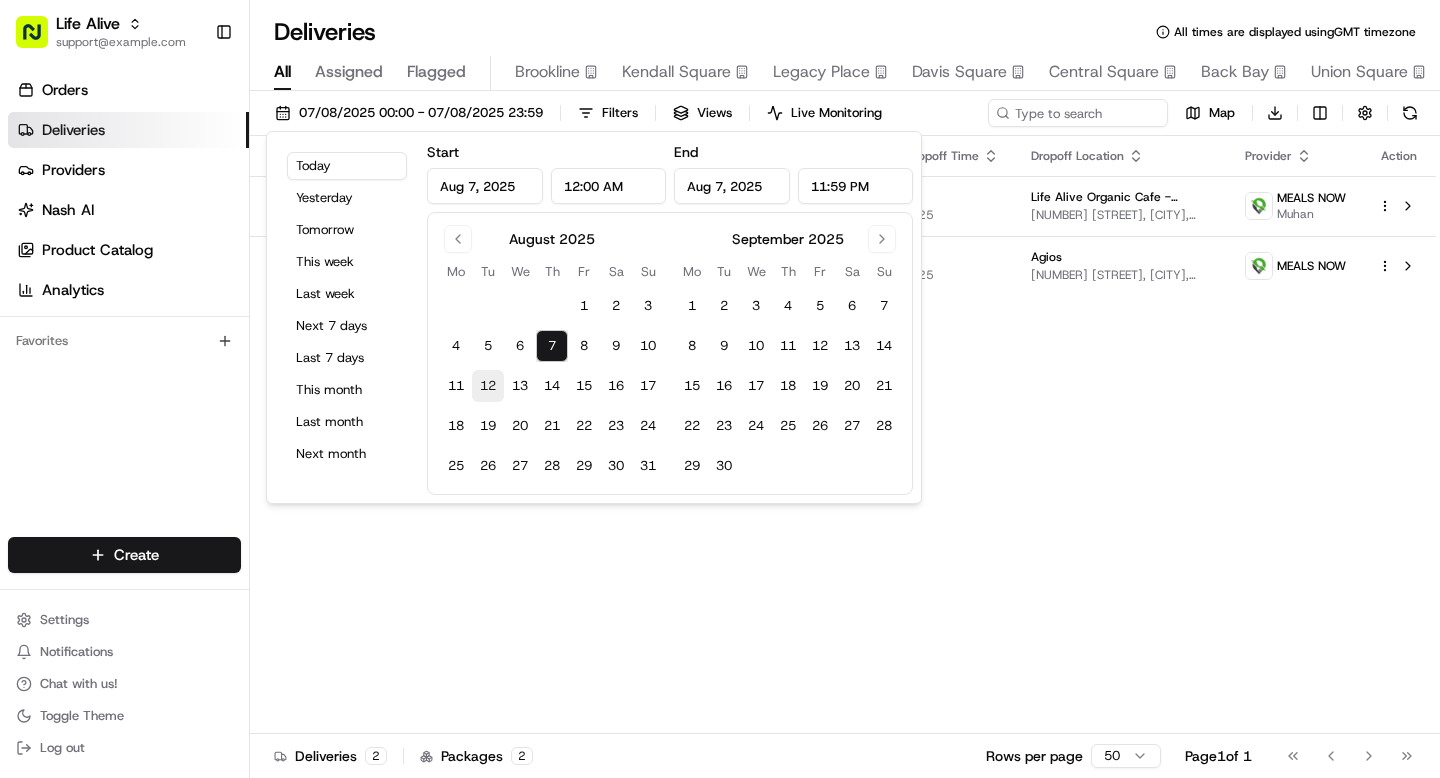 click on "12" at bounding box center (488, 386) 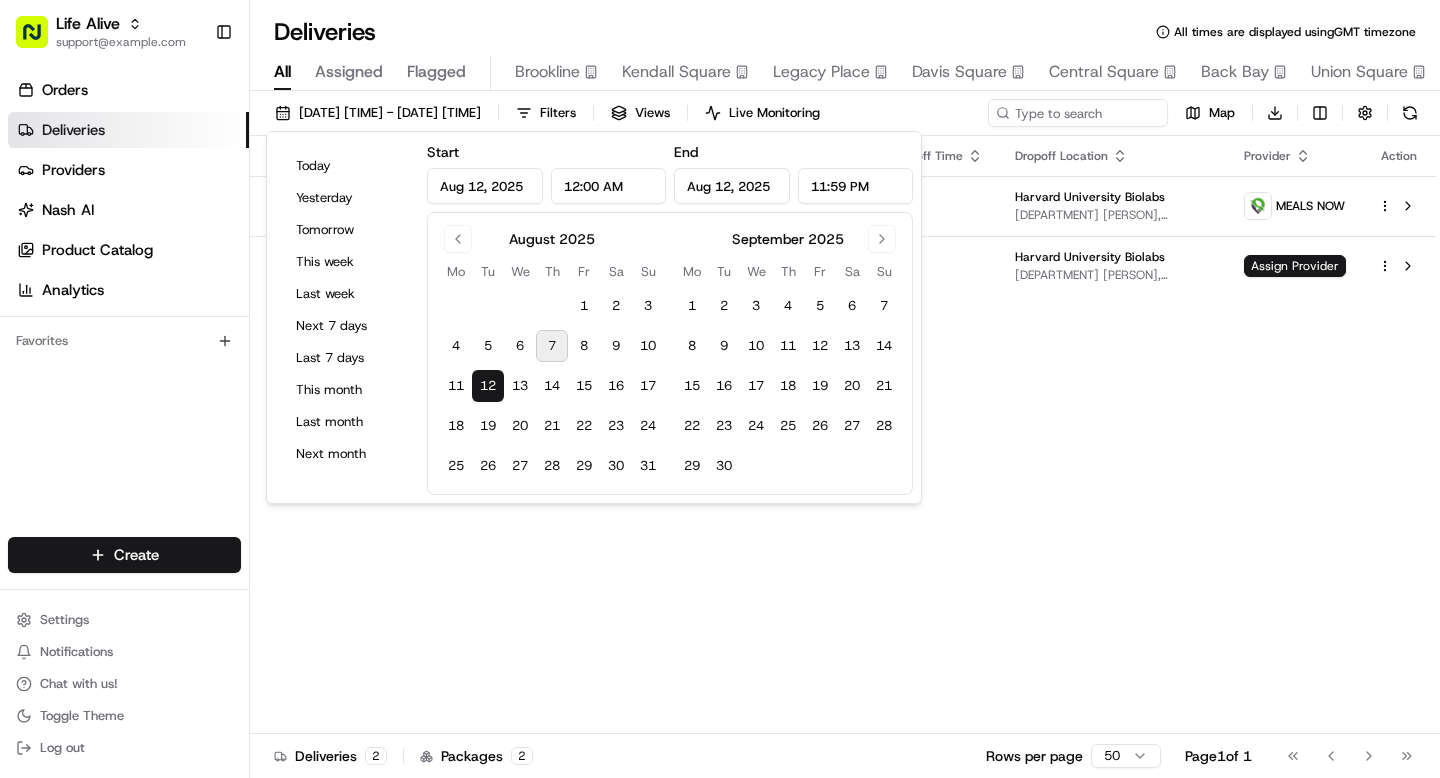 click on "Status Original Pickup Time Pickup Location Original Dropoff Time Dropoff Location Provider Action Not Assigned Driver [TIME] [DATE] [COMPANY] - [CITY] [NUMBER] [STREET], [CITY], [STATE] [POSTAL_CODE], [COUNTRY] [TIME] [DATE] [COMPANY] [DEPARTMENT] [PERSON] [COMPANY] [DEPARTMENT] [PERSON], [NUMBER] [STREET], [CITY], [STATE] [POSTAL_CODE], [COUNTRY] MEALS NOW Created [TIME] [DATE] [COMPANY] - [CITY] [NUMBER] [STREET], [CITY], [STATE] [POSTAL_CODE], [COUNTRY] [TIME] [DATE] [COMPANY] [DEPARTMENT] [PERSON] [COMPANY] [DEPARTMENT] [PERSON], [NUMBER] [STREET], [CITY], [STATE] [POSTAL_CODE], [COUNTRY] Assign Provider" at bounding box center [843, 435] 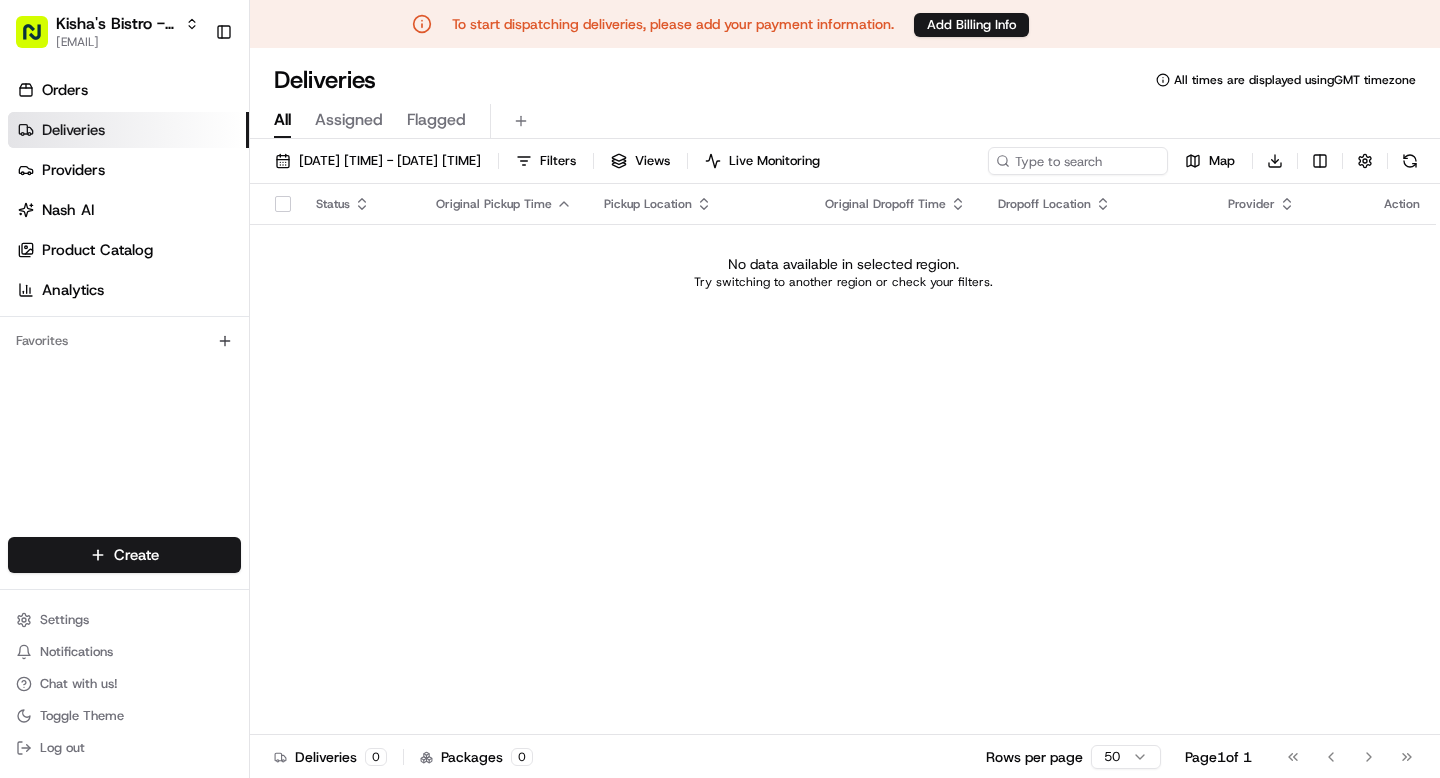 scroll, scrollTop: 0, scrollLeft: 0, axis: both 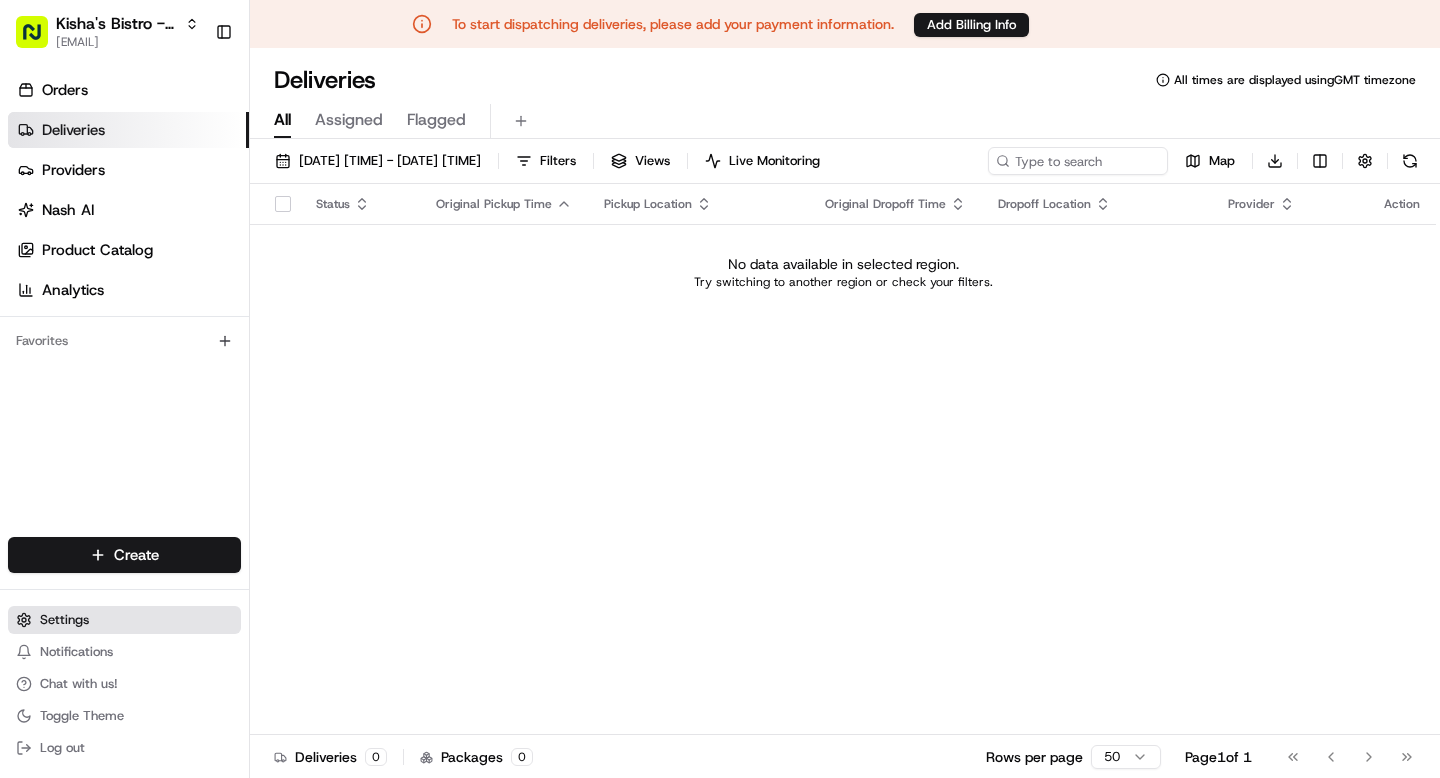 click on "Settings" at bounding box center [124, 620] 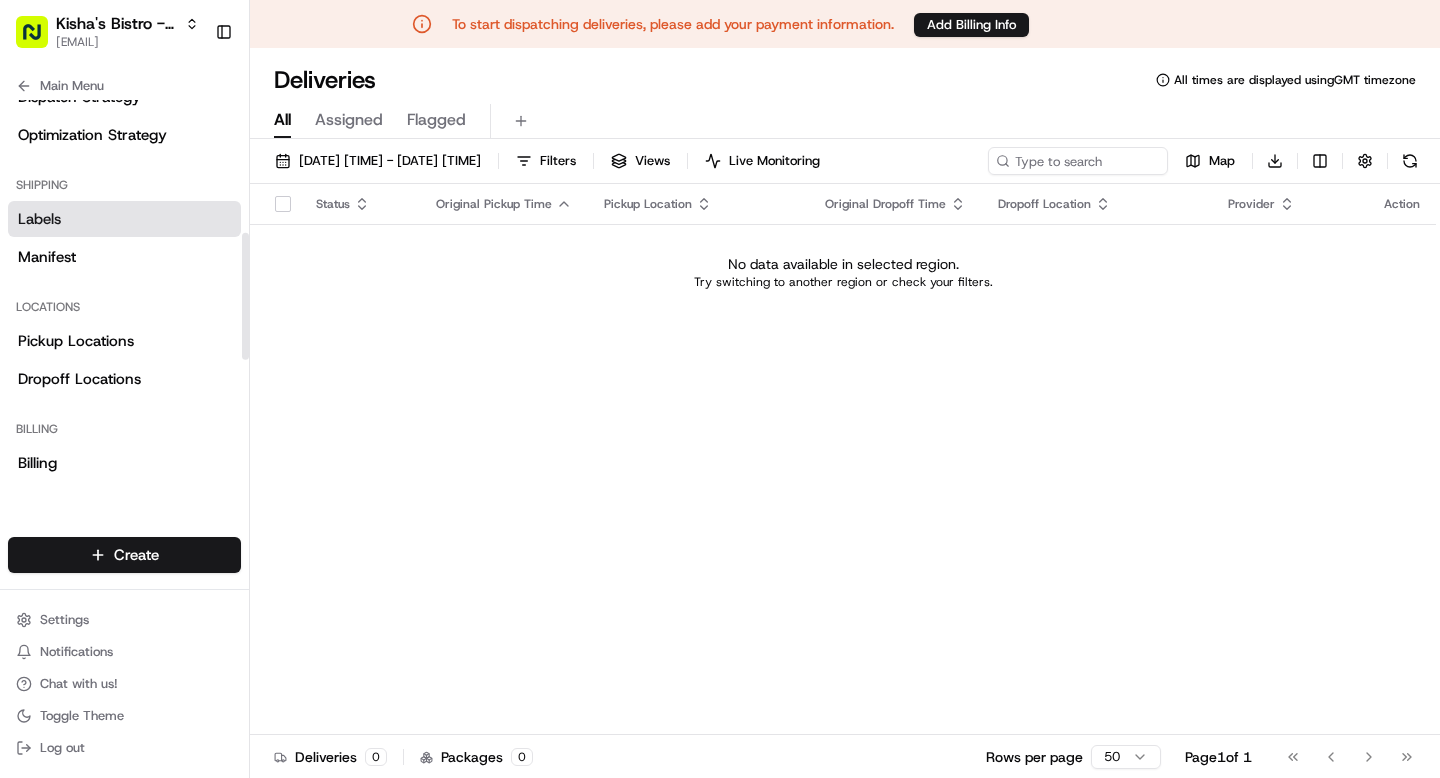 scroll, scrollTop: 337, scrollLeft: 0, axis: vertical 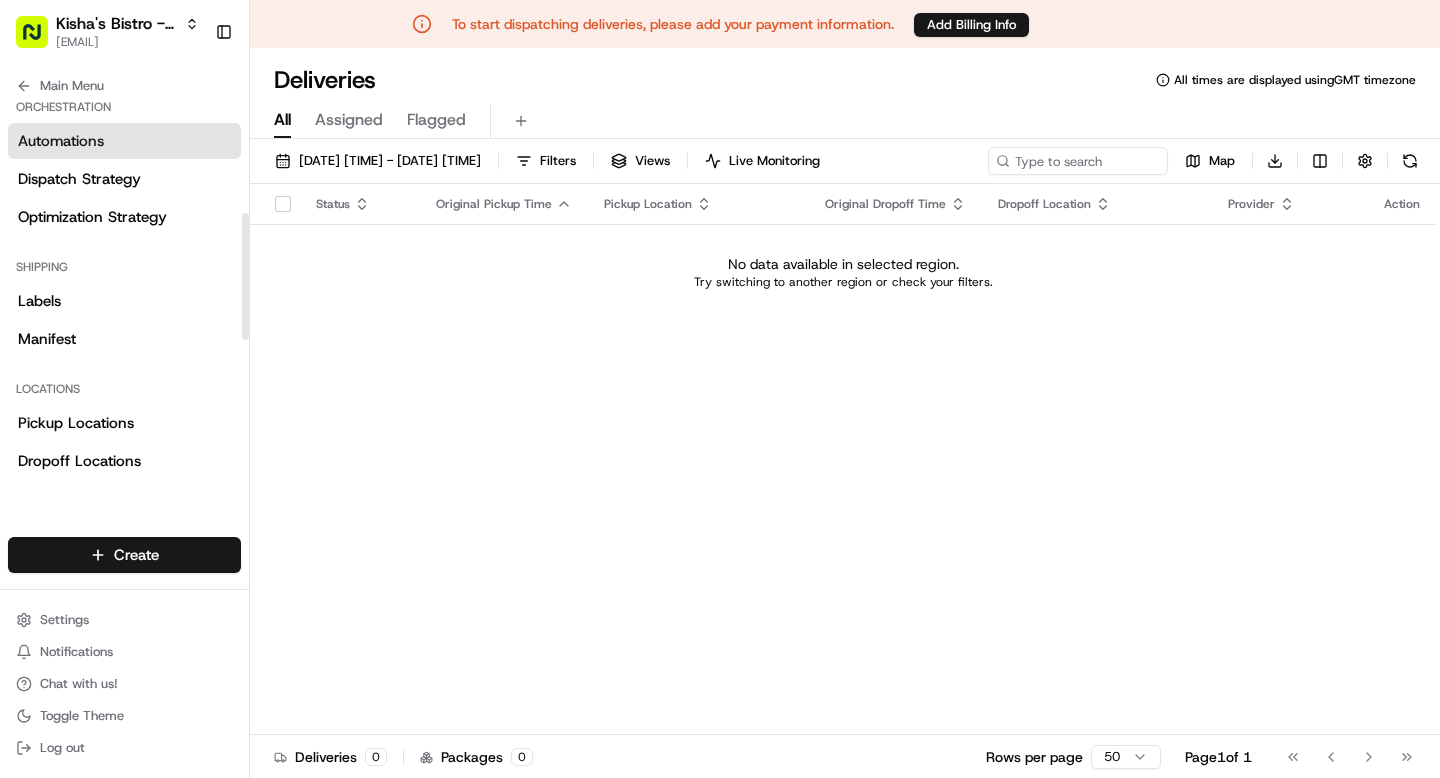 click on "Automations" at bounding box center (61, 141) 